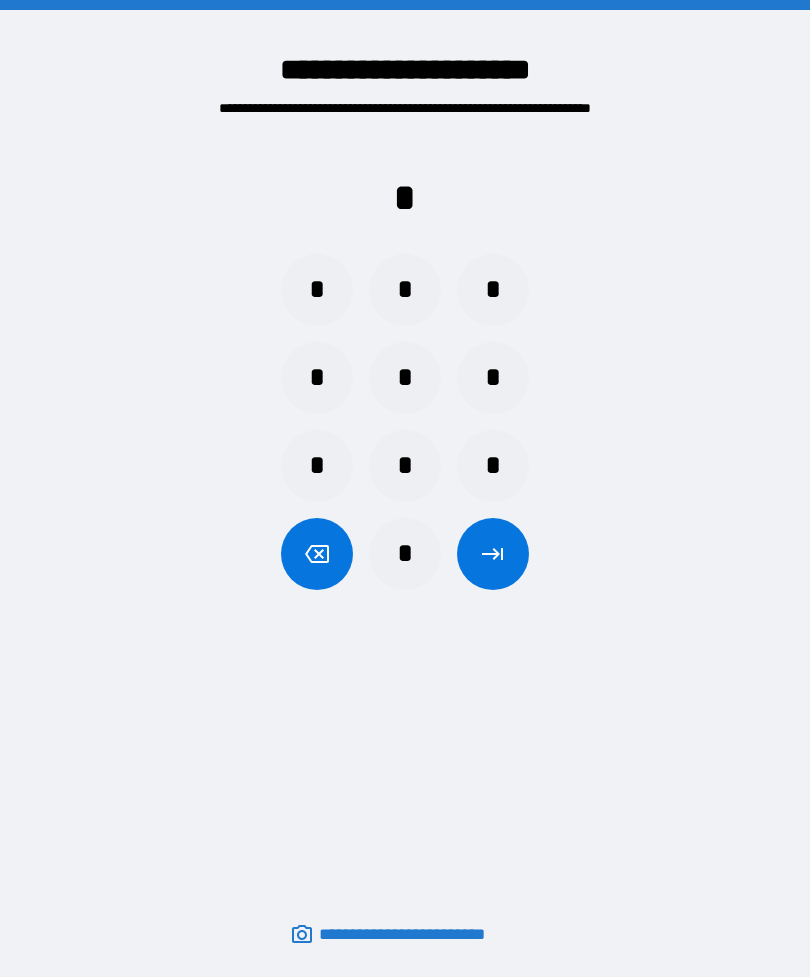 scroll, scrollTop: 64, scrollLeft: 0, axis: vertical 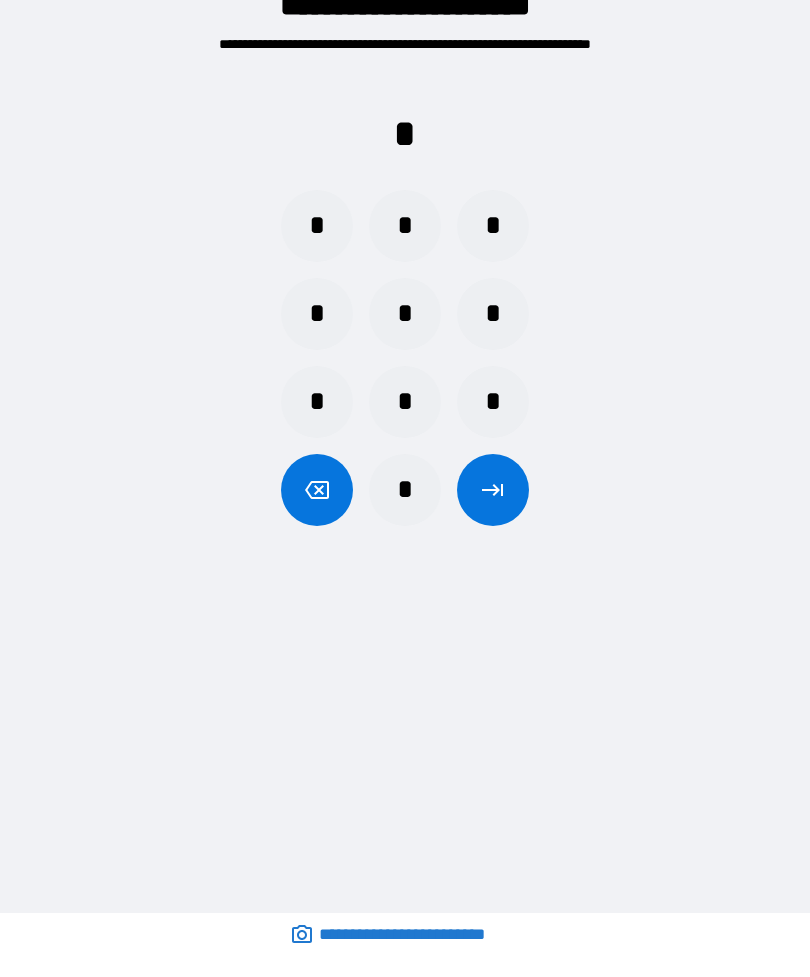 click on "*" at bounding box center (405, 226) 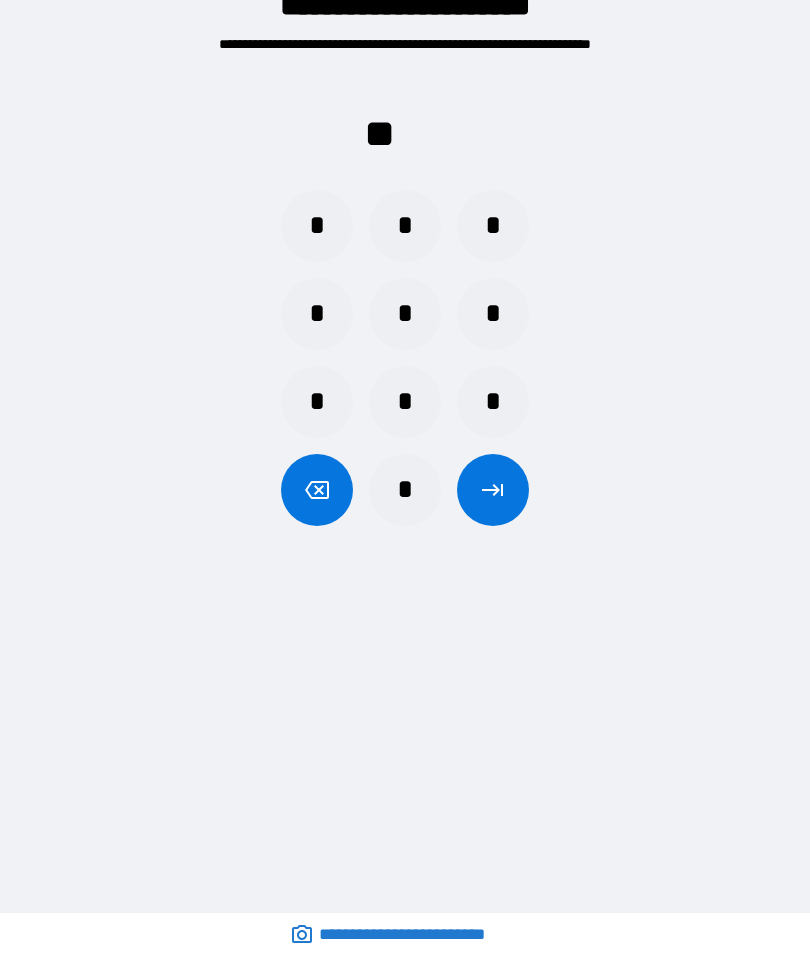 click on "*" at bounding box center [405, 490] 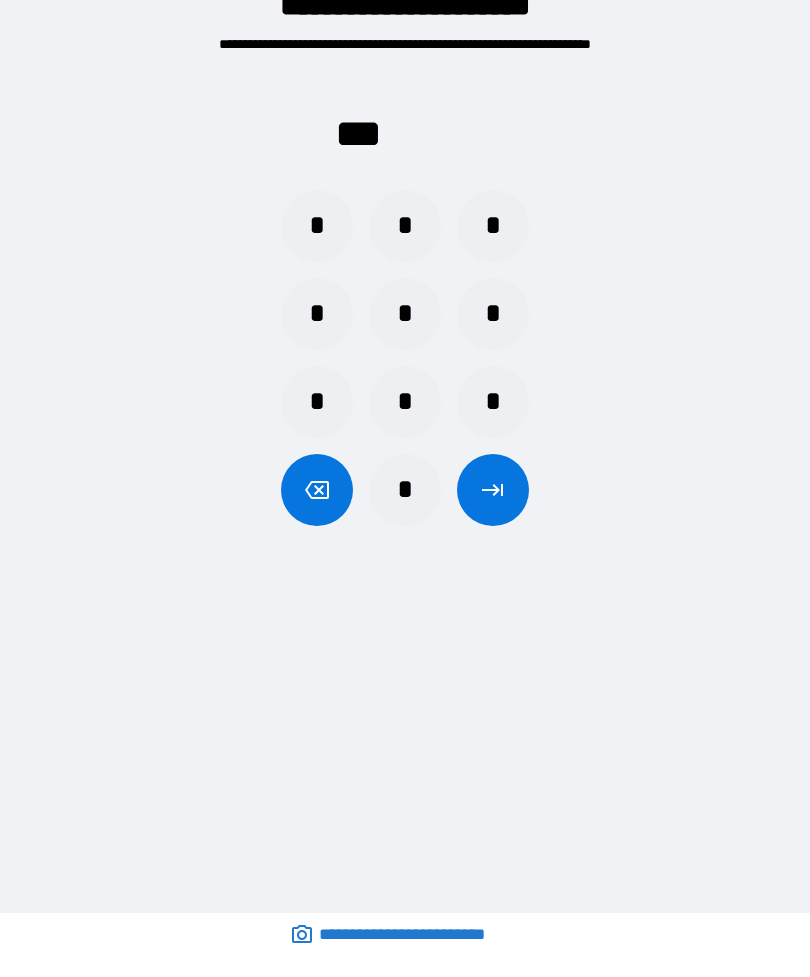 click on "*" at bounding box center [405, 314] 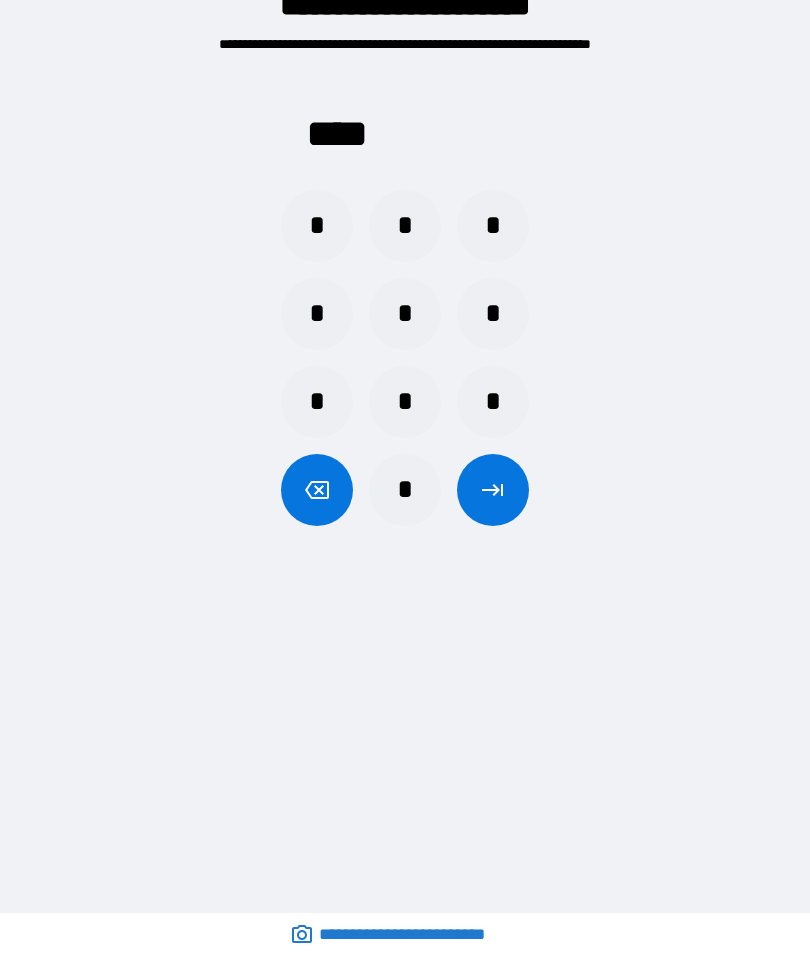 click at bounding box center (493, 490) 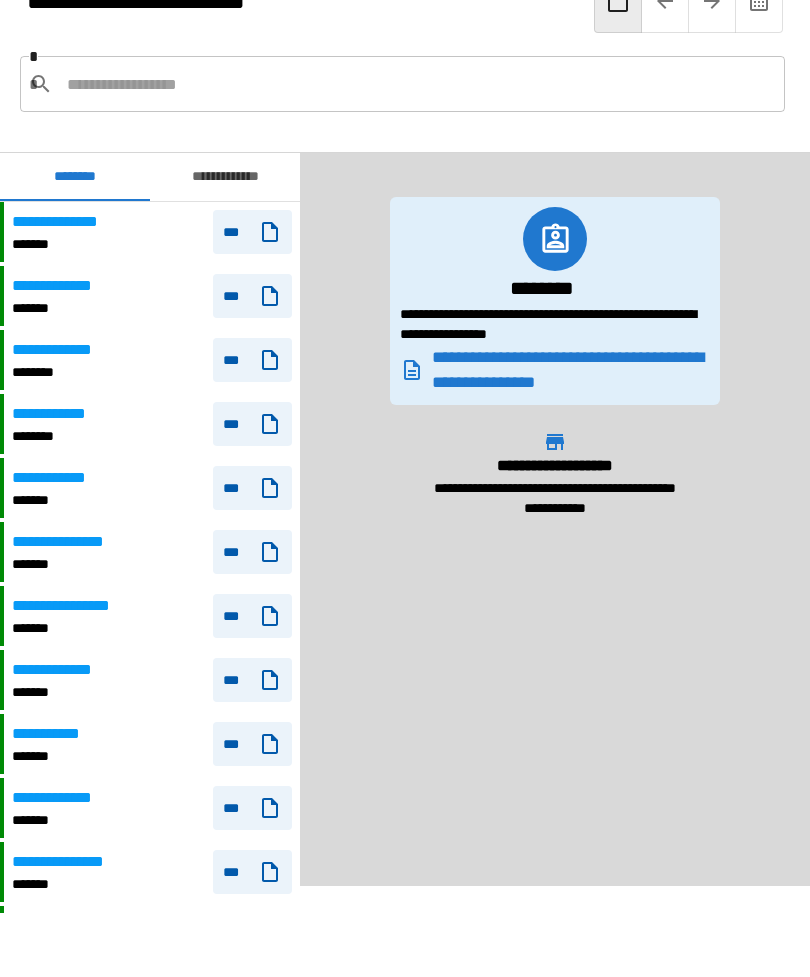 scroll, scrollTop: 0, scrollLeft: 0, axis: both 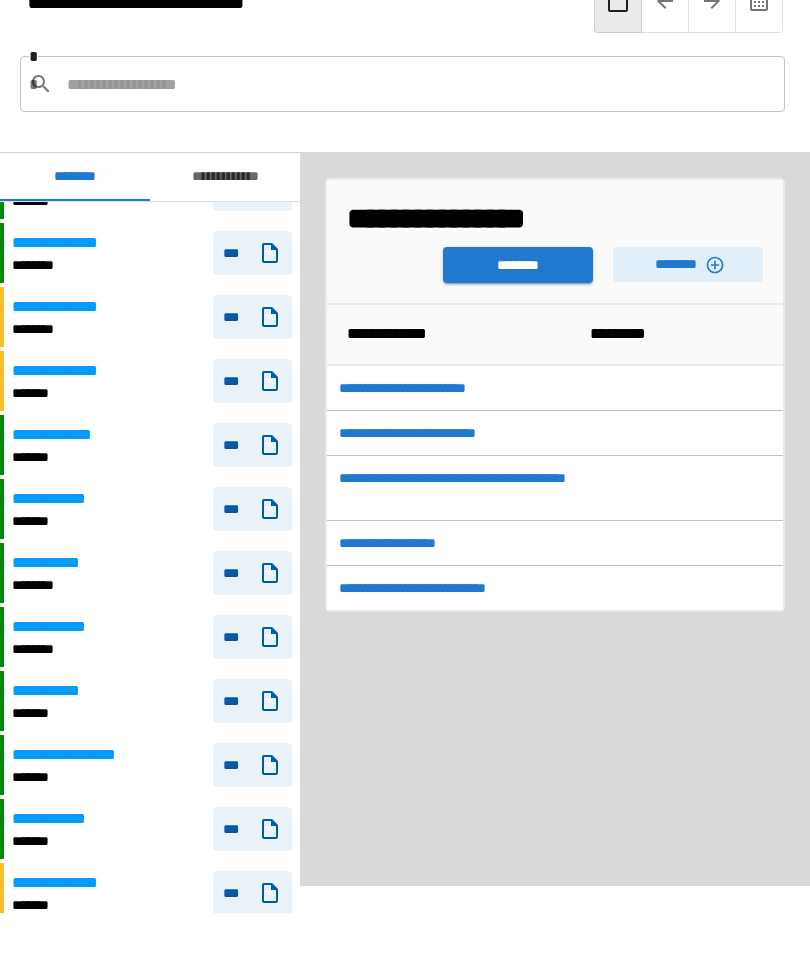 click on "***" at bounding box center (252, 765) 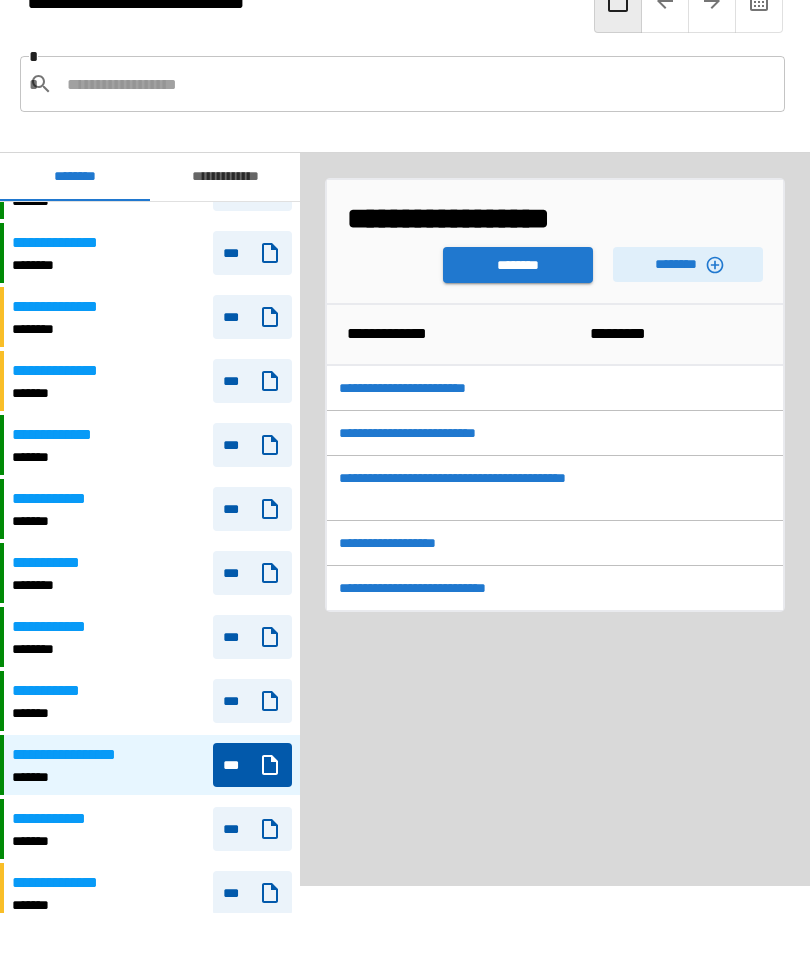 click on "********" at bounding box center (518, 265) 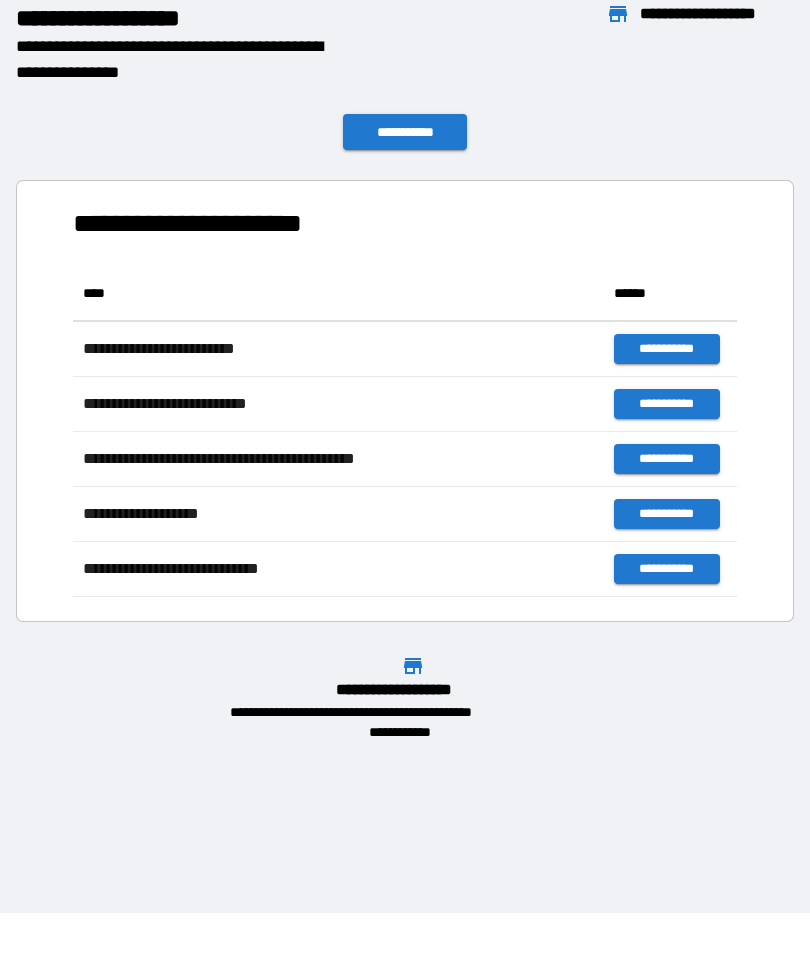 scroll, scrollTop: 1, scrollLeft: 1, axis: both 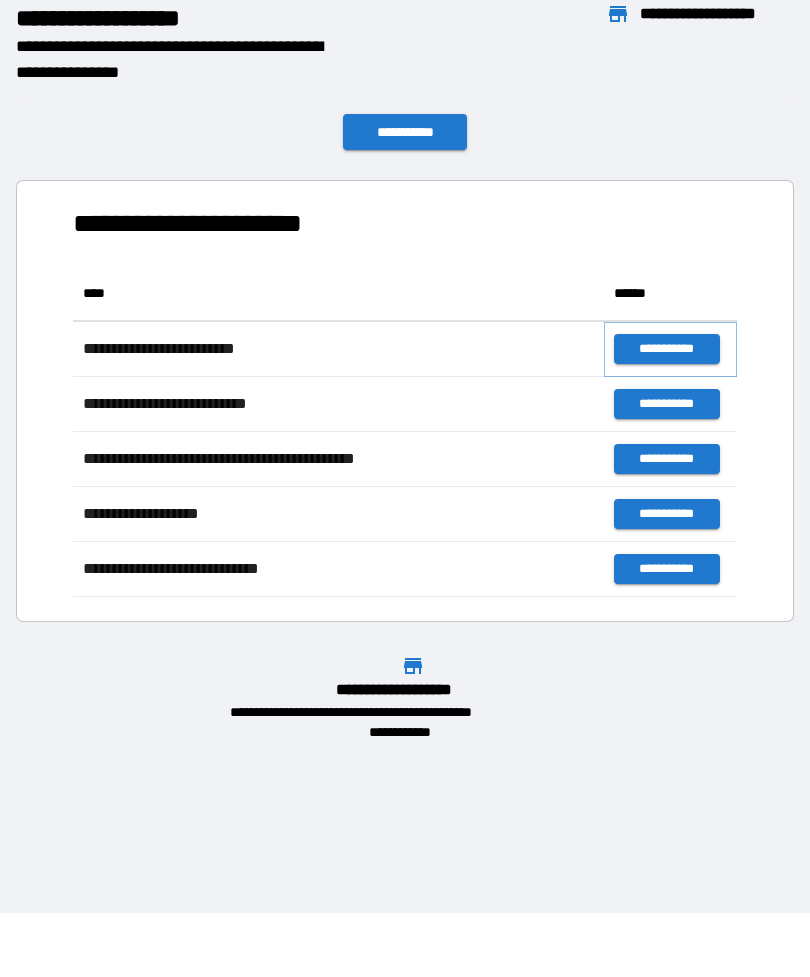 click on "**********" at bounding box center (666, 349) 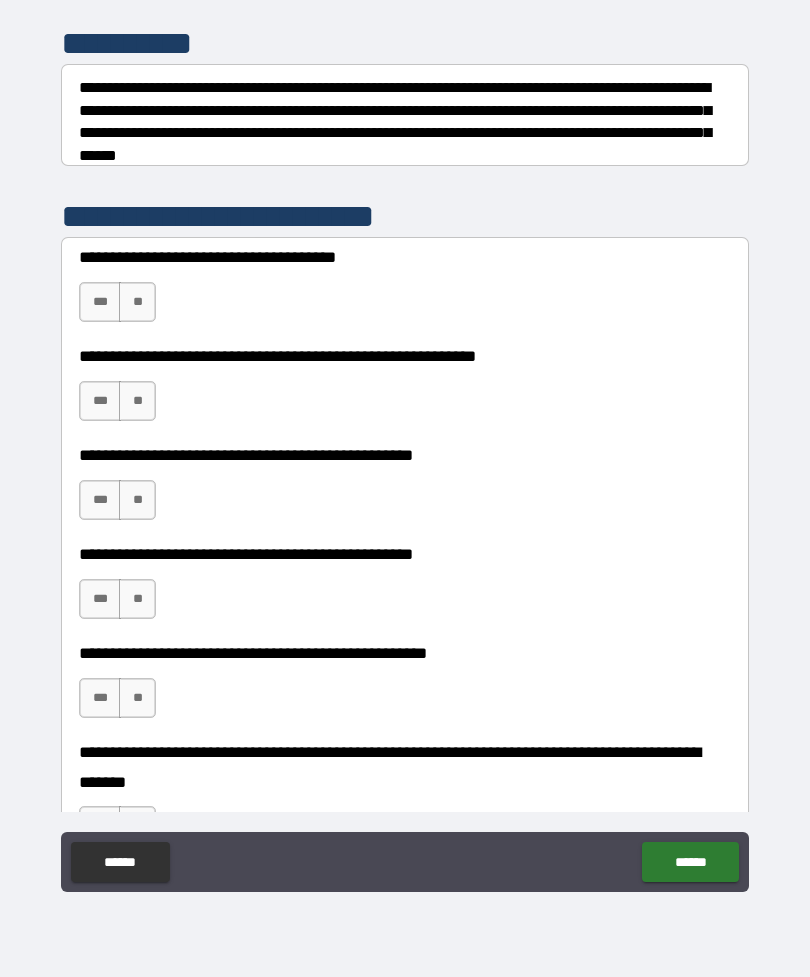 scroll, scrollTop: 278, scrollLeft: 0, axis: vertical 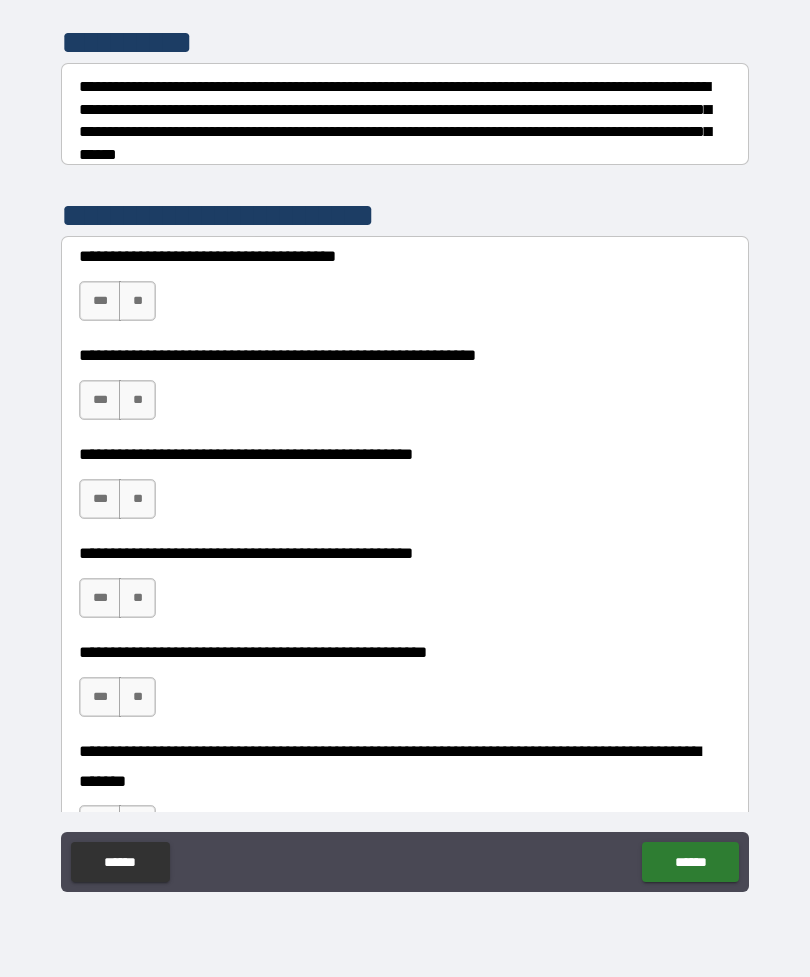 click on "**" at bounding box center [137, 301] 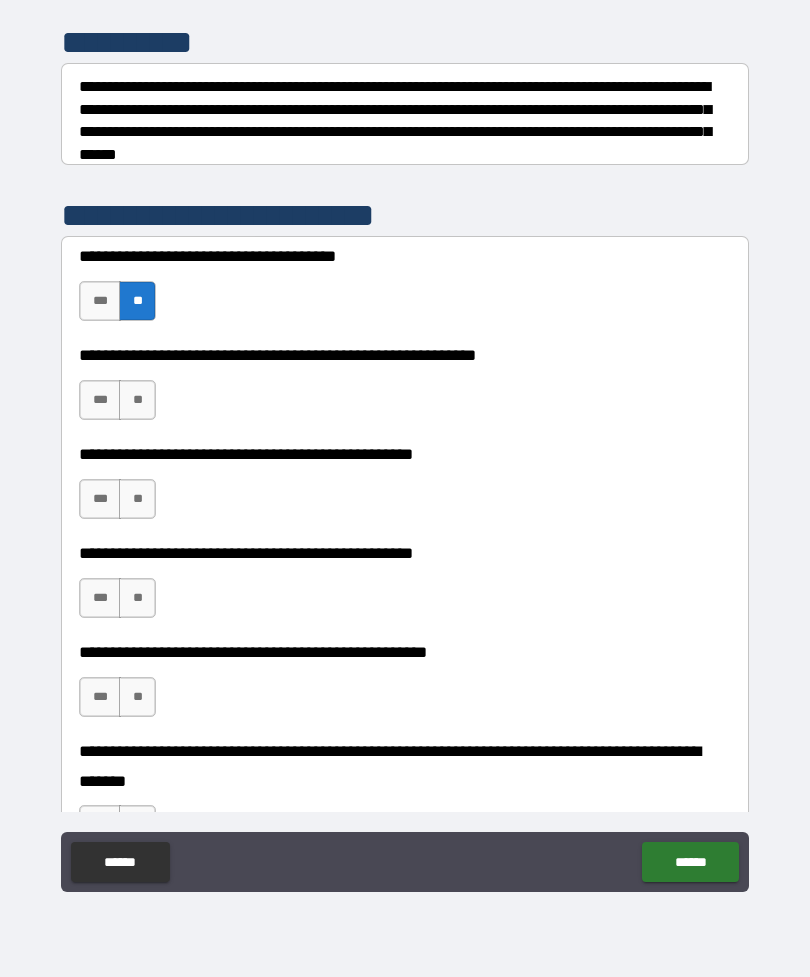 click on "***" at bounding box center (100, 400) 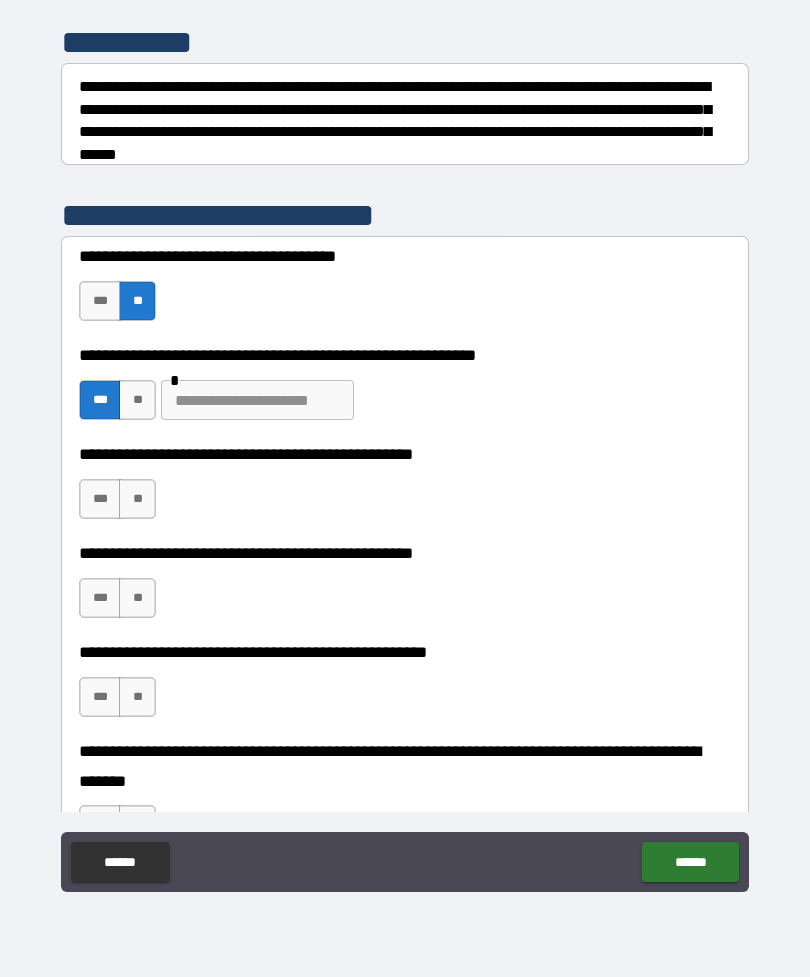 click at bounding box center (257, 400) 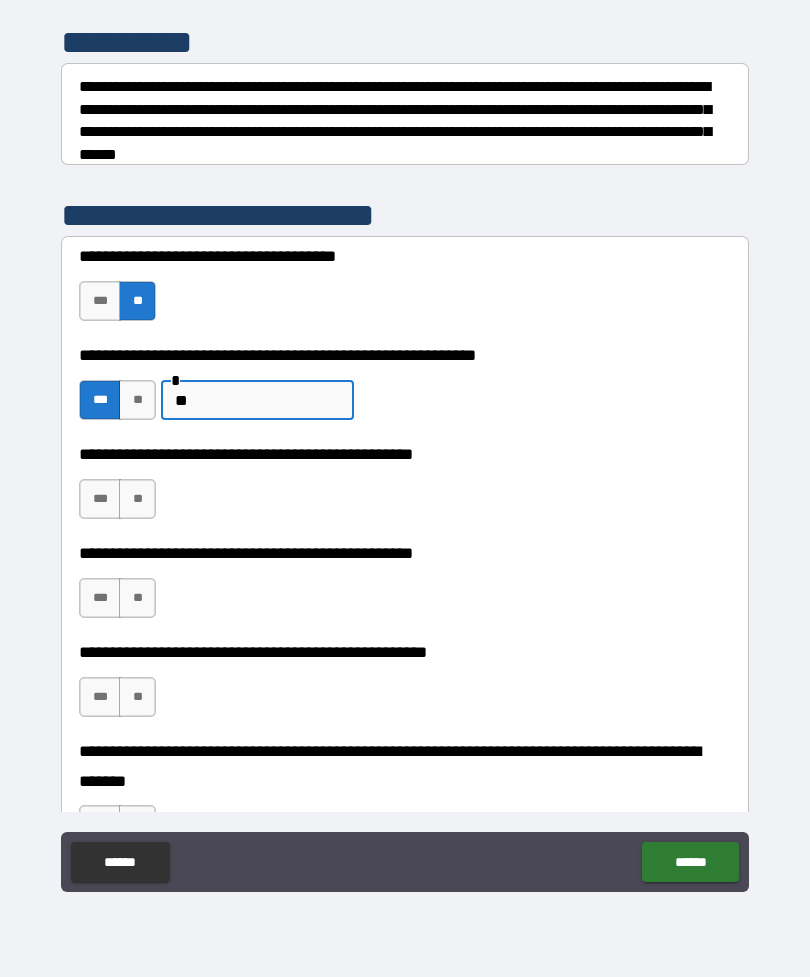 type on "*" 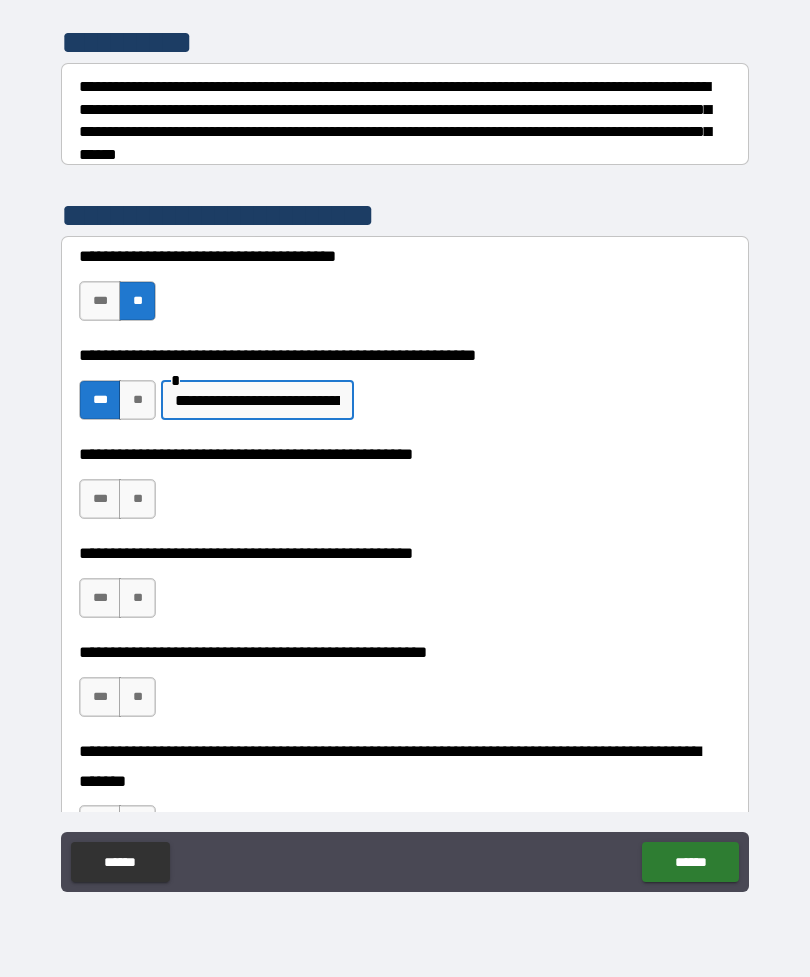 type on "**********" 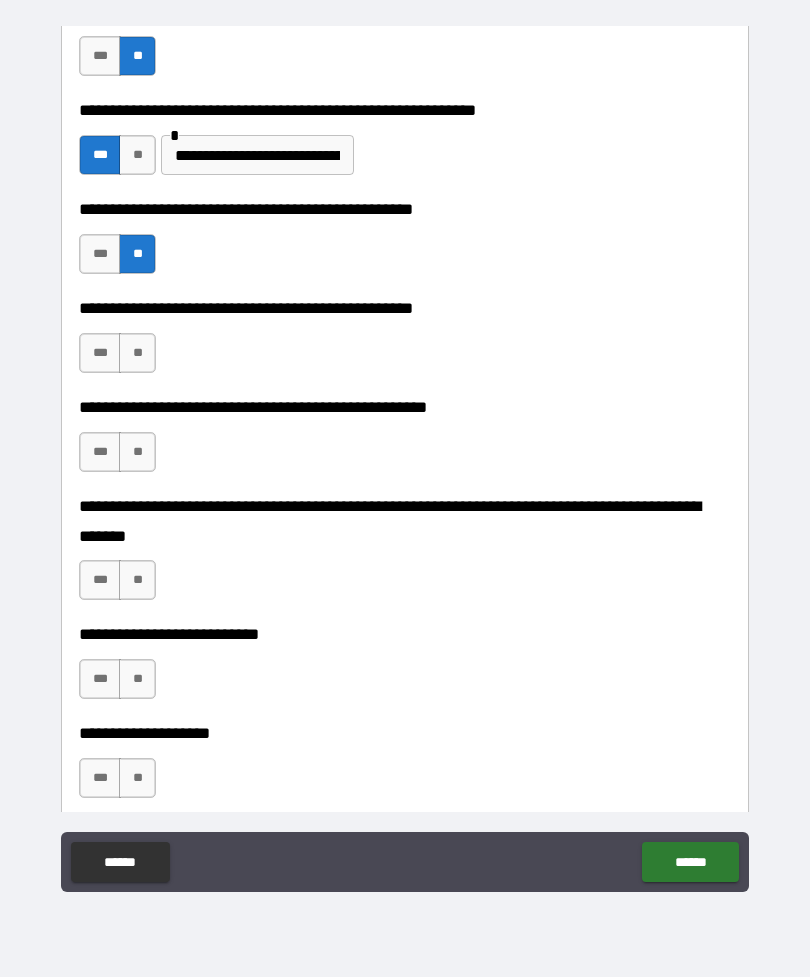 scroll, scrollTop: 531, scrollLeft: 0, axis: vertical 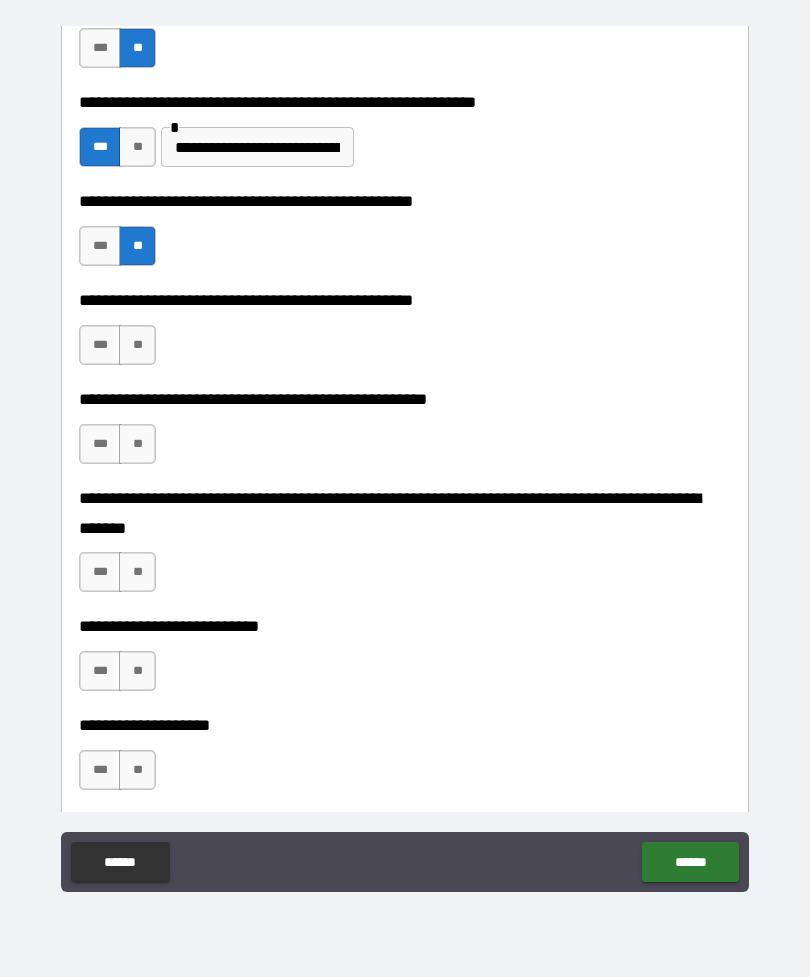 click on "***" at bounding box center [100, 345] 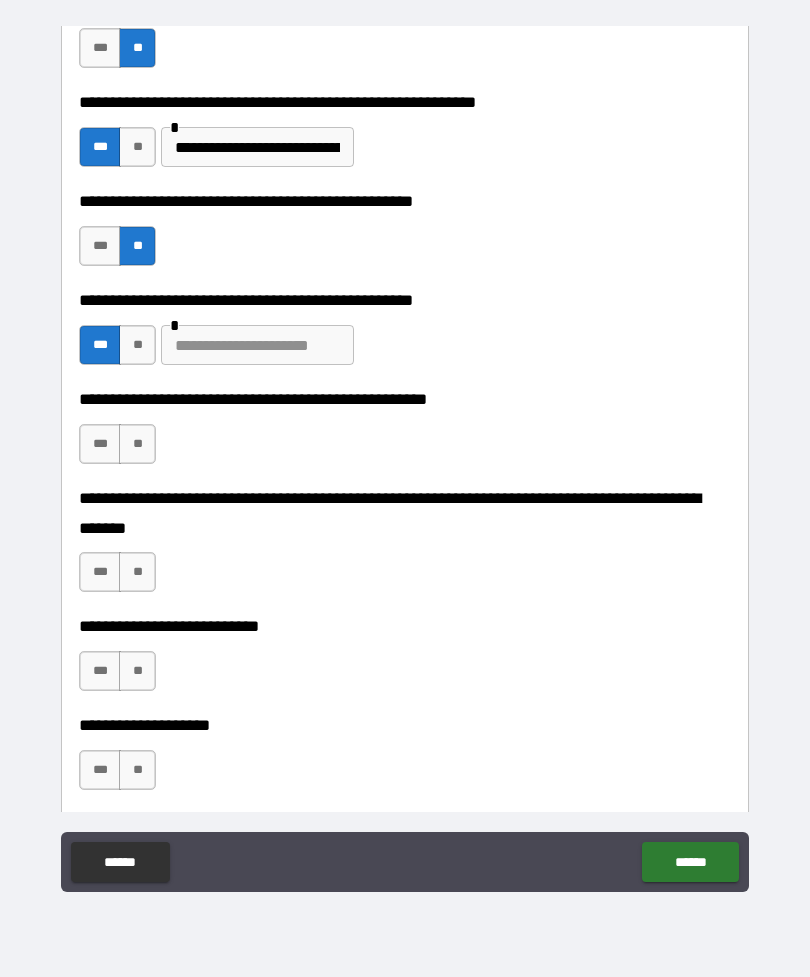 click at bounding box center (257, 345) 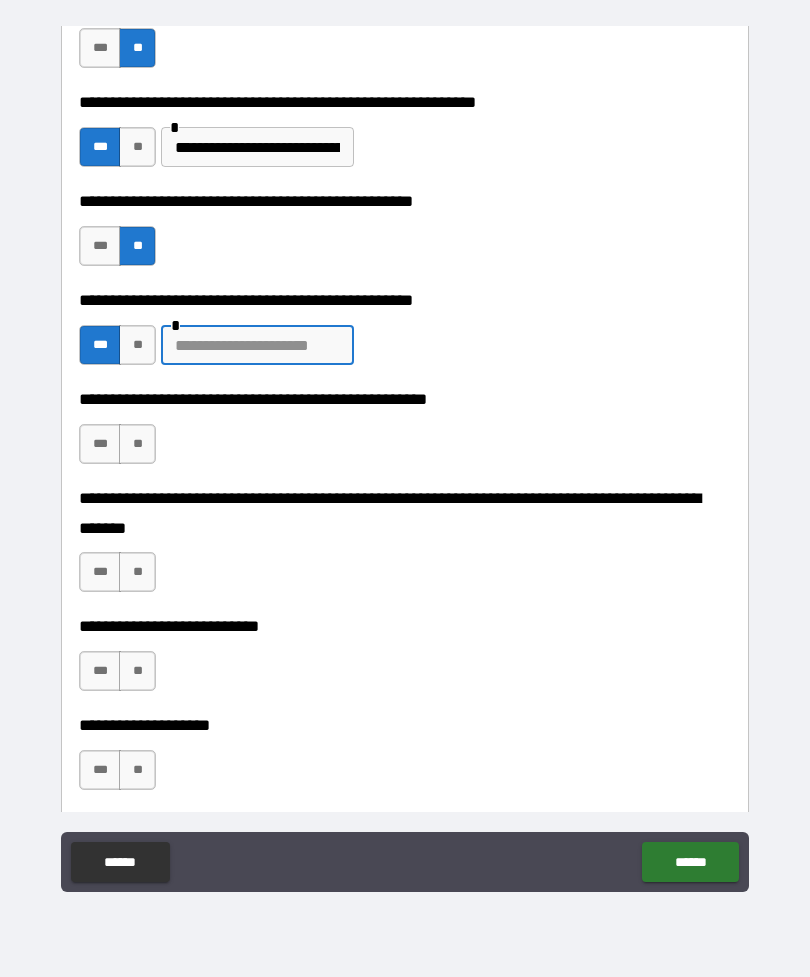 type on "*" 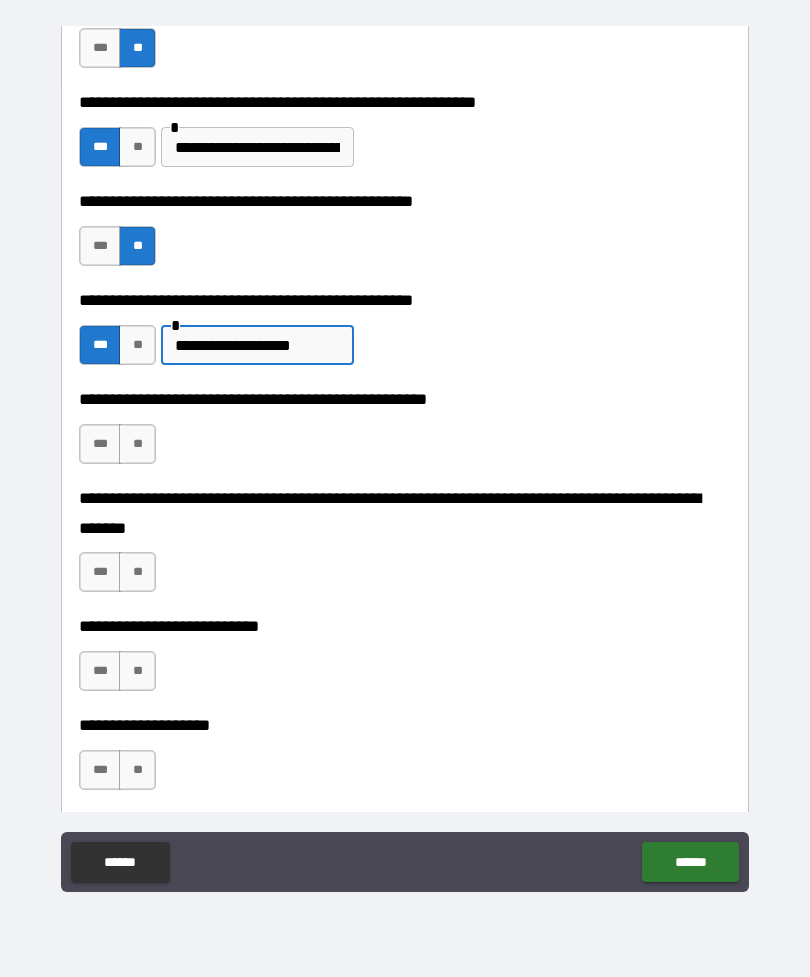 click on "**********" at bounding box center [257, 345] 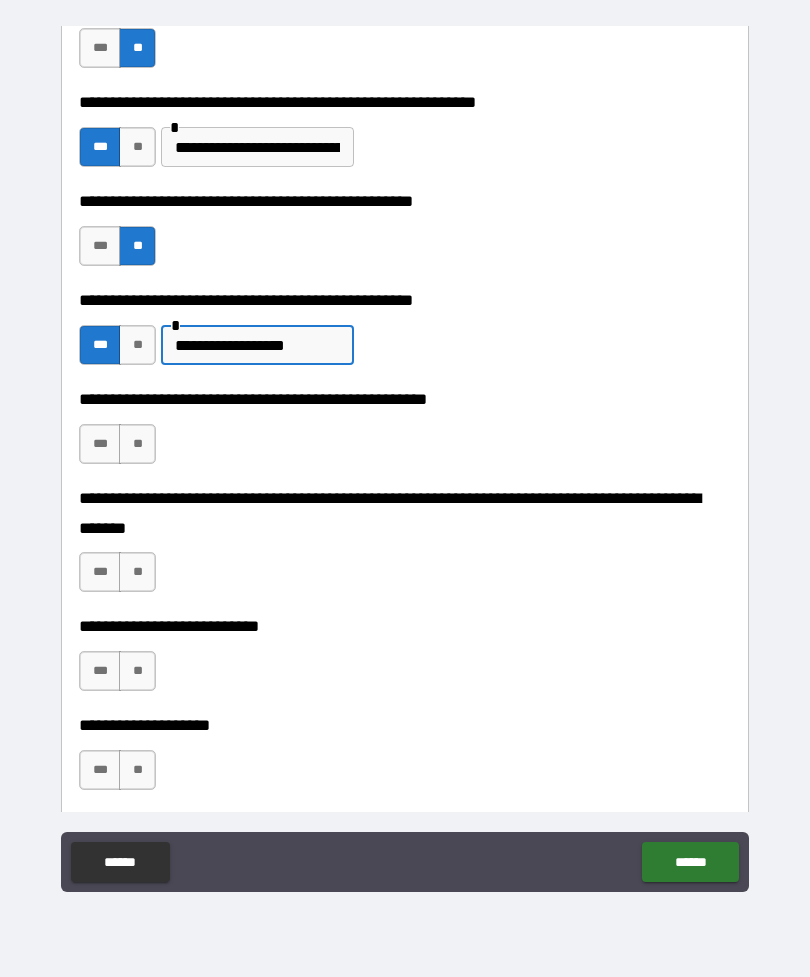 click on "**********" at bounding box center [257, 345] 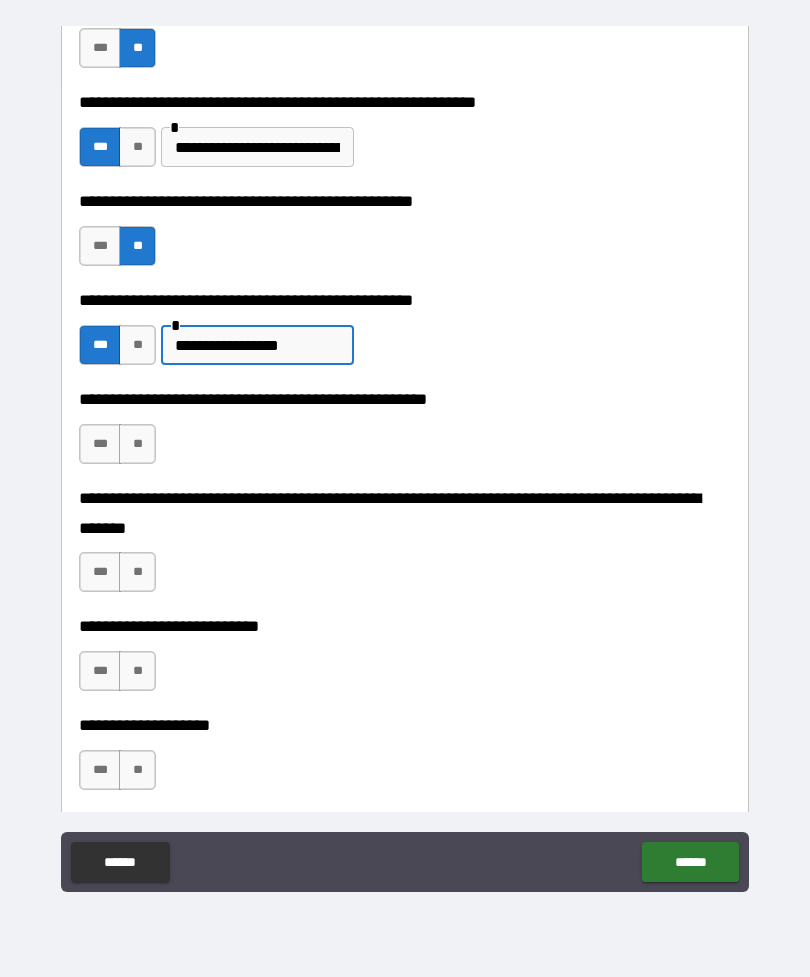 click on "**********" at bounding box center [257, 345] 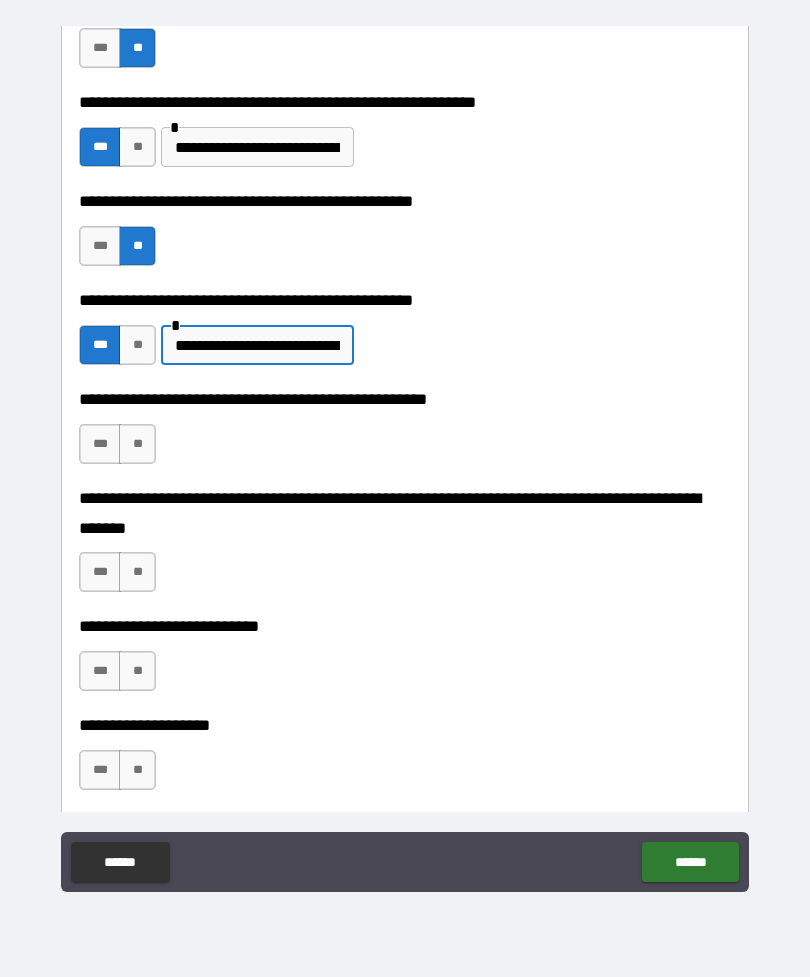 click on "**********" at bounding box center (257, 345) 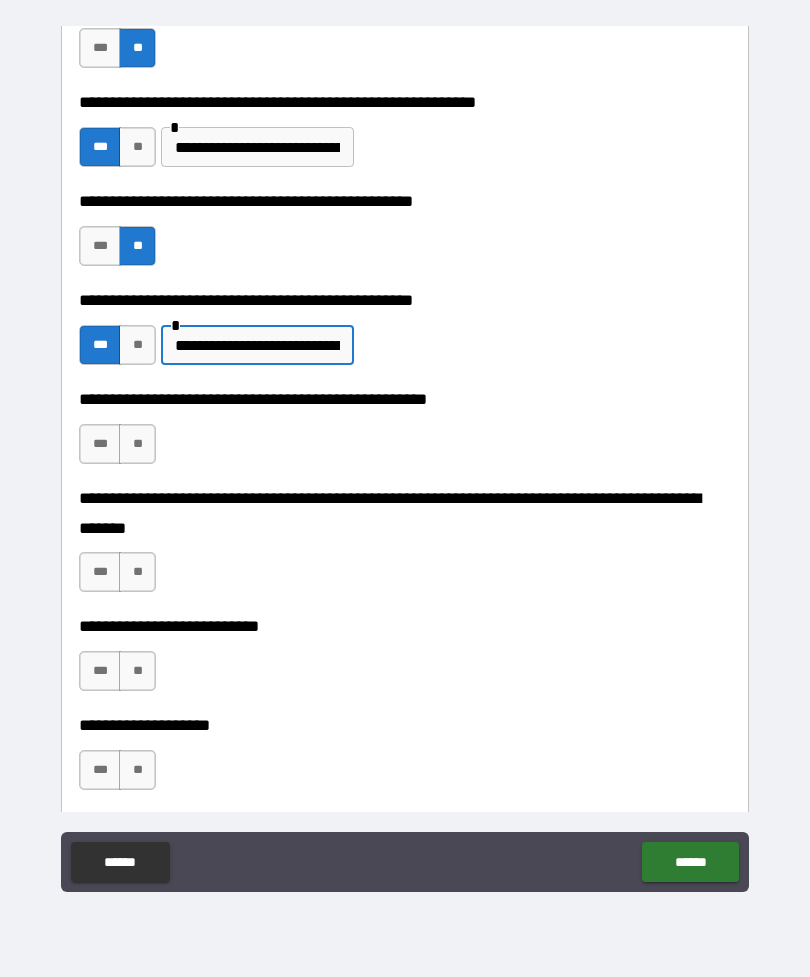 type on "**********" 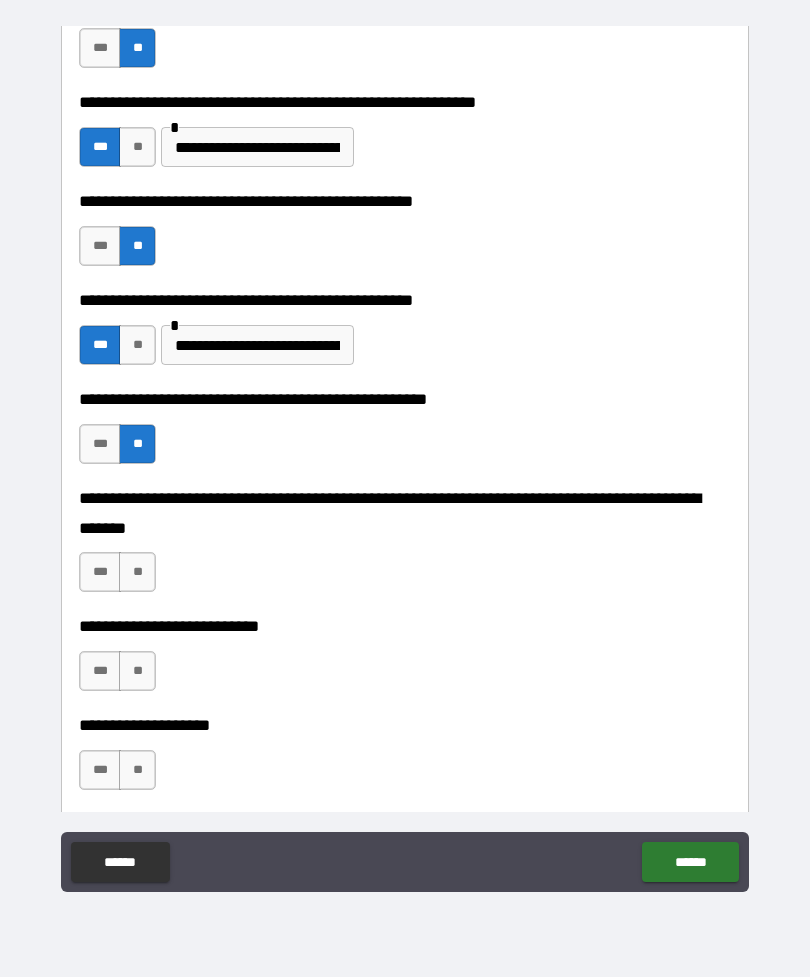 click on "**" at bounding box center [137, 572] 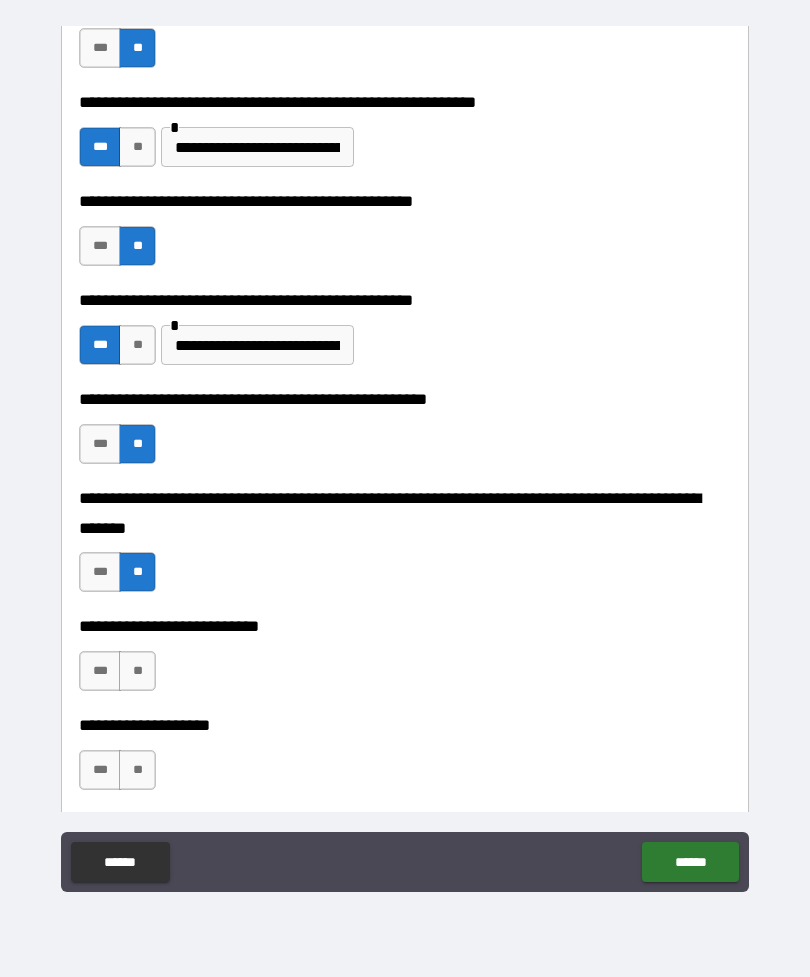 click on "**" at bounding box center [137, 671] 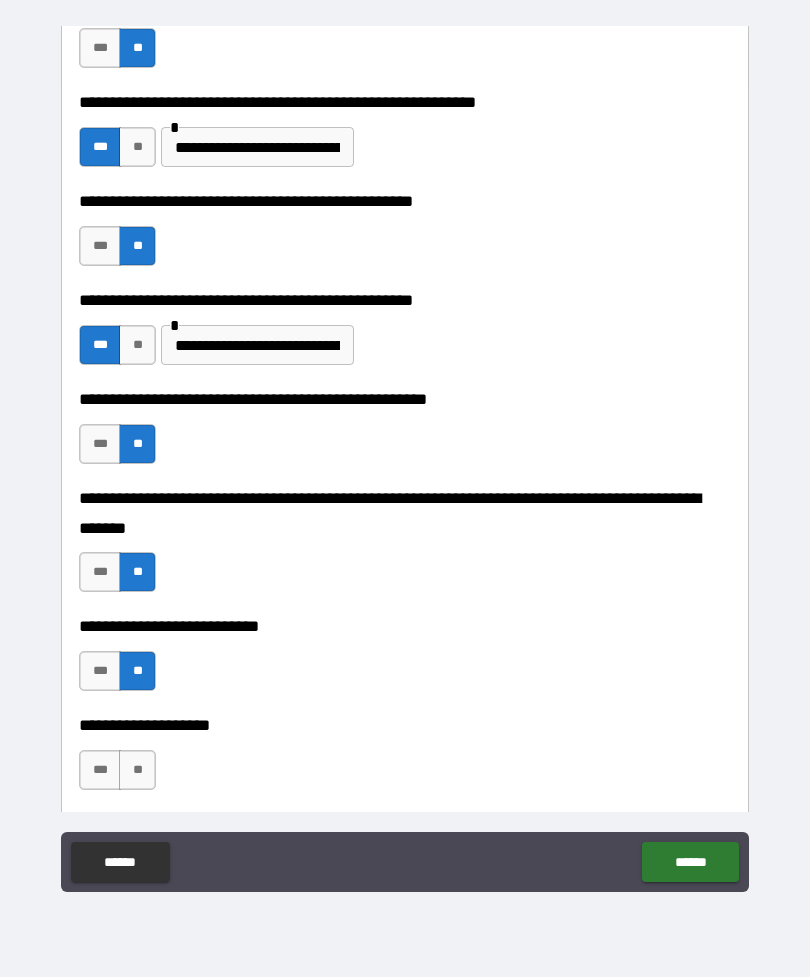 click on "**" at bounding box center [137, 770] 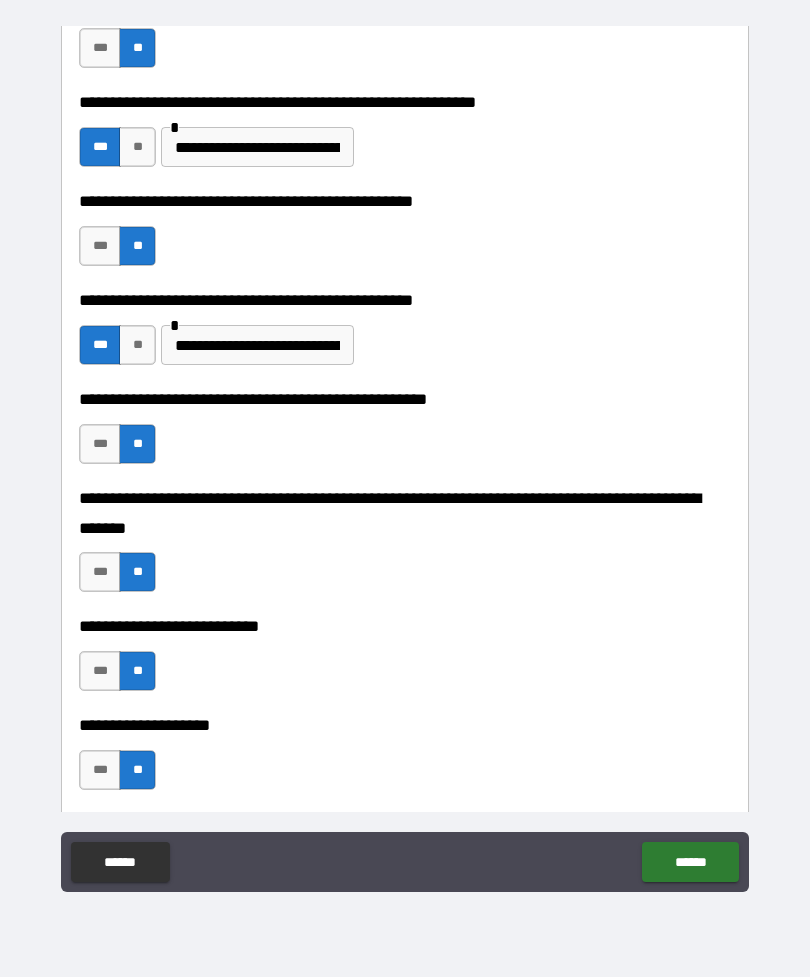 click on "******" at bounding box center [690, 862] 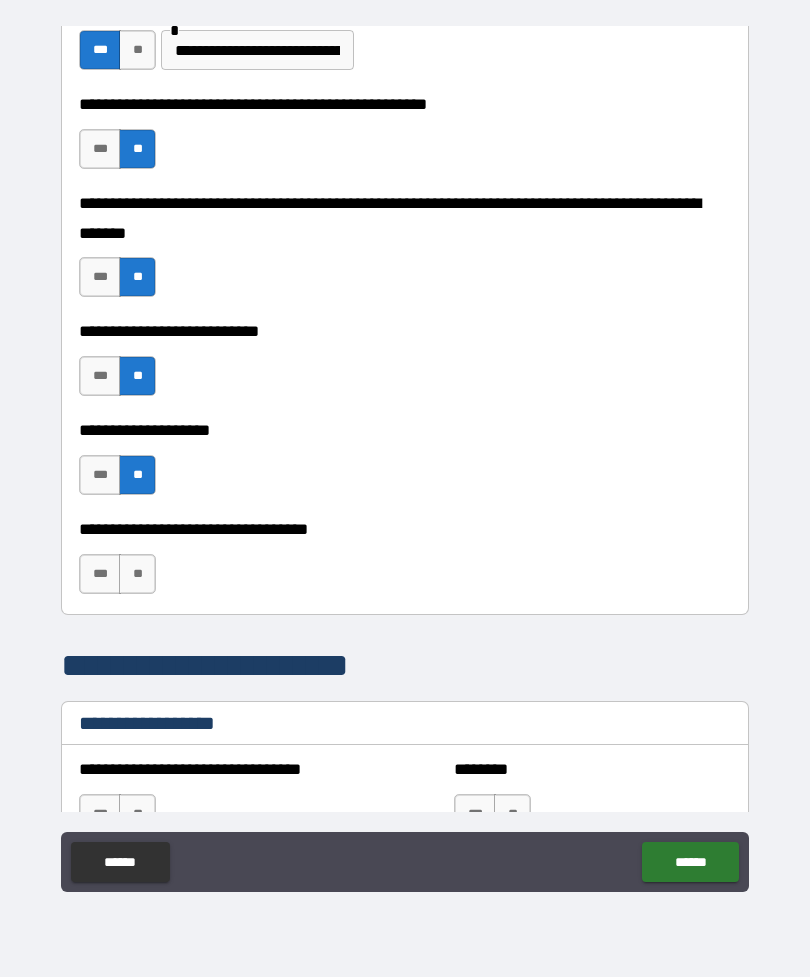 scroll, scrollTop: 829, scrollLeft: 0, axis: vertical 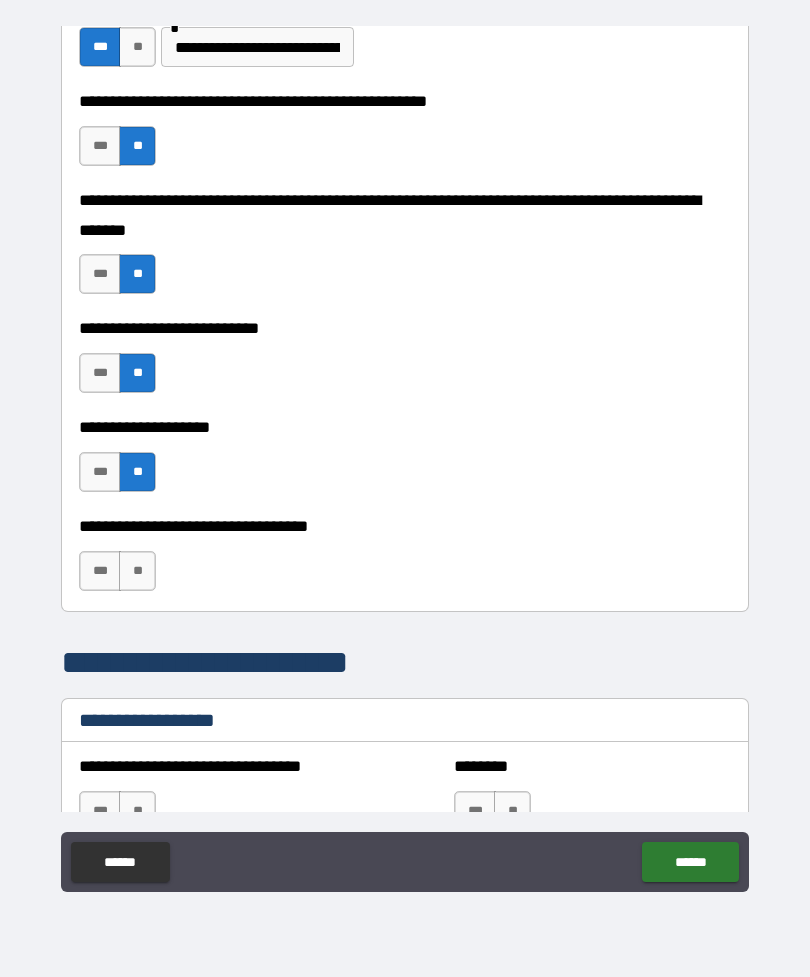 click on "**" at bounding box center [137, 571] 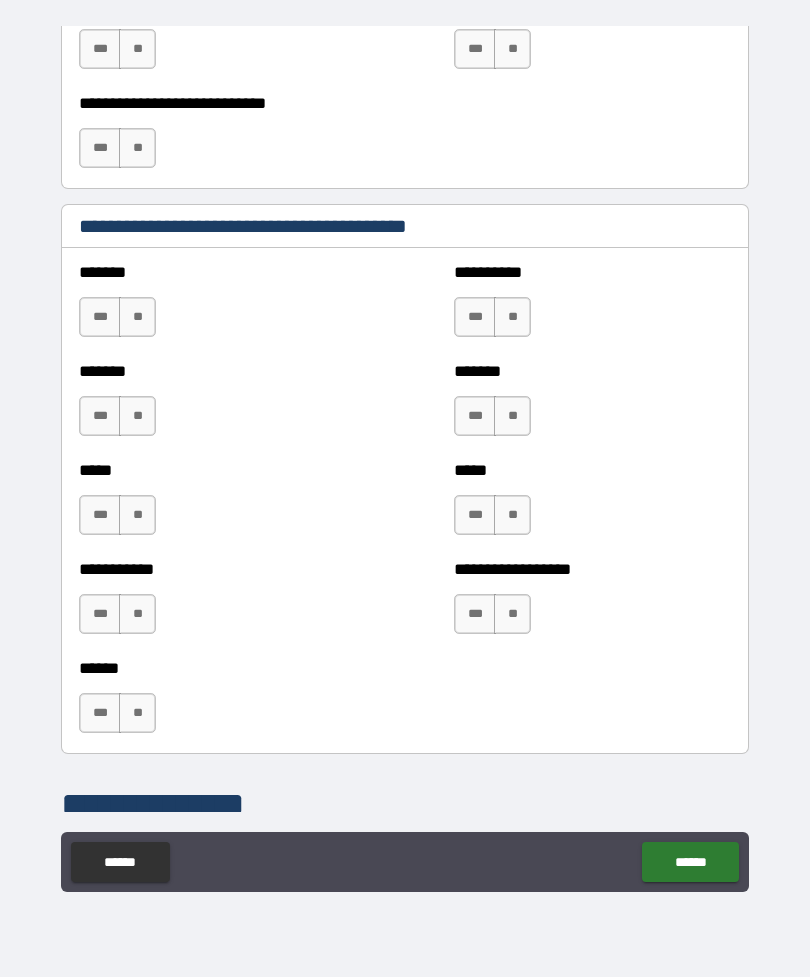 scroll, scrollTop: 1592, scrollLeft: 0, axis: vertical 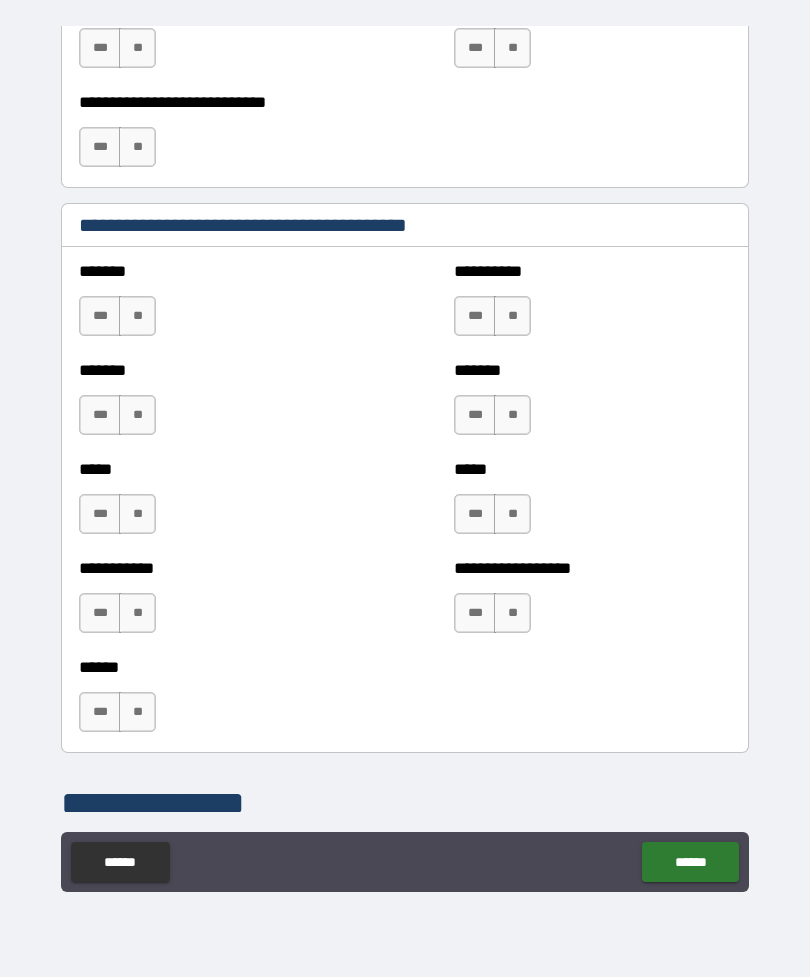 click on "**" at bounding box center (137, 316) 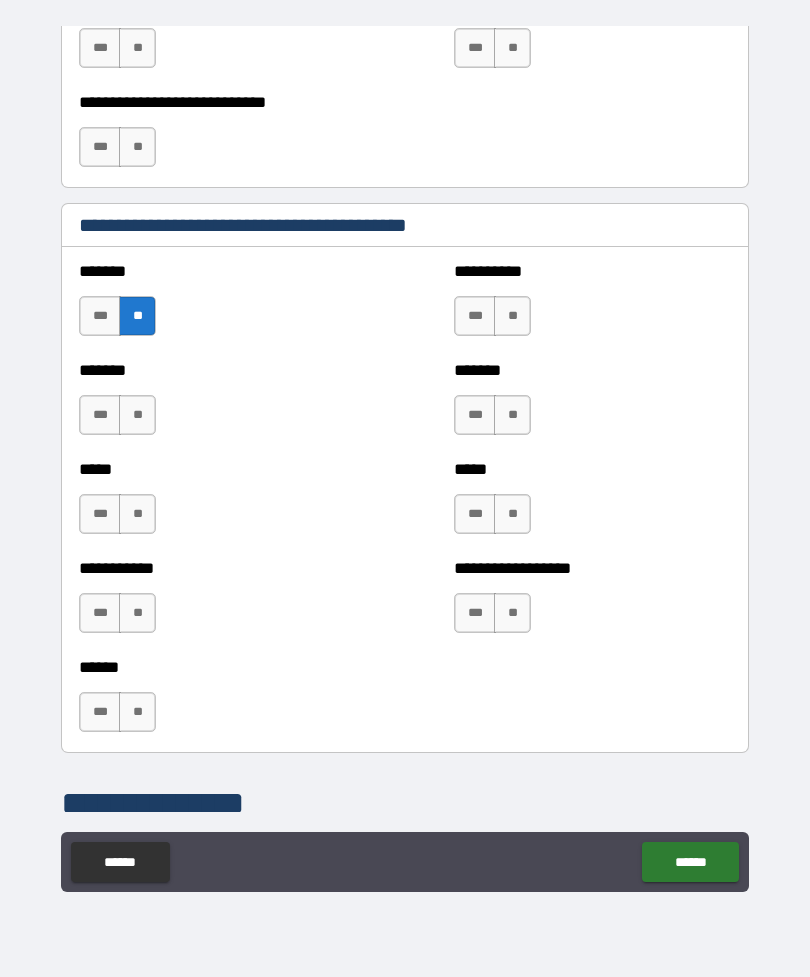 click on "**" at bounding box center (137, 415) 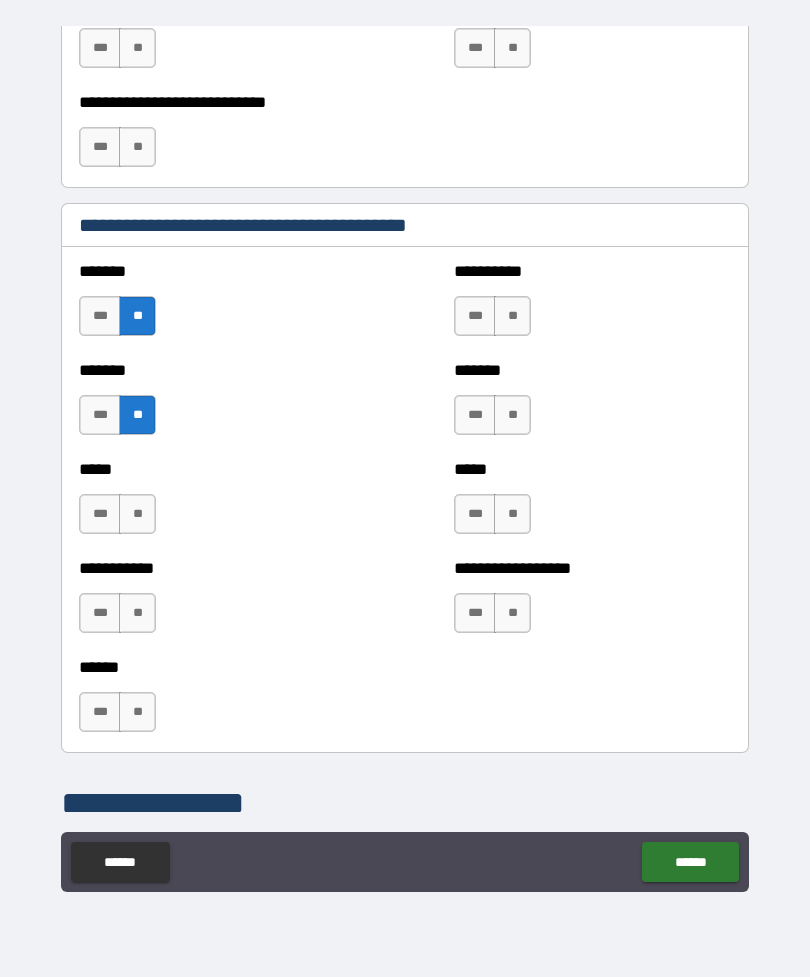 click on "**" at bounding box center [137, 514] 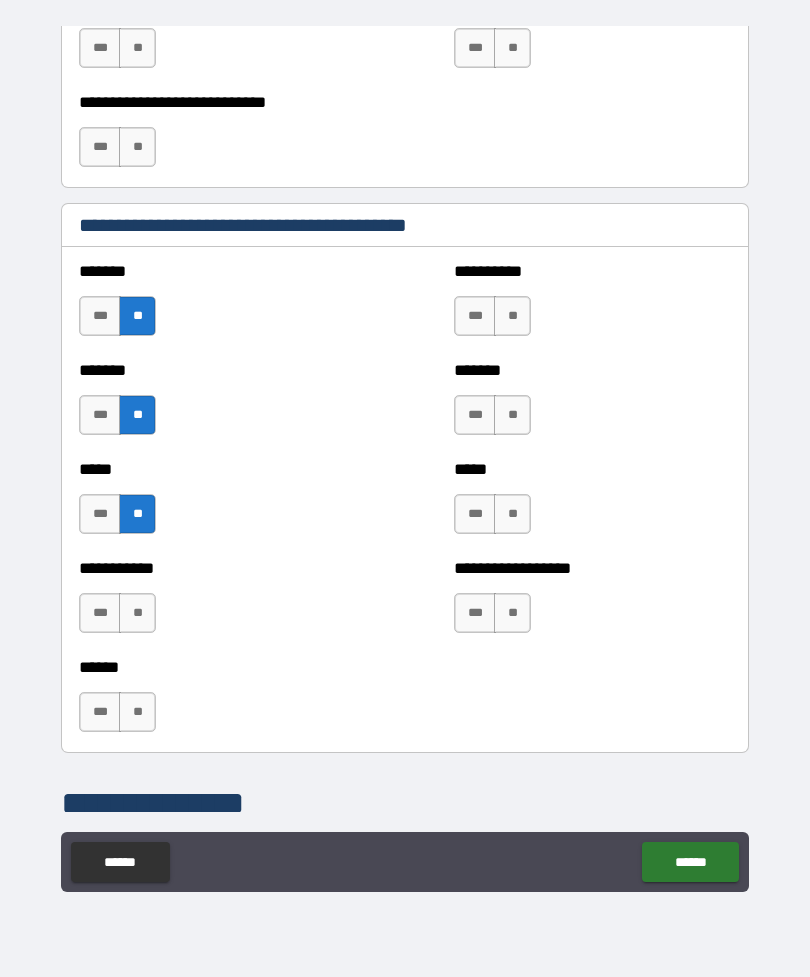 click on "**" at bounding box center [137, 613] 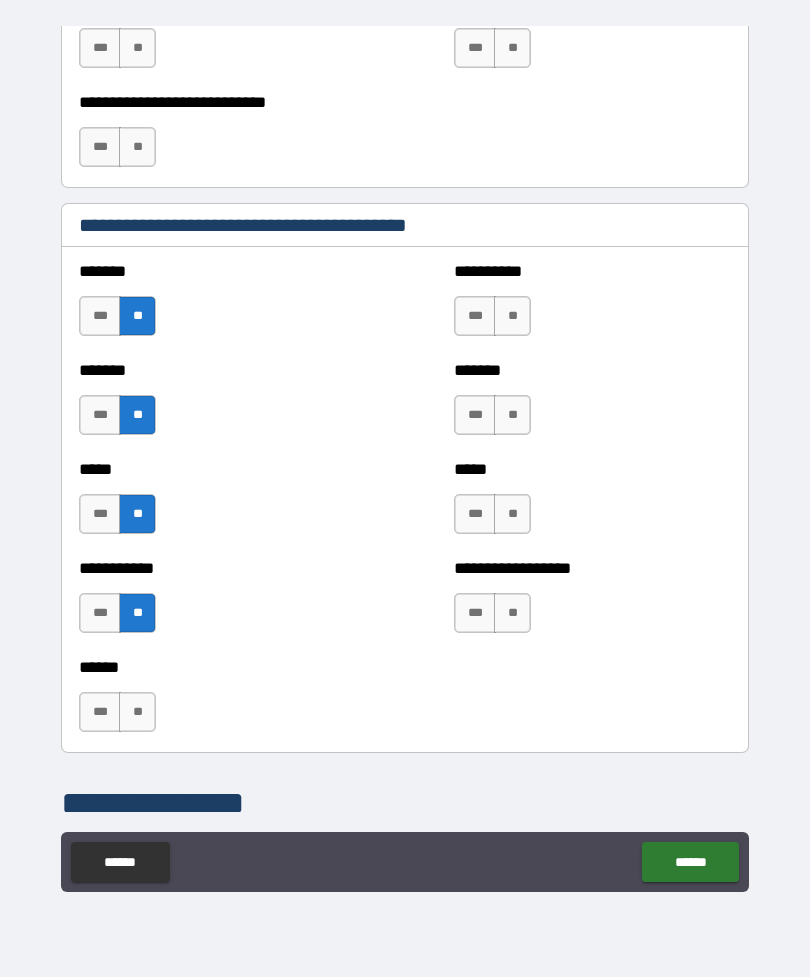 click on "**" at bounding box center (137, 712) 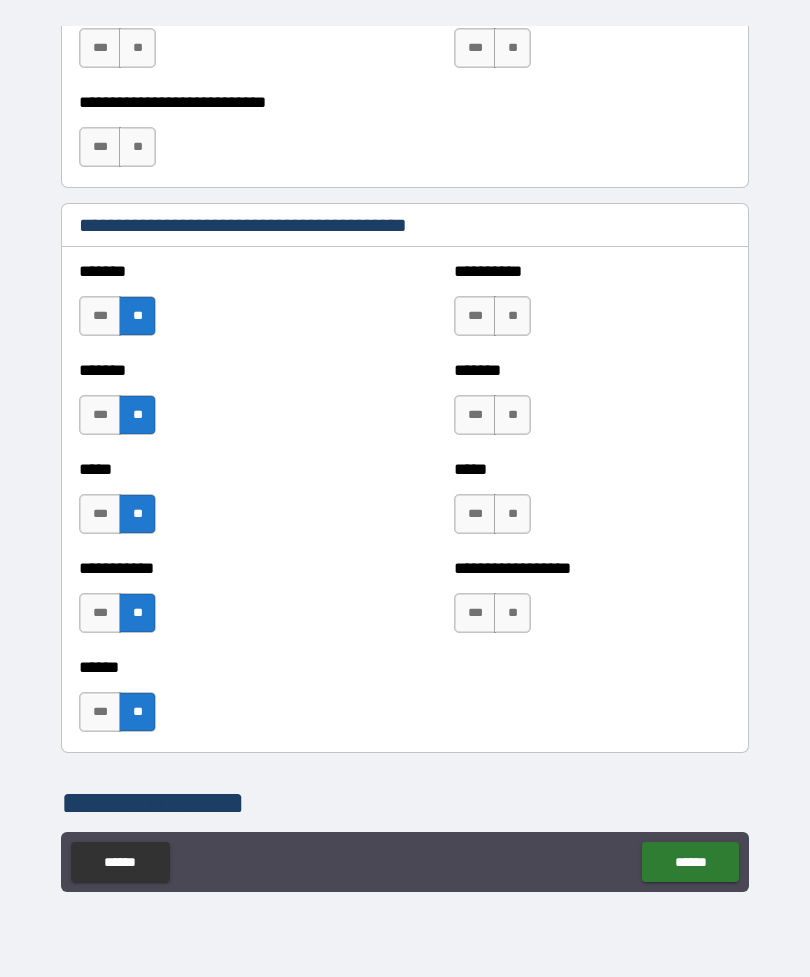 click on "**" at bounding box center (512, 613) 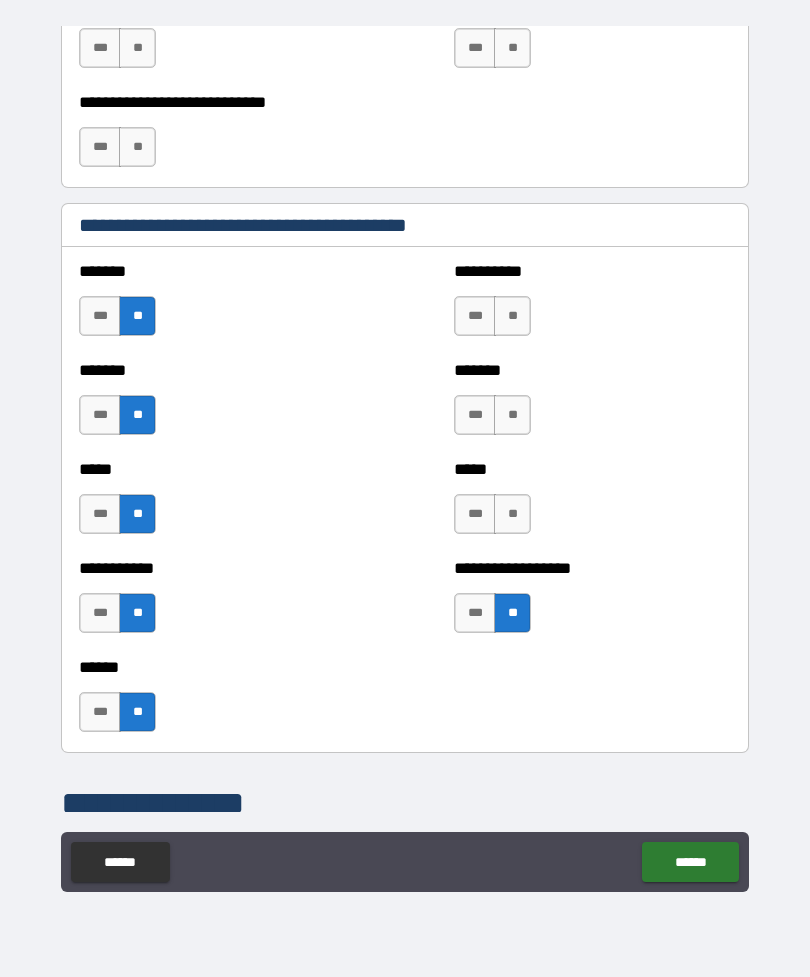 click on "**" at bounding box center [512, 514] 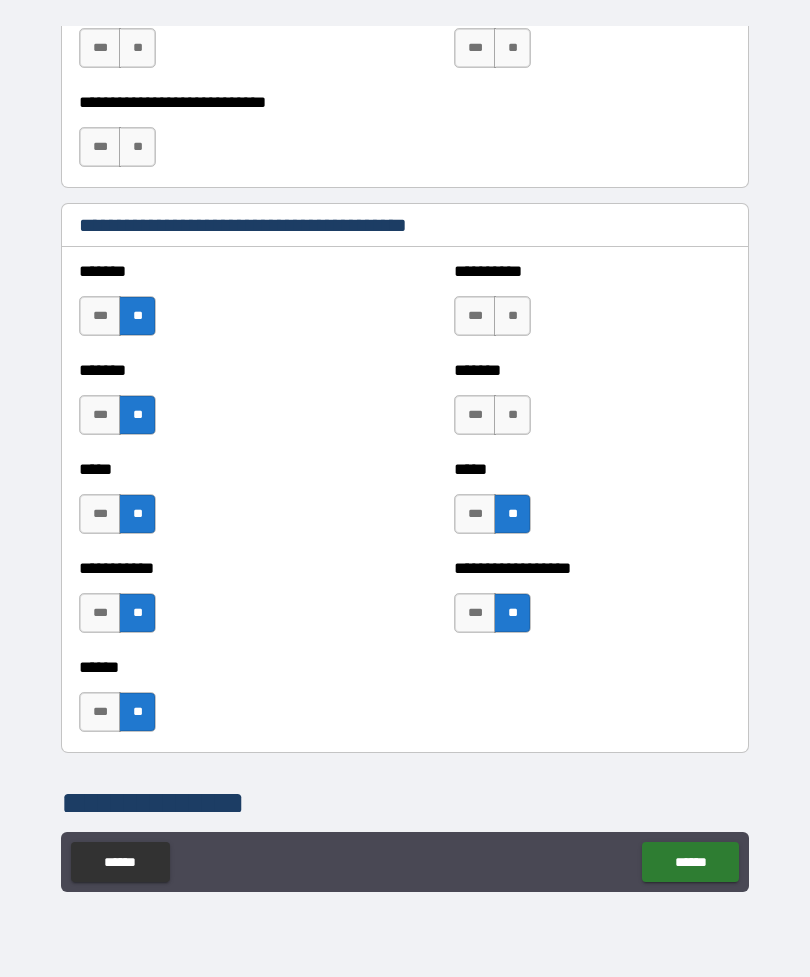 click on "**" at bounding box center (512, 415) 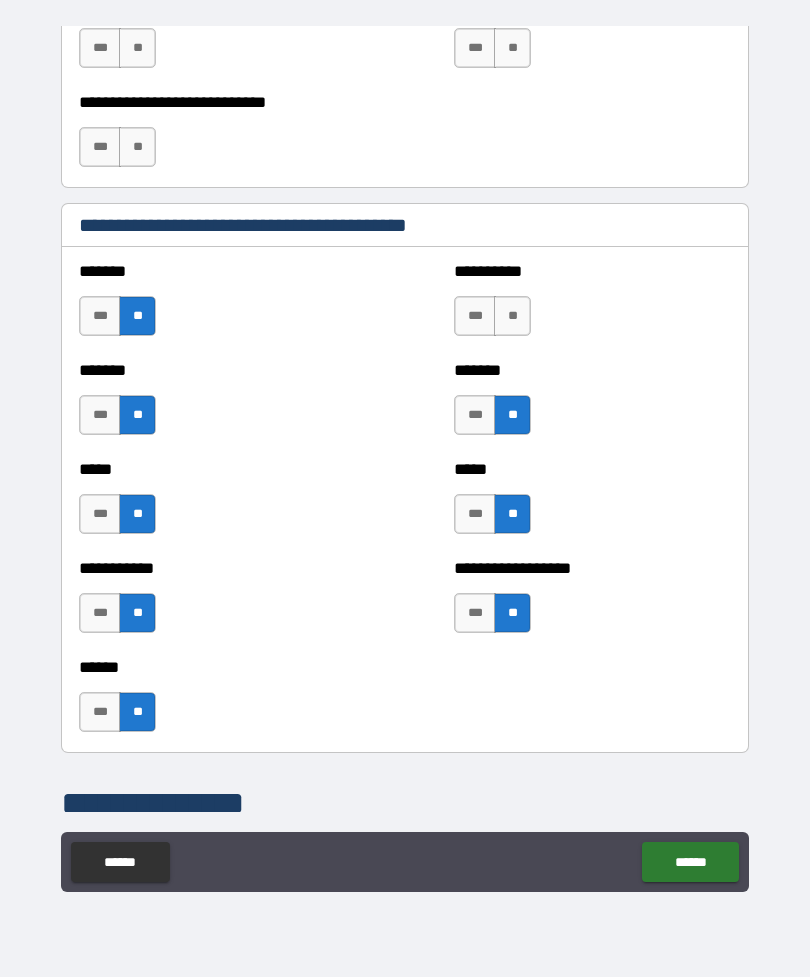click on "**" at bounding box center (512, 316) 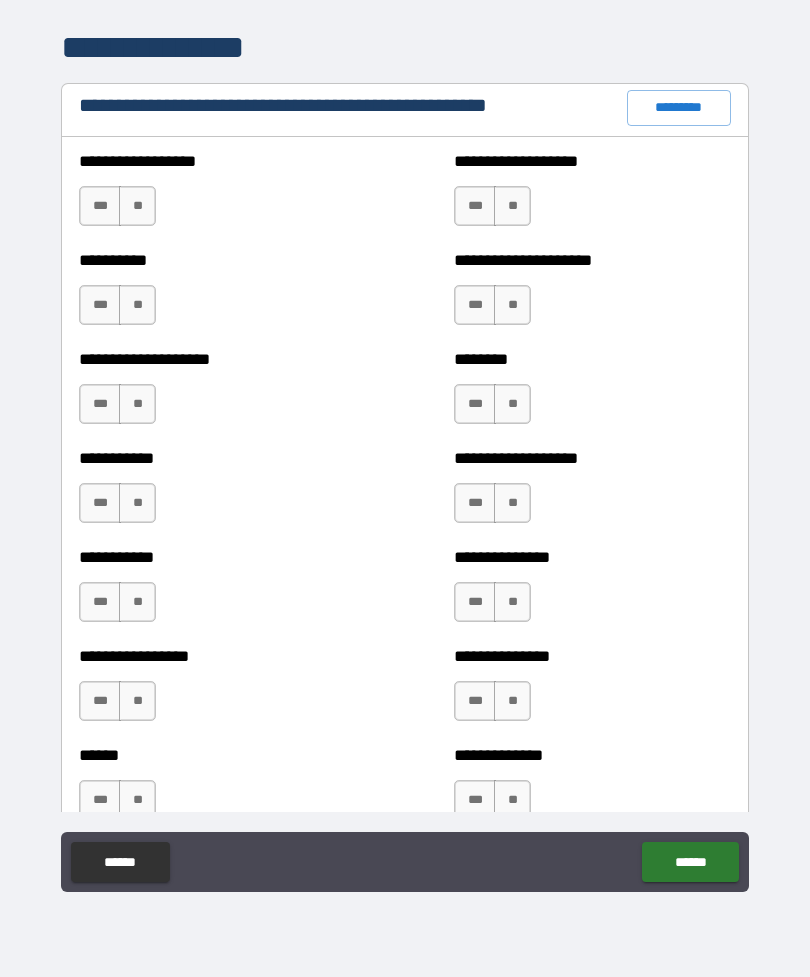 scroll, scrollTop: 2349, scrollLeft: 0, axis: vertical 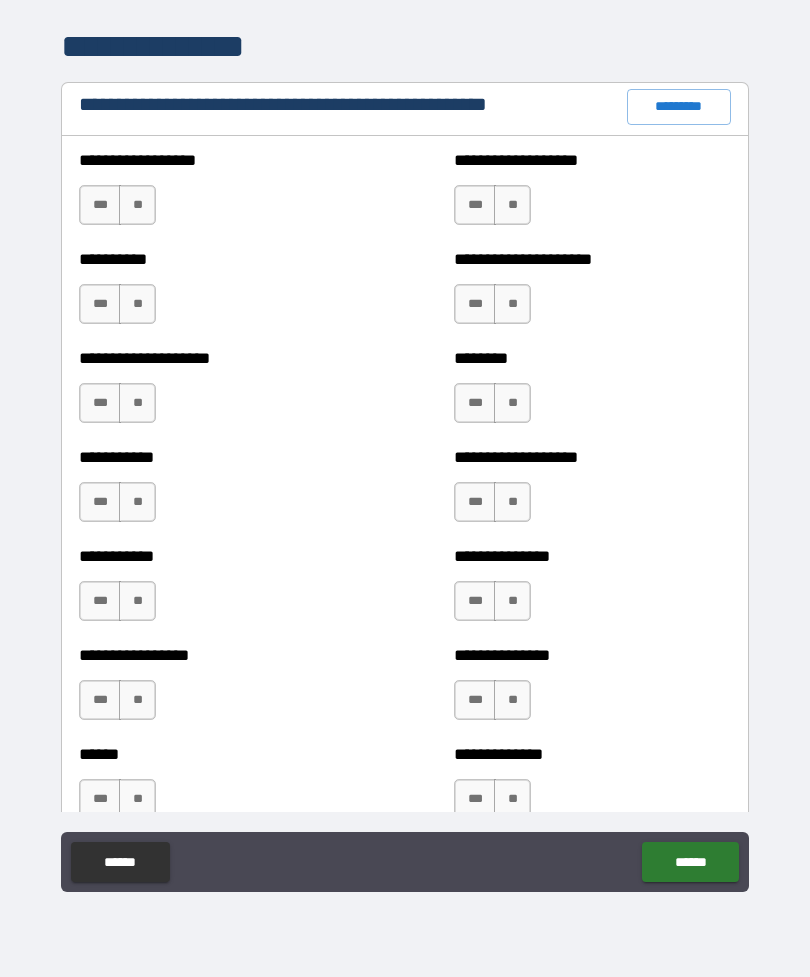 click on "**" at bounding box center (137, 205) 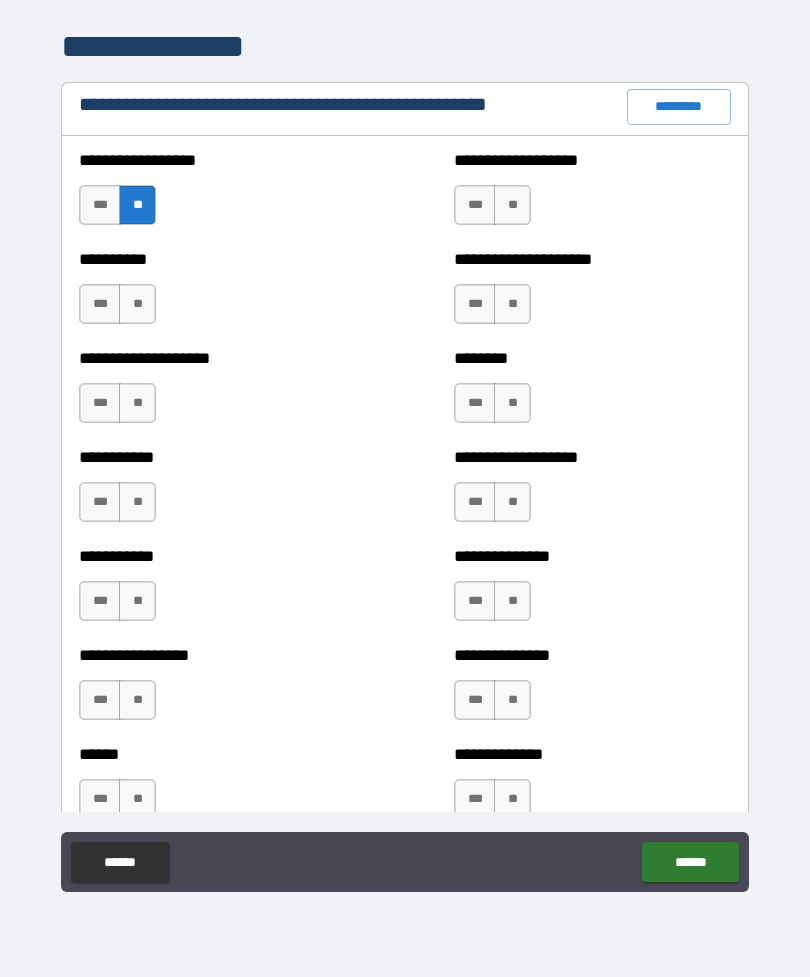 click on "**" at bounding box center (137, 304) 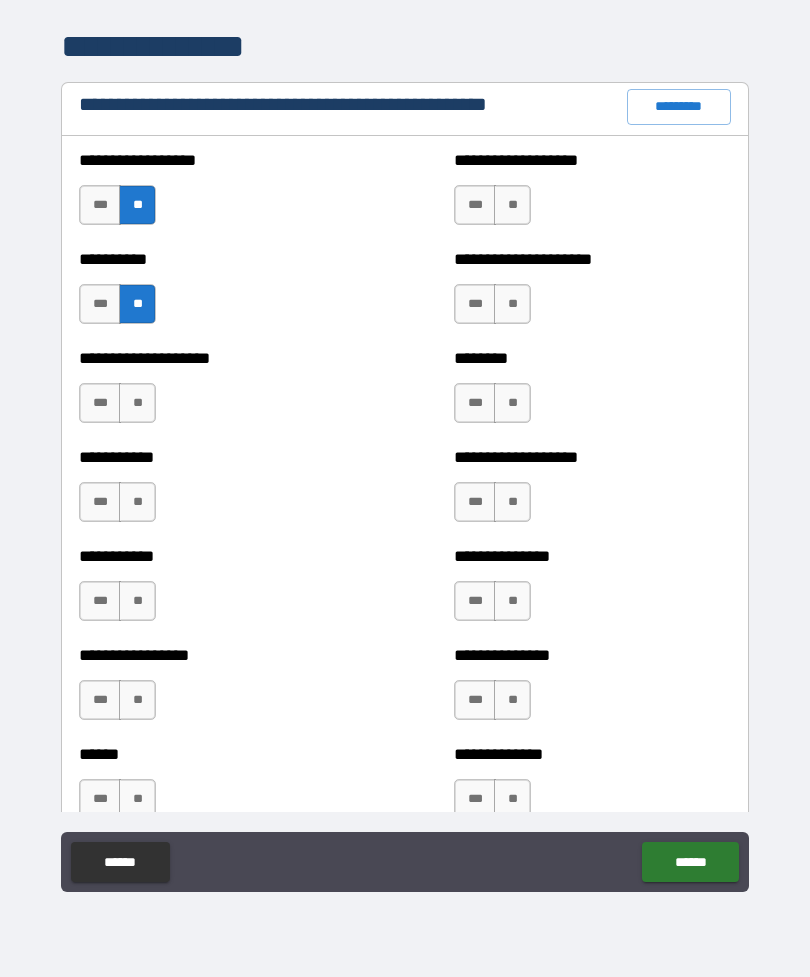 click on "**" at bounding box center (137, 403) 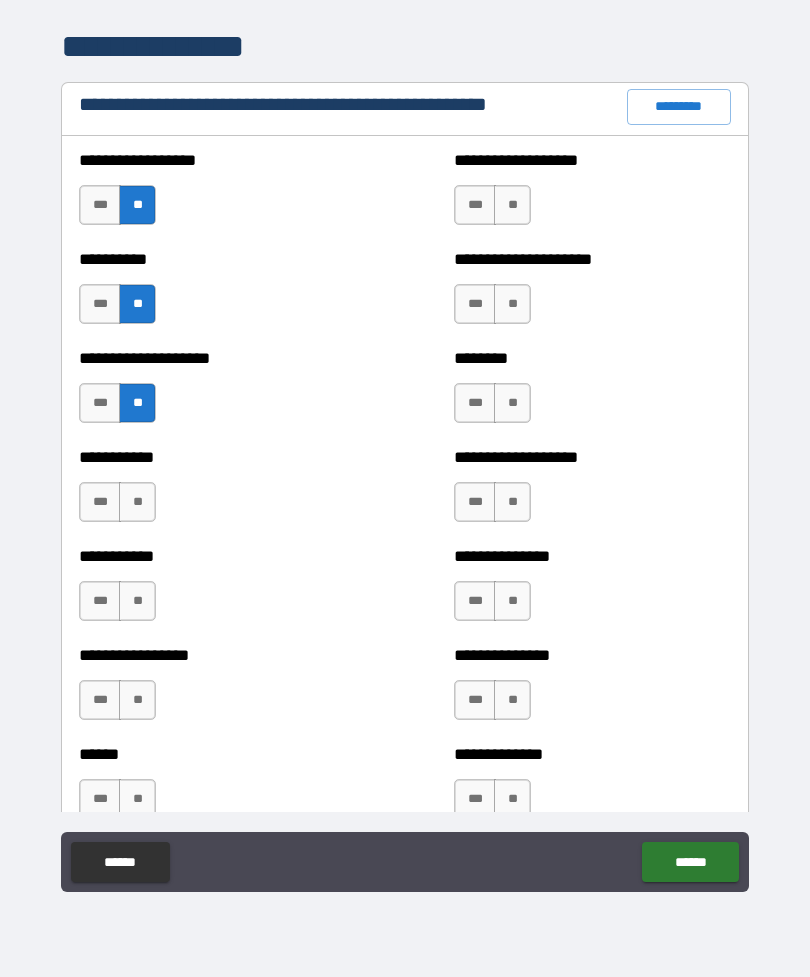 click on "**" at bounding box center (137, 502) 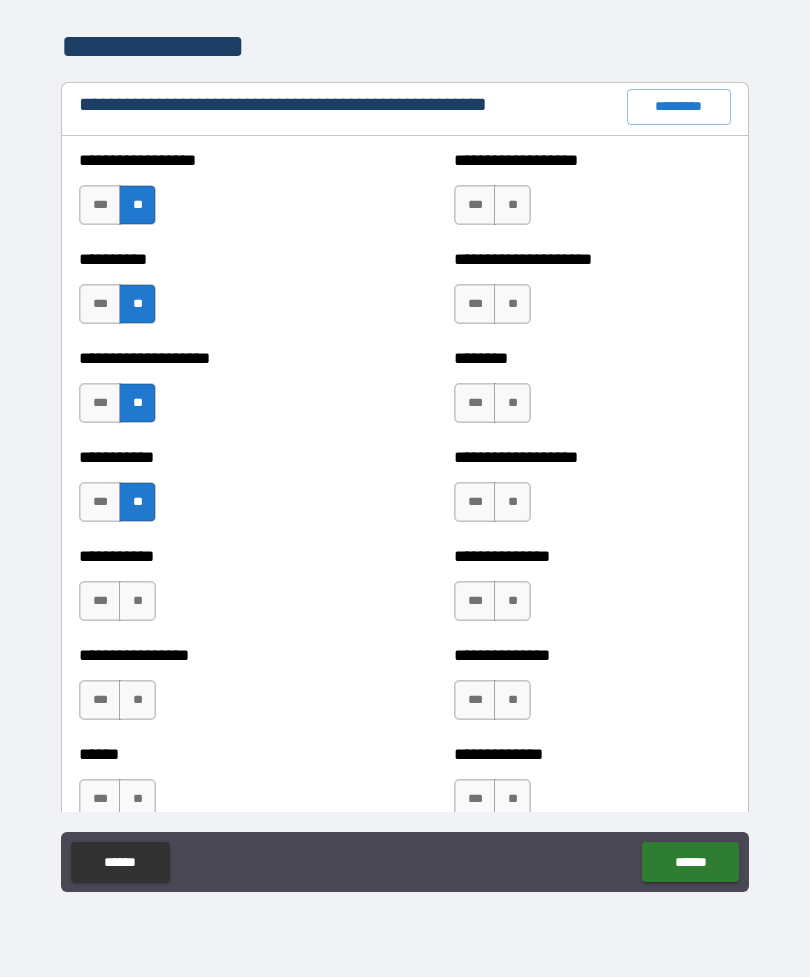click on "**********" at bounding box center [217, 591] 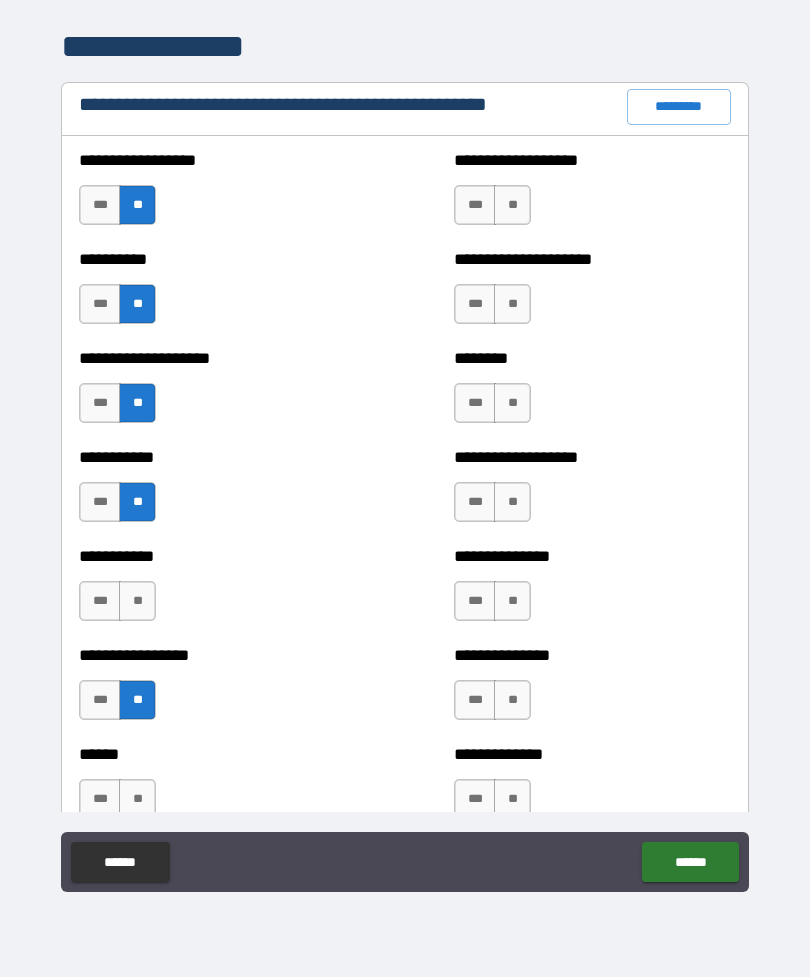 scroll, scrollTop: 2352, scrollLeft: 0, axis: vertical 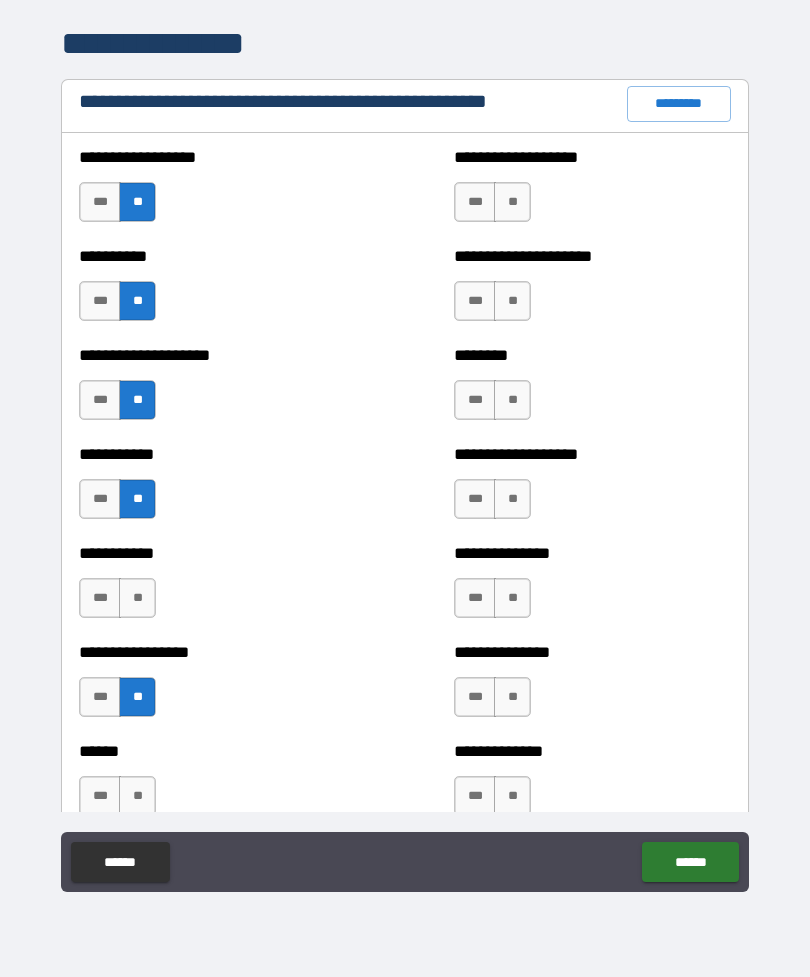 click on "**" at bounding box center (137, 796) 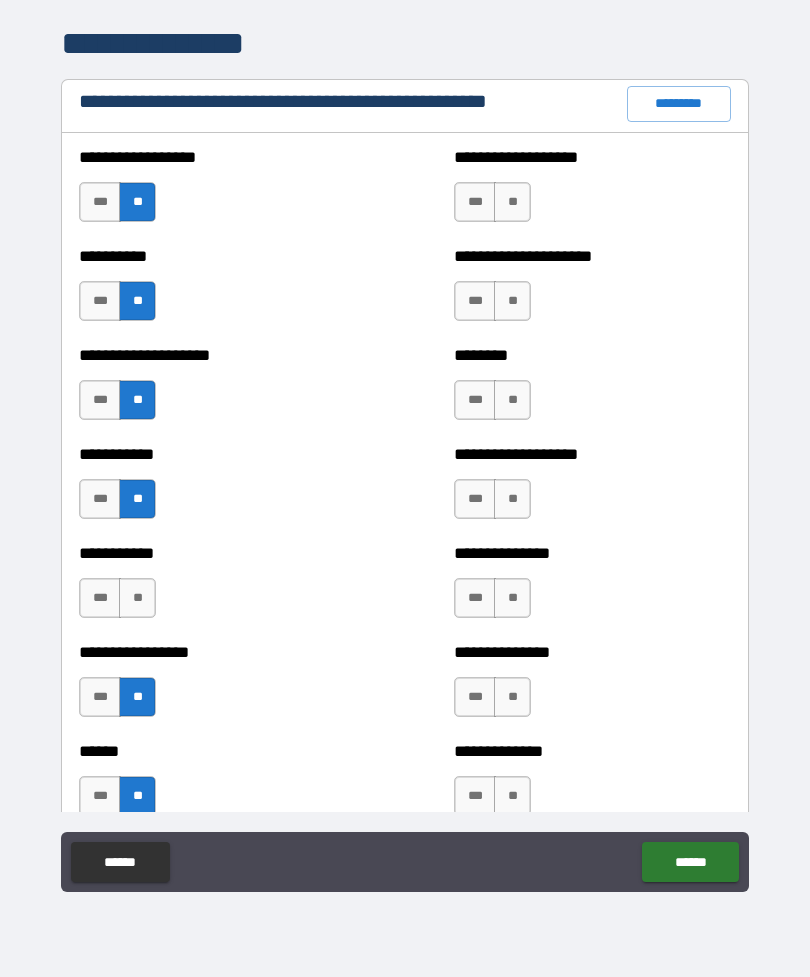 click on "**" at bounding box center (512, 202) 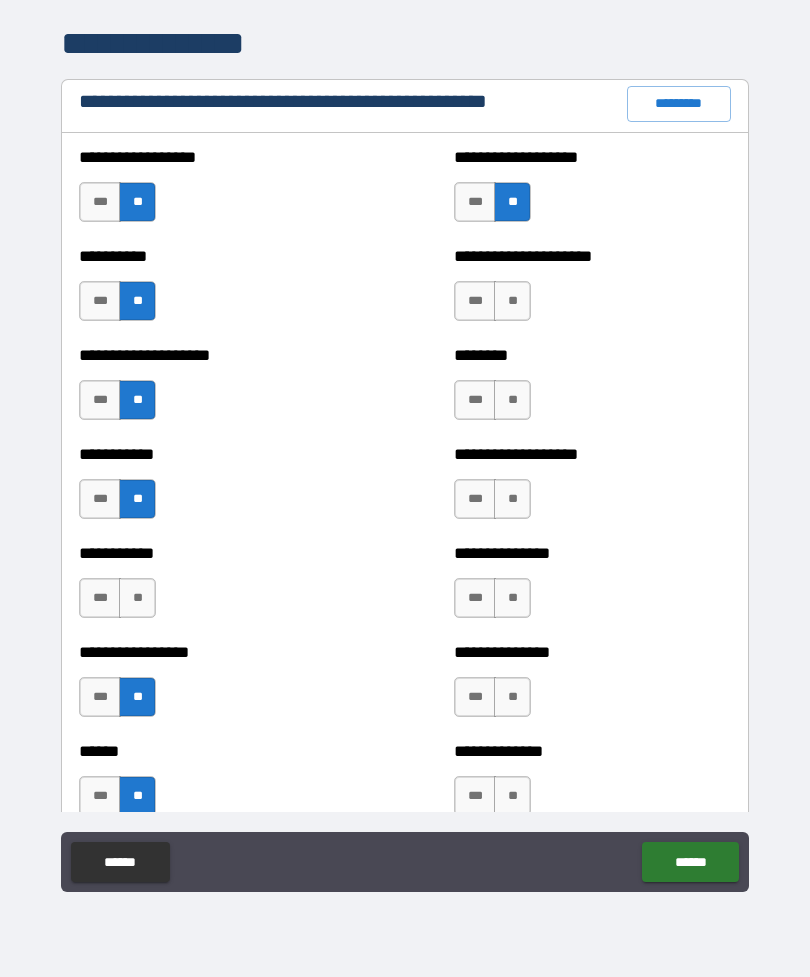 click on "**" at bounding box center (512, 301) 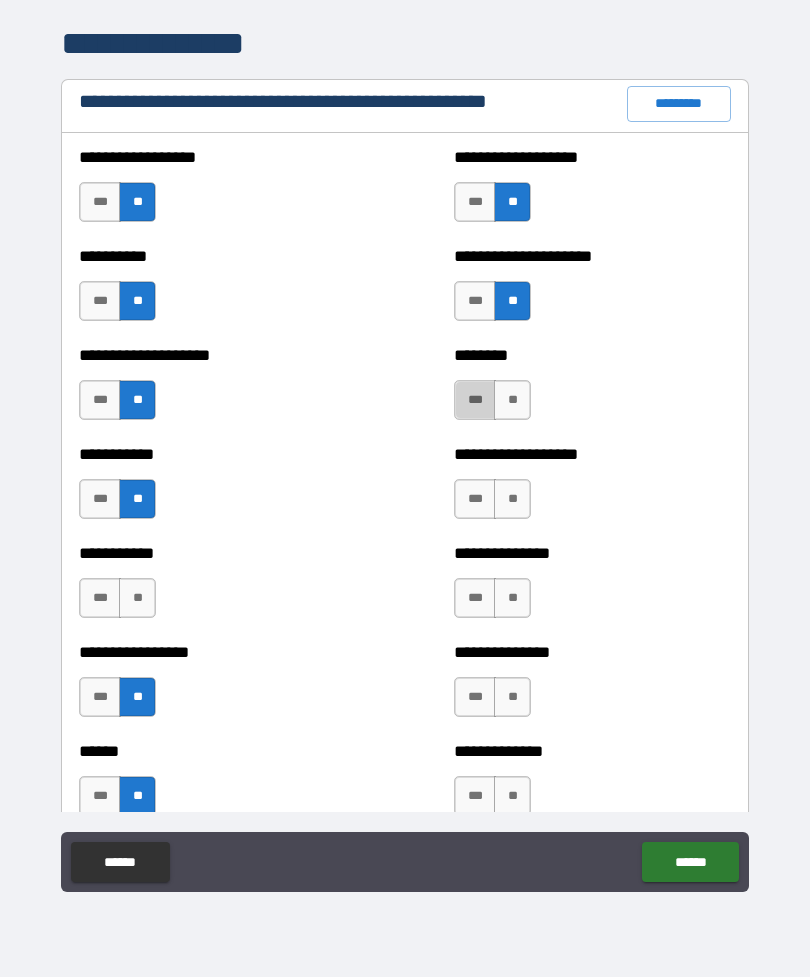 click on "***" at bounding box center (475, 400) 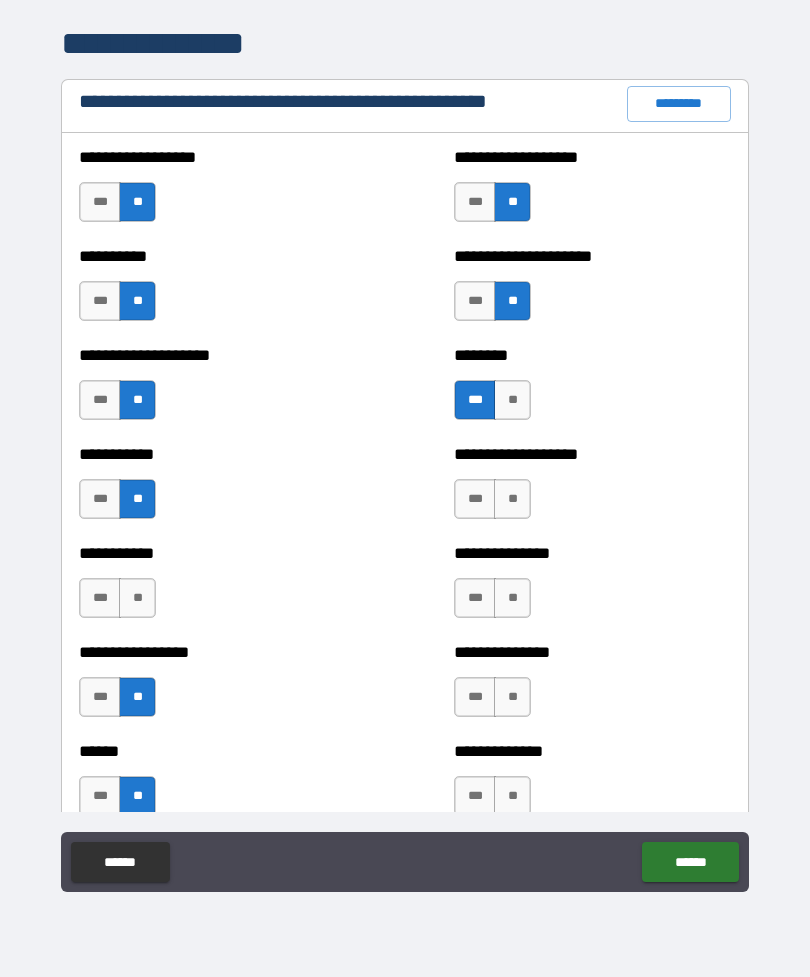 click on "**" at bounding box center (512, 499) 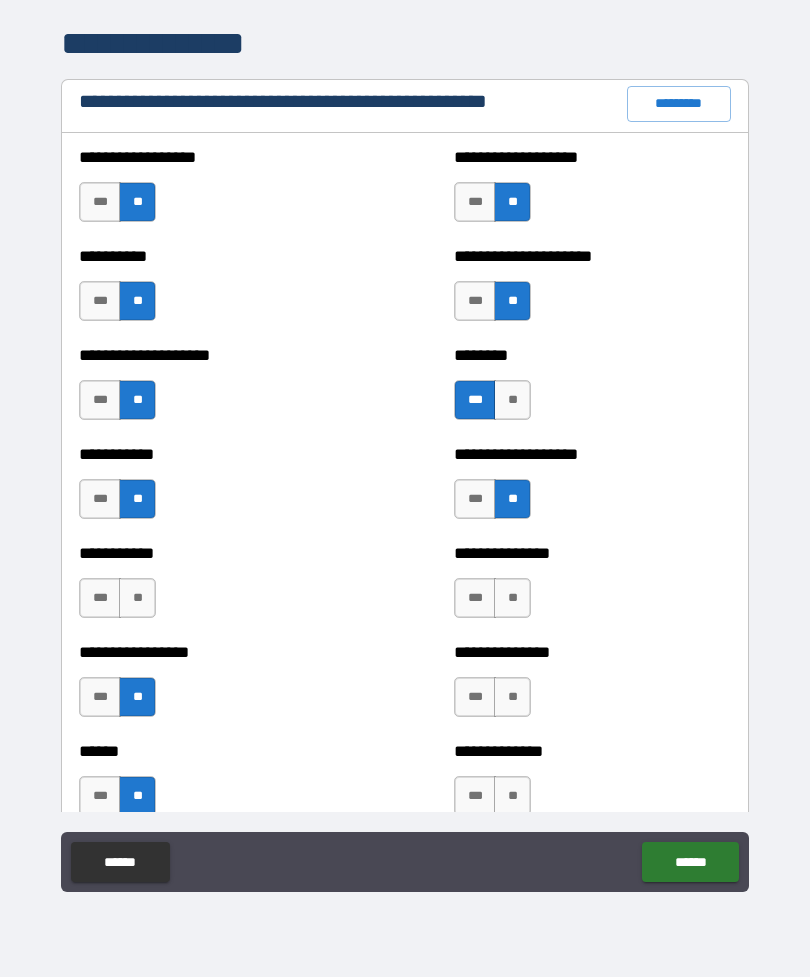click on "**" at bounding box center (512, 598) 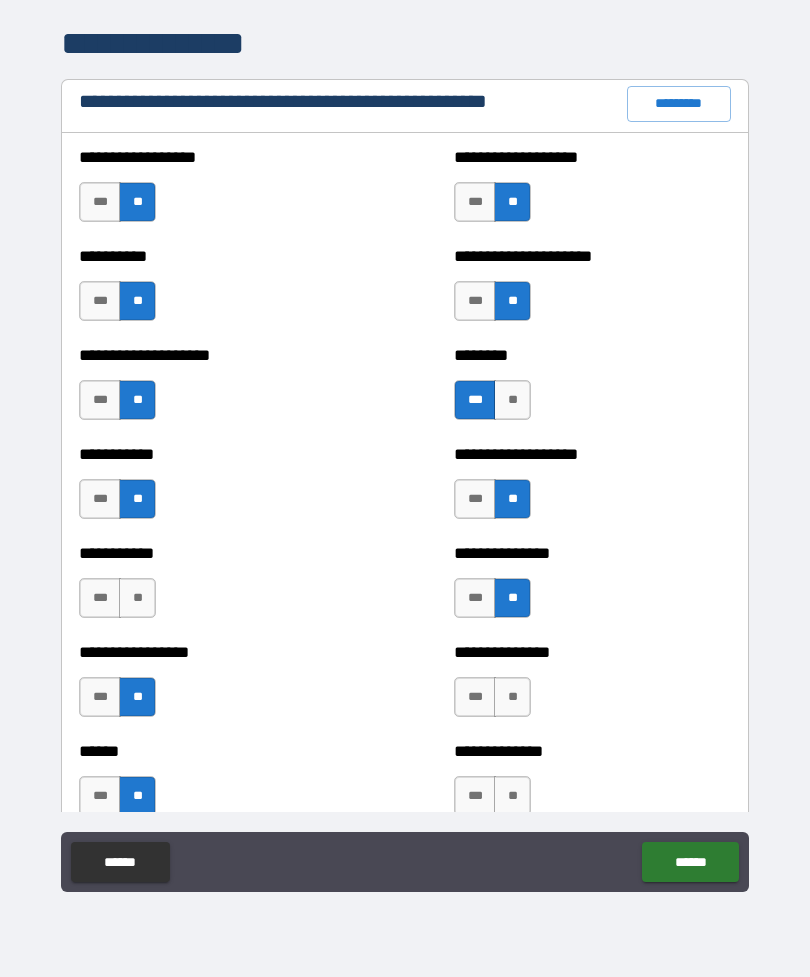 click on "**" at bounding box center [512, 697] 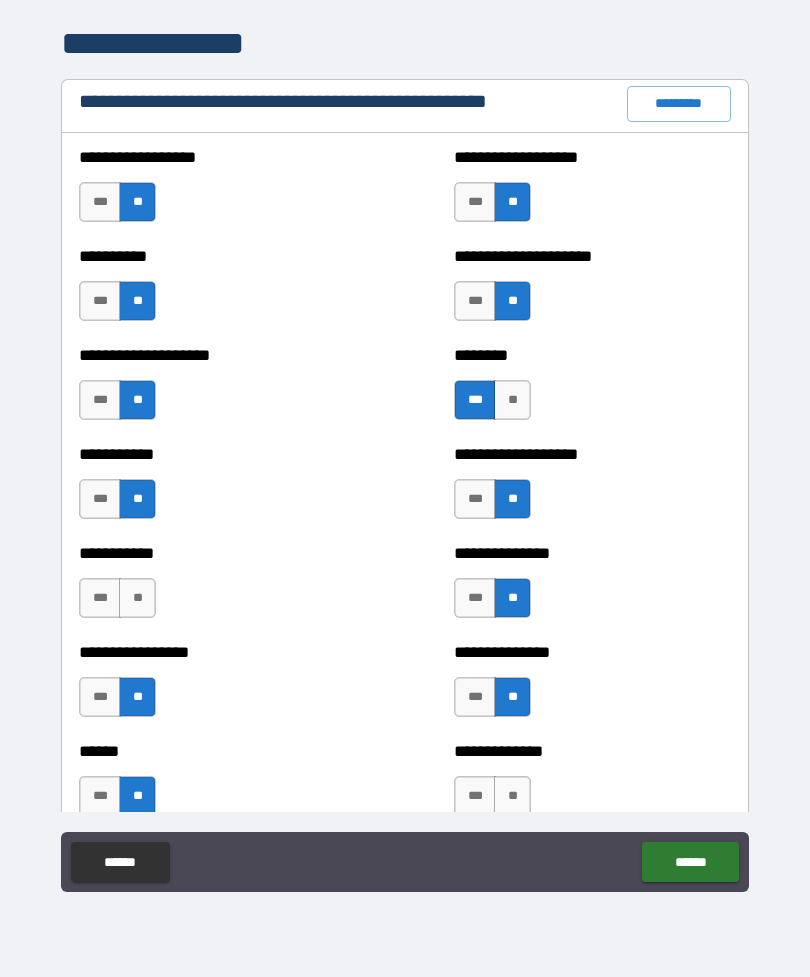 click on "**" at bounding box center (512, 796) 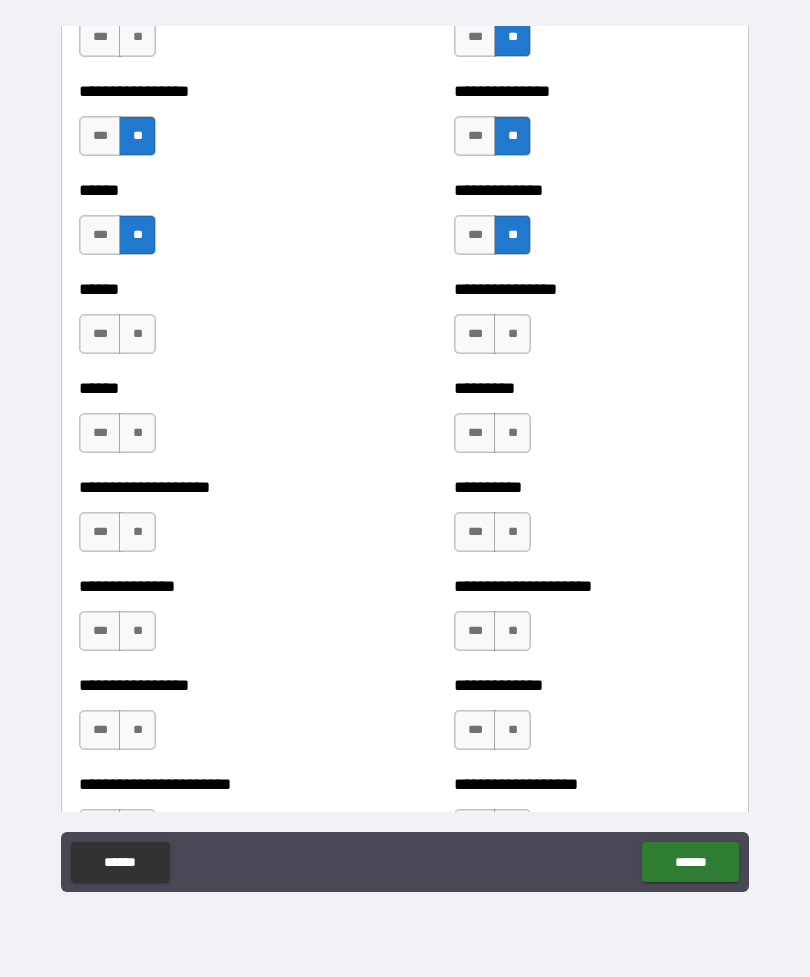 scroll, scrollTop: 2915, scrollLeft: 0, axis: vertical 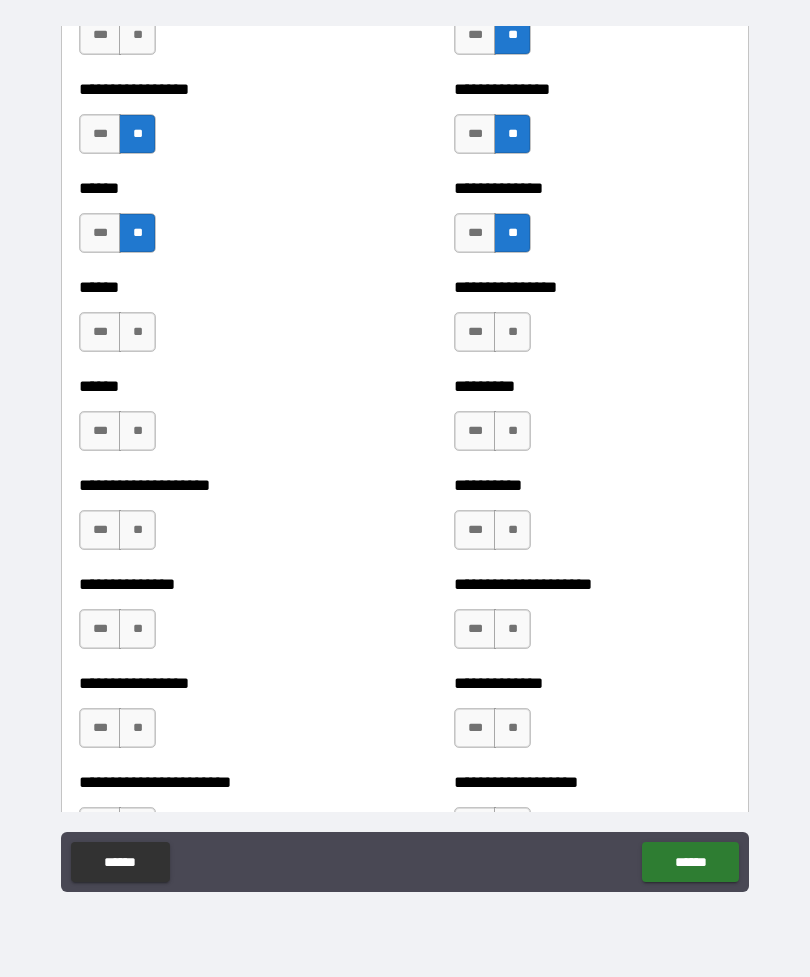 click on "**" at bounding box center (137, 332) 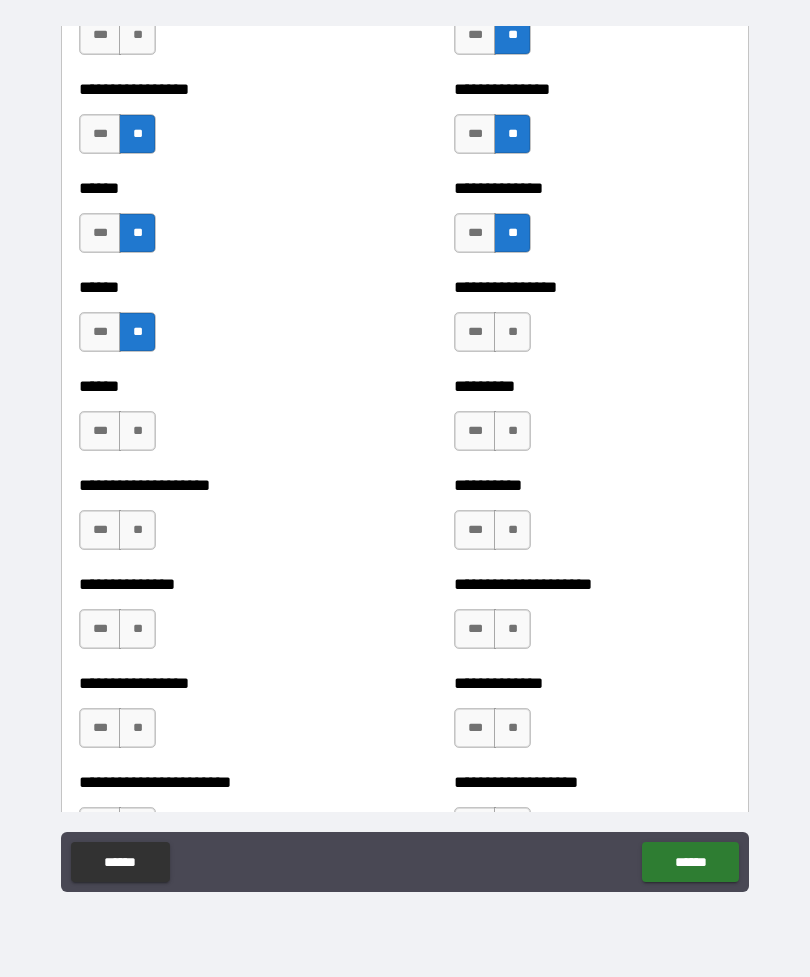 click on "**" at bounding box center (137, 530) 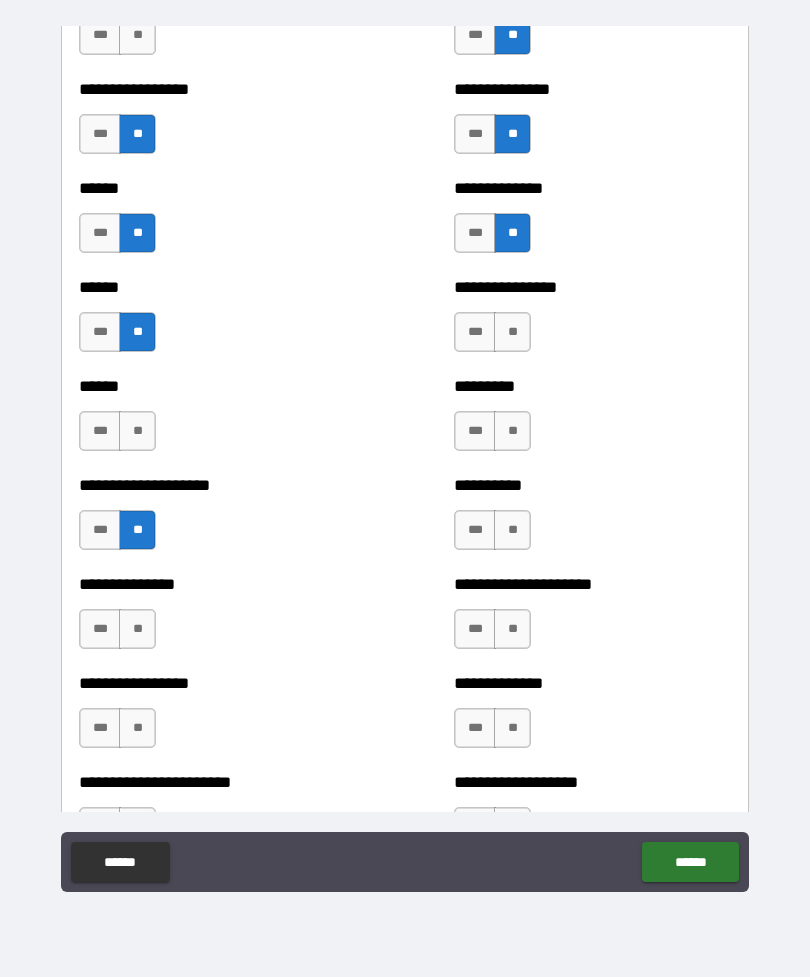 click on "**" at bounding box center (137, 629) 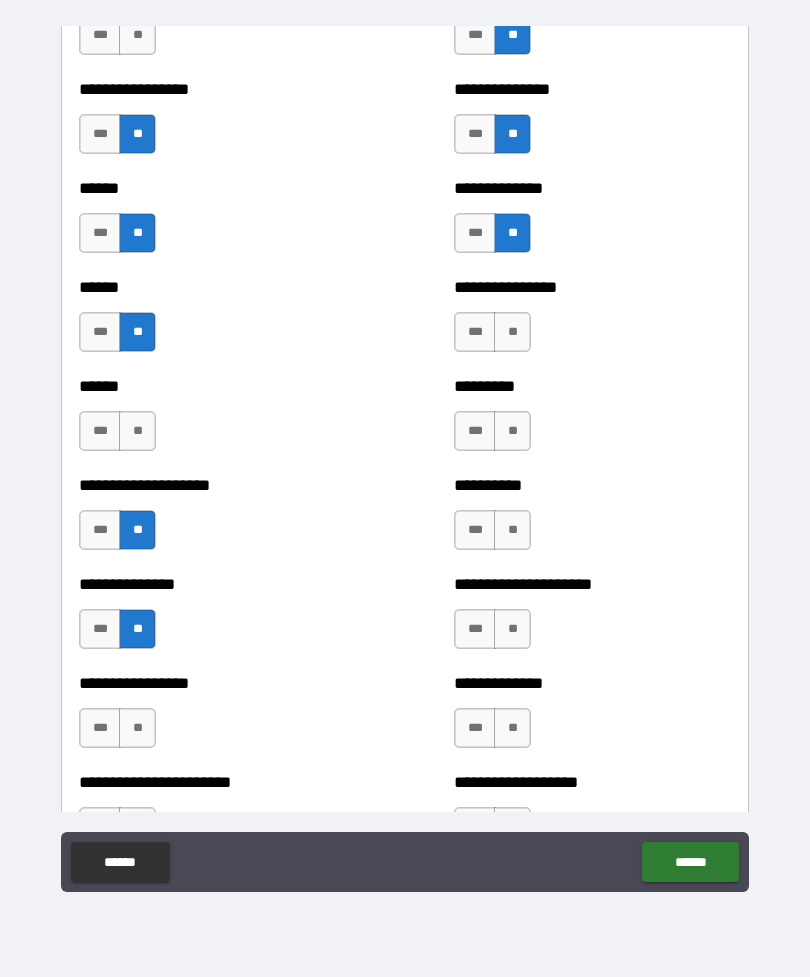click on "**" at bounding box center (137, 431) 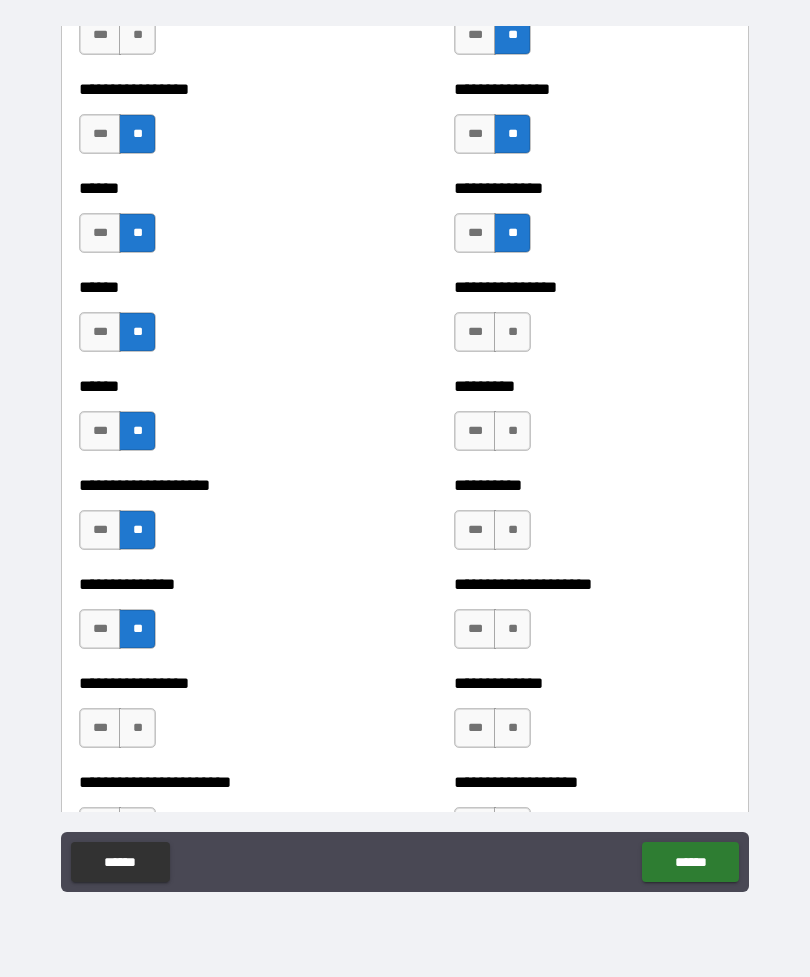 click on "**" at bounding box center [137, 728] 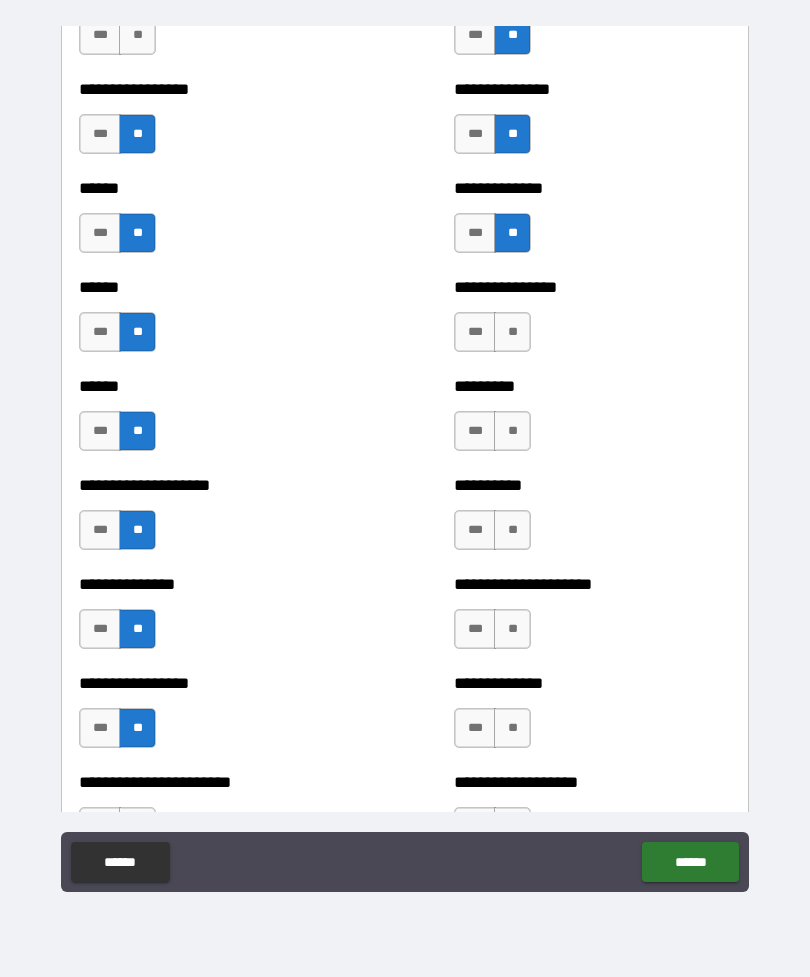 click on "**" at bounding box center [512, 332] 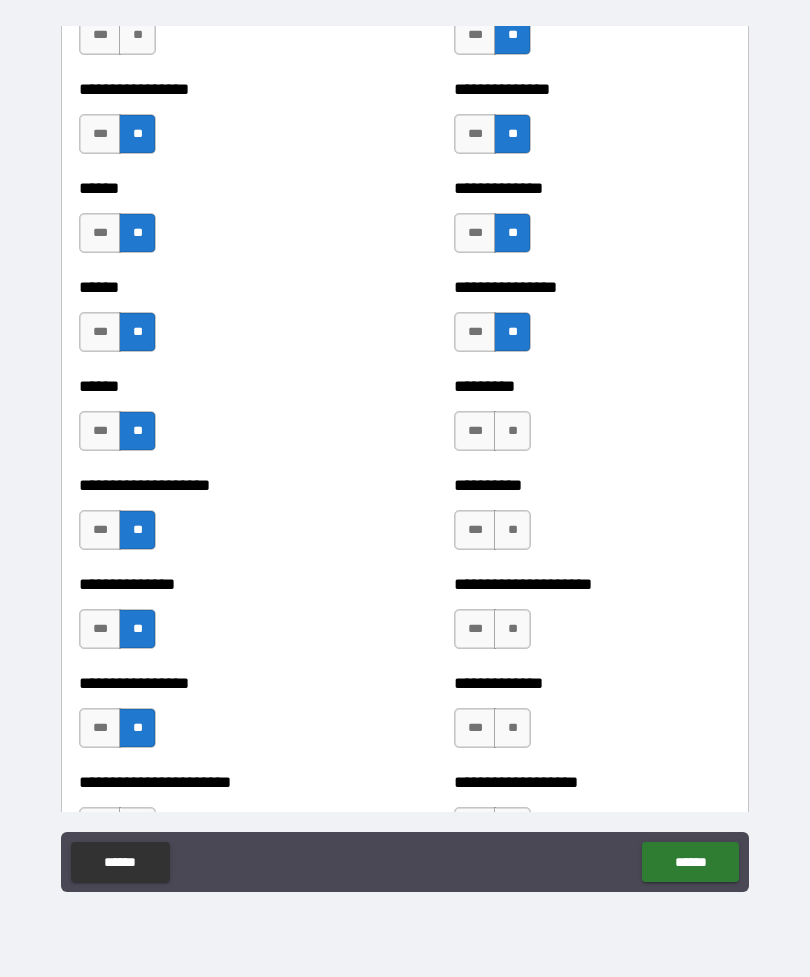 click on "**" at bounding box center (512, 431) 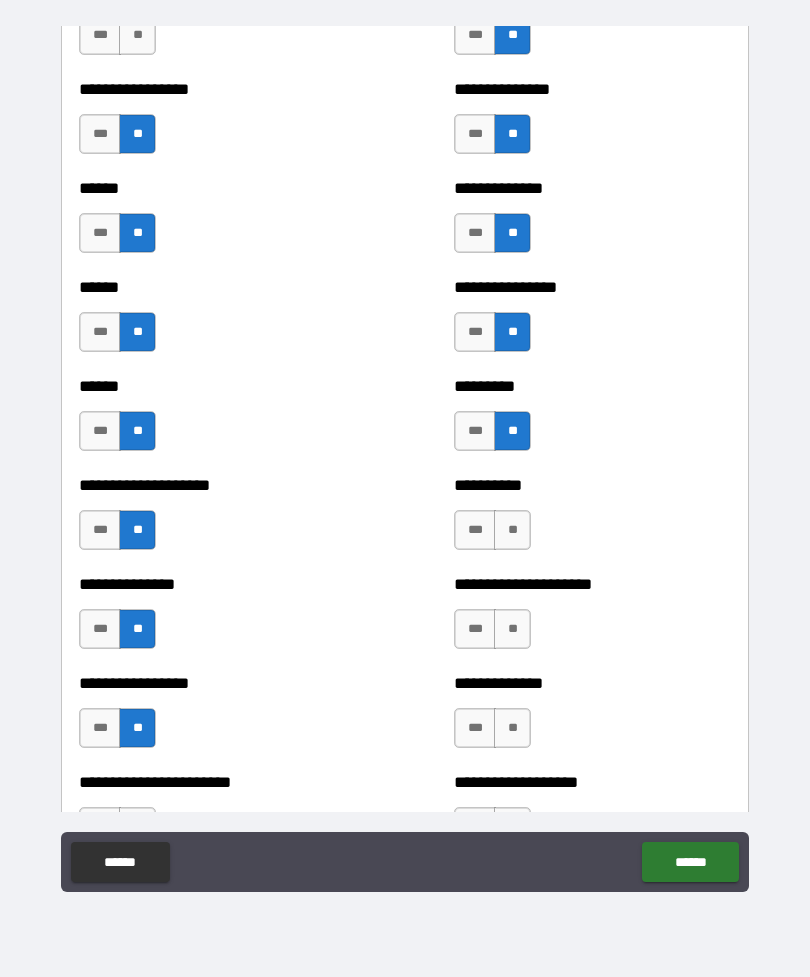 click on "**" at bounding box center [512, 530] 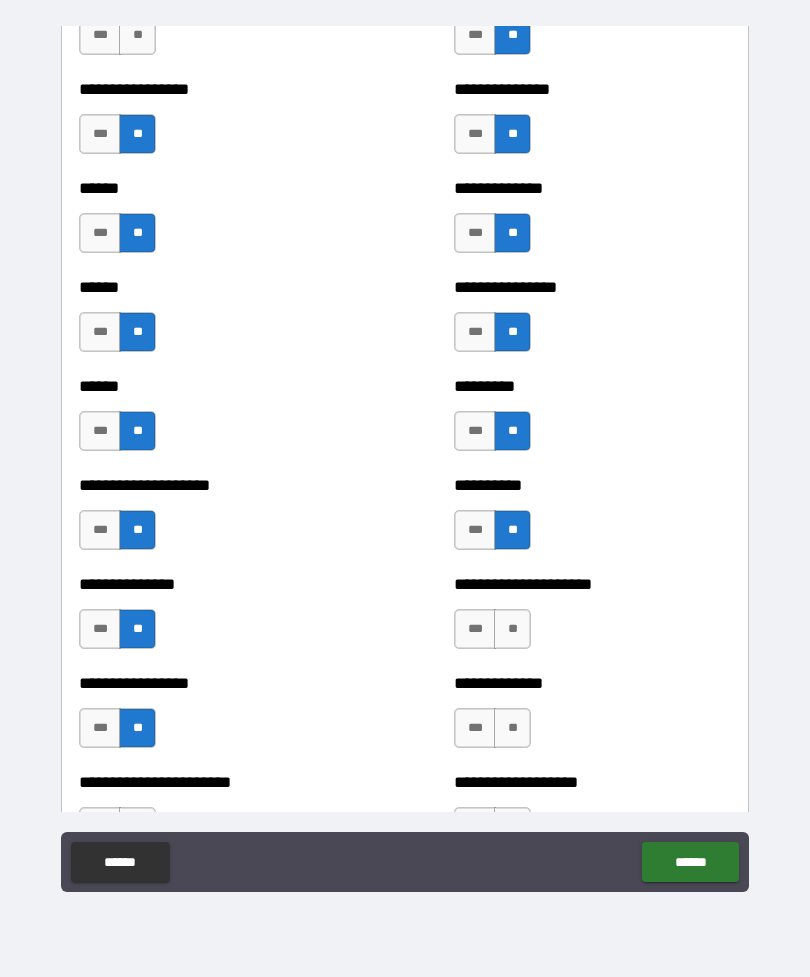 click on "**" at bounding box center [512, 629] 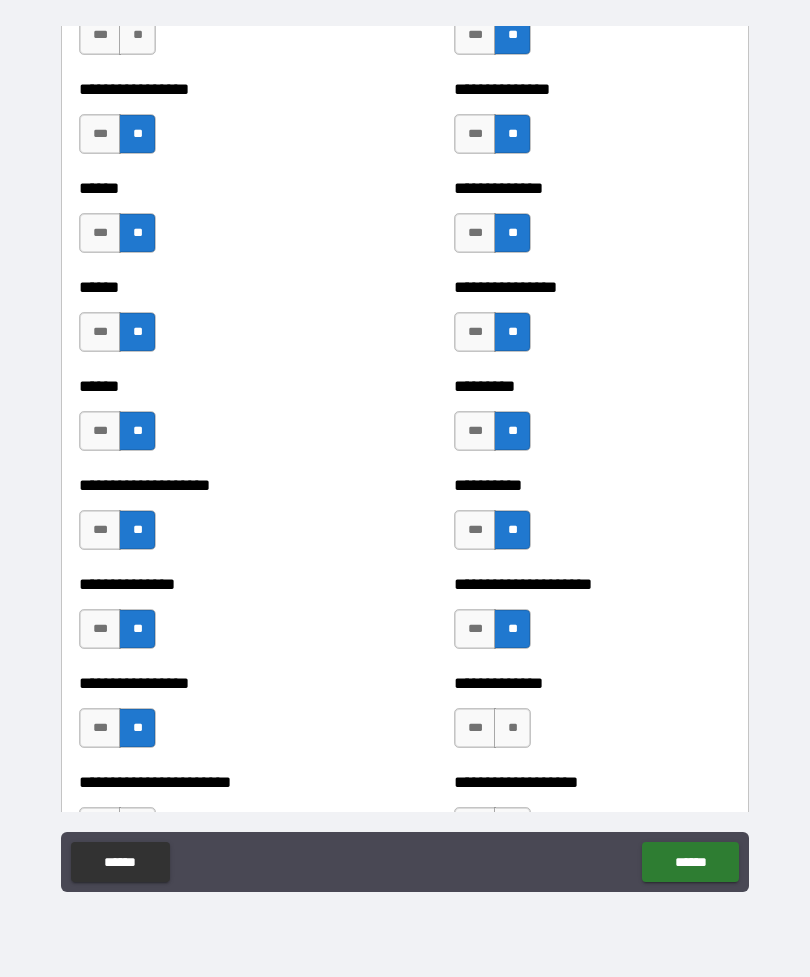 click on "**" at bounding box center (512, 728) 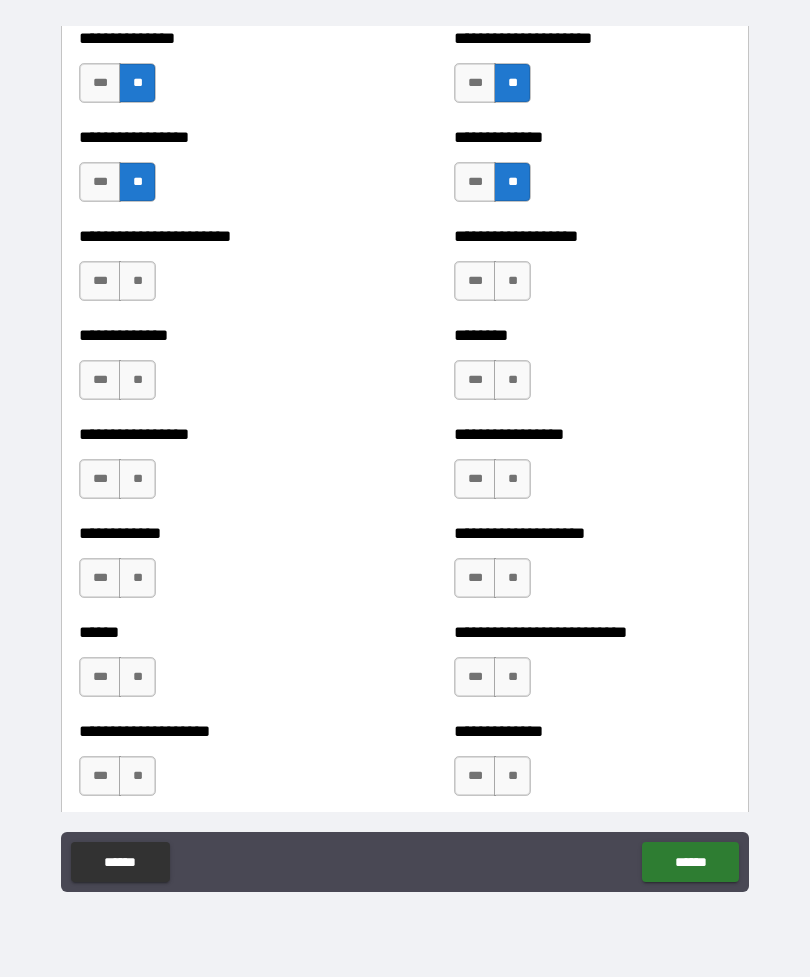 scroll, scrollTop: 3462, scrollLeft: 0, axis: vertical 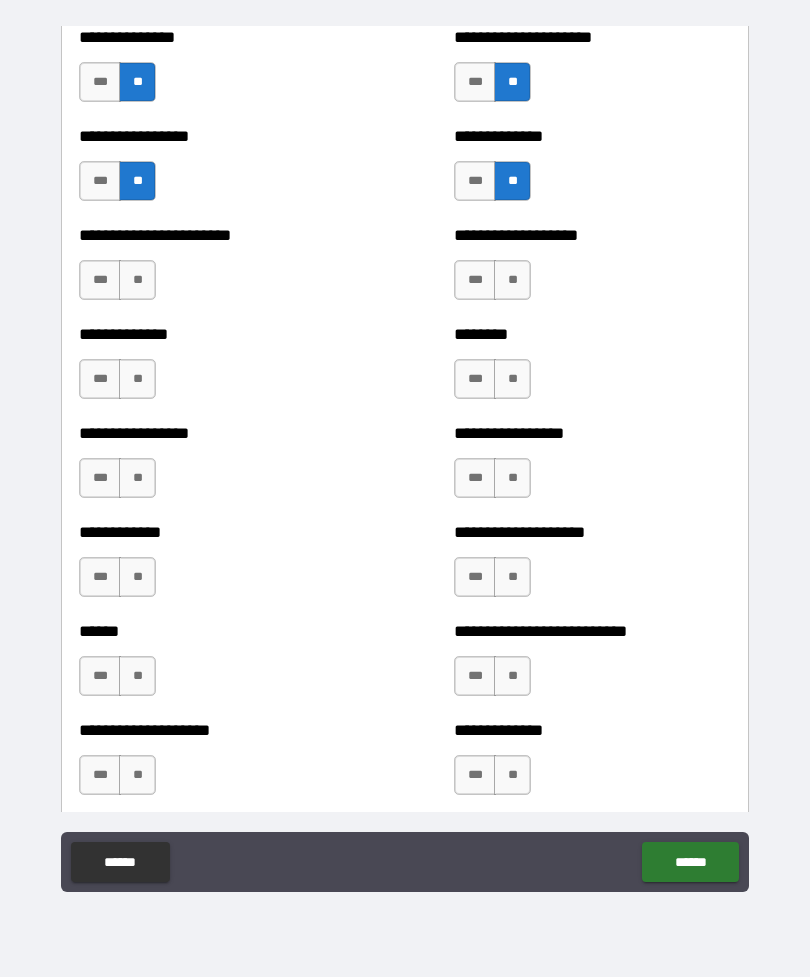 click on "**" at bounding box center (512, 280) 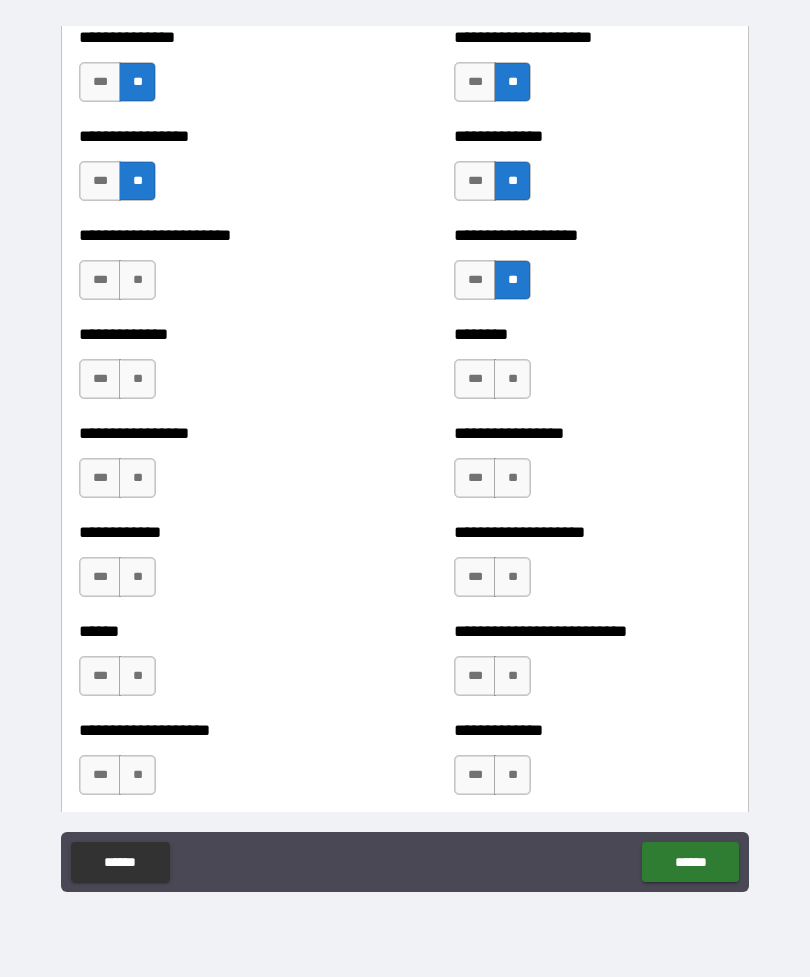 click on "**" at bounding box center [512, 379] 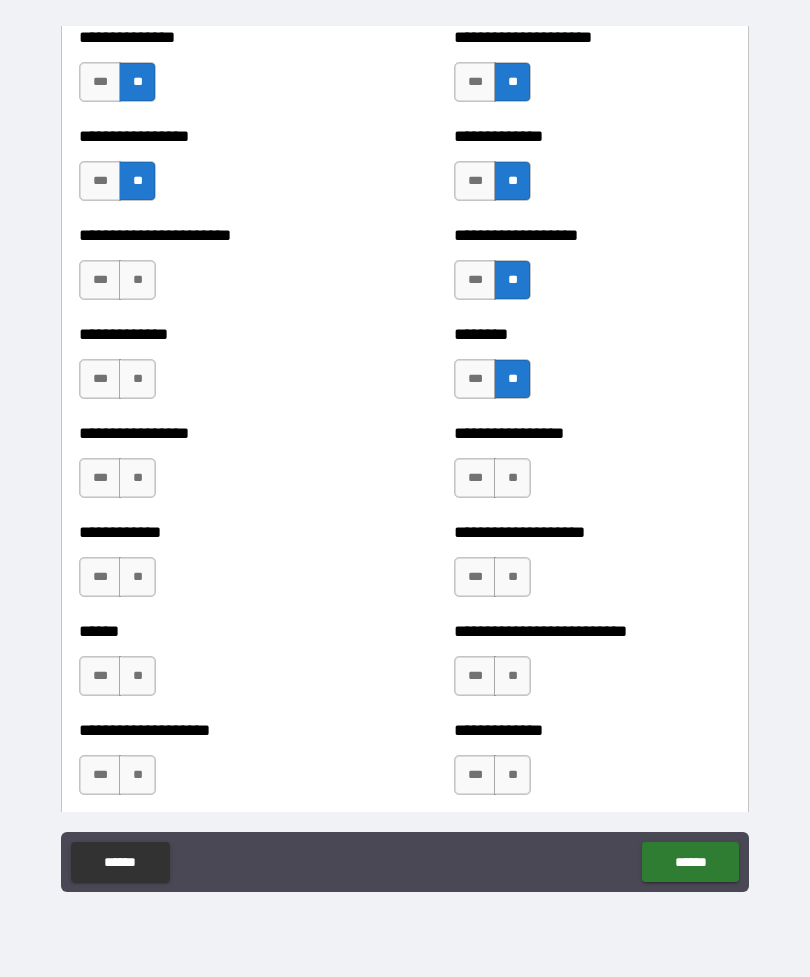 click on "**" at bounding box center [512, 478] 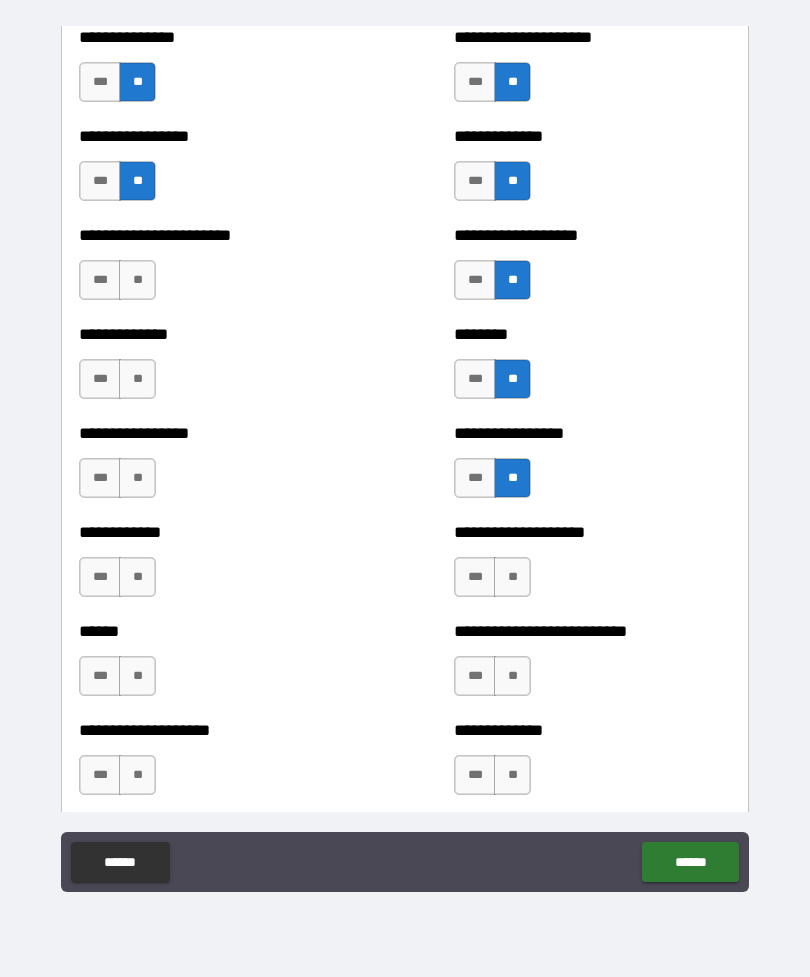 click on "**" at bounding box center [512, 577] 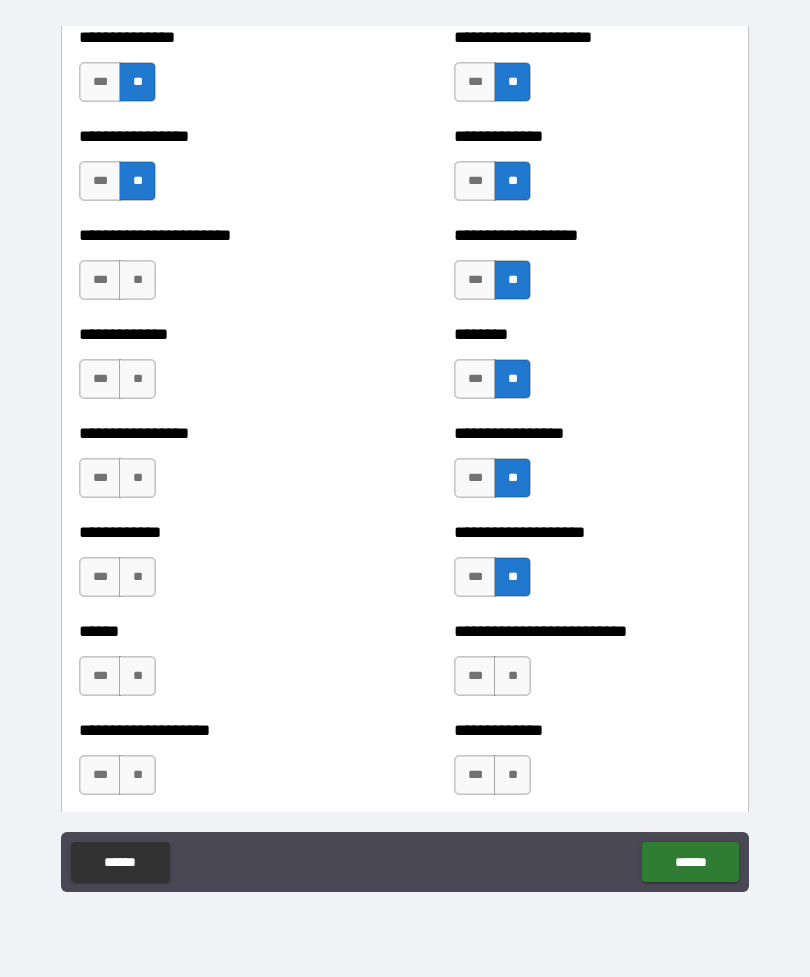 click on "**" at bounding box center [512, 676] 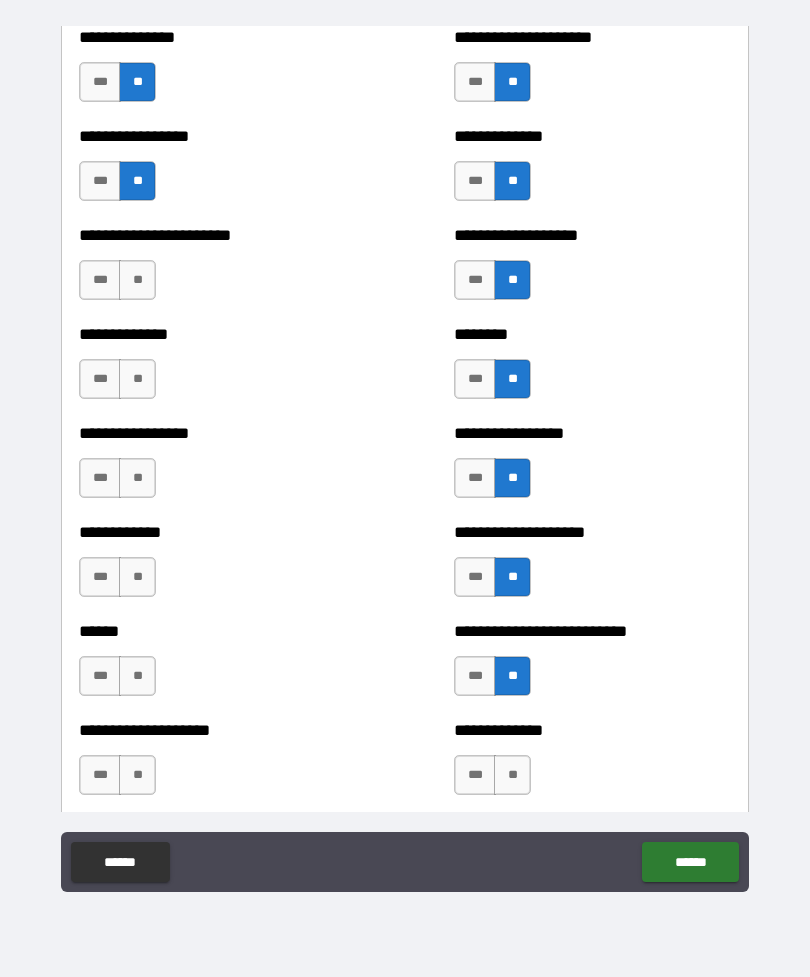 click on "**" at bounding box center [512, 775] 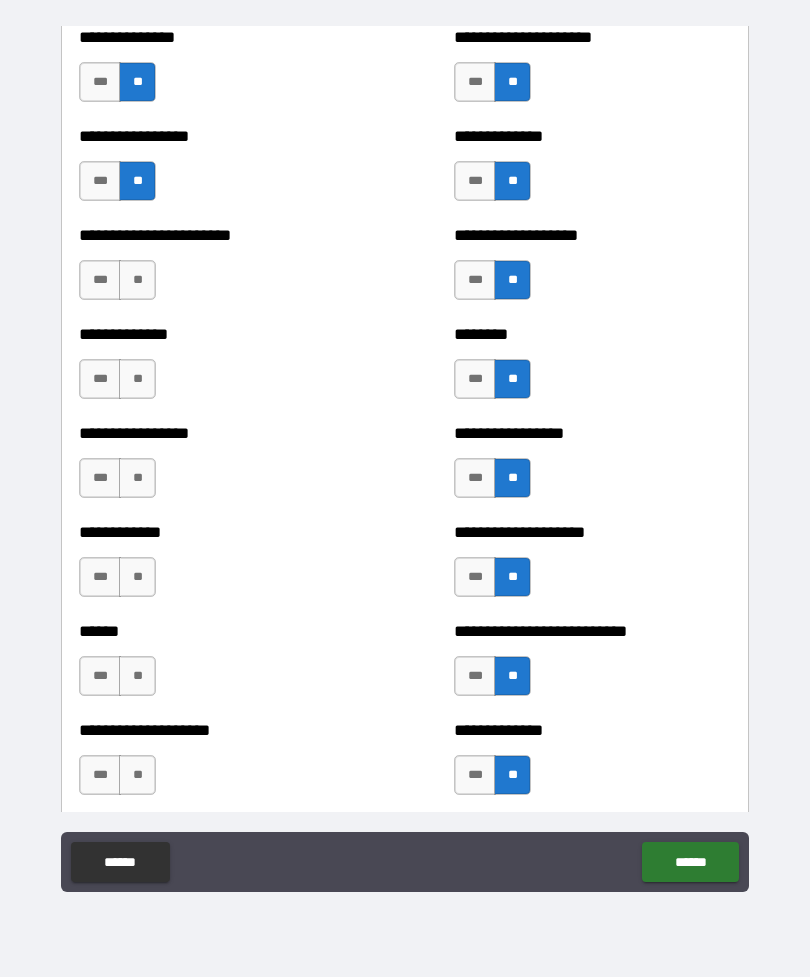 click on "**" at bounding box center (137, 775) 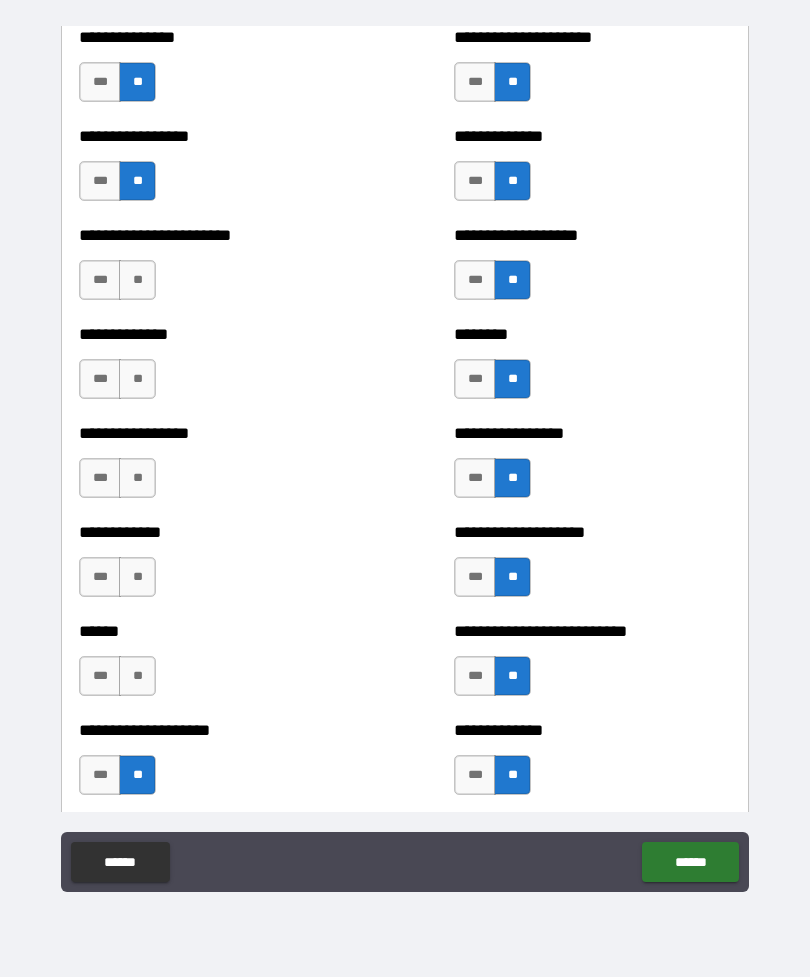 click on "**" at bounding box center [137, 676] 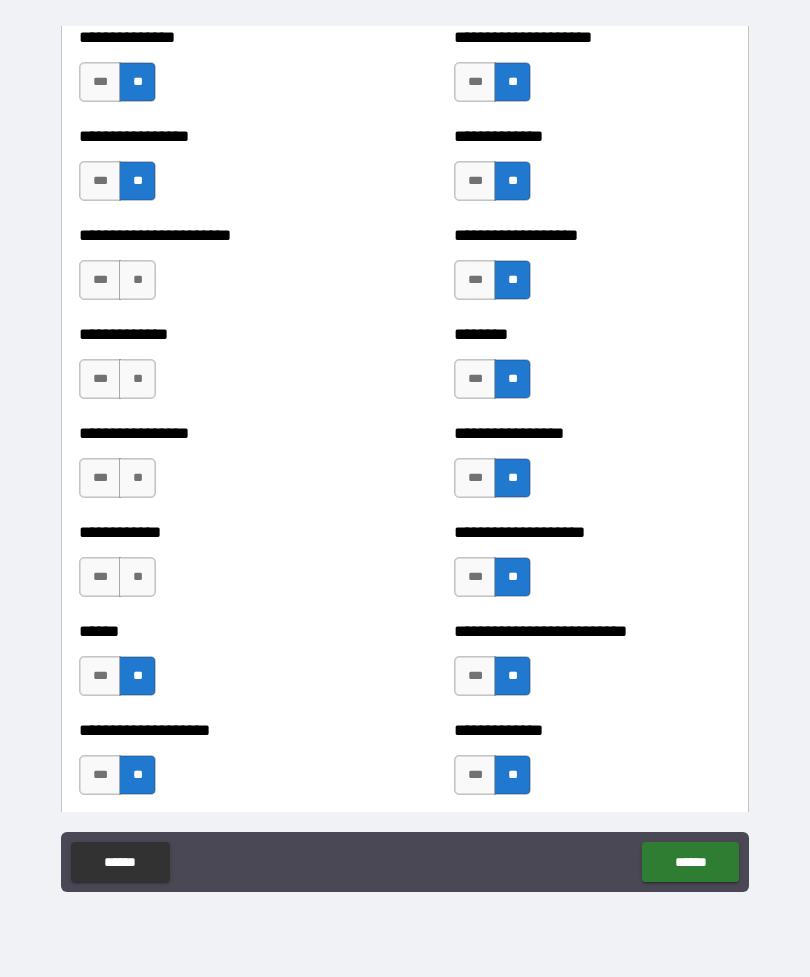 click on "**" at bounding box center [137, 577] 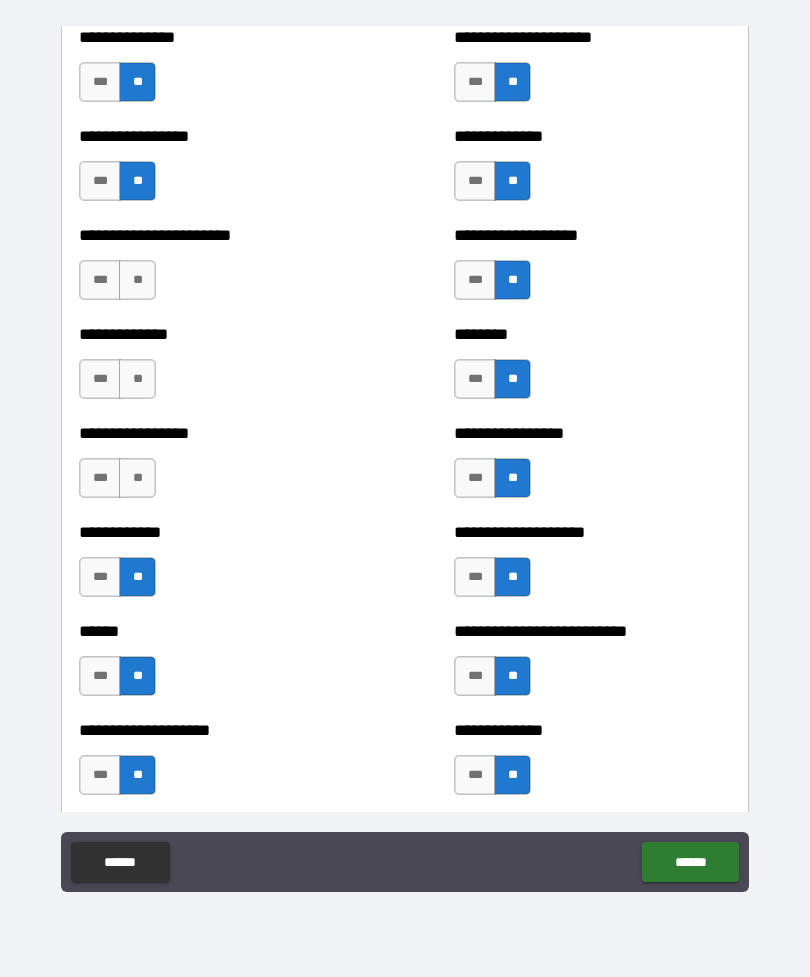 click on "**" at bounding box center [137, 478] 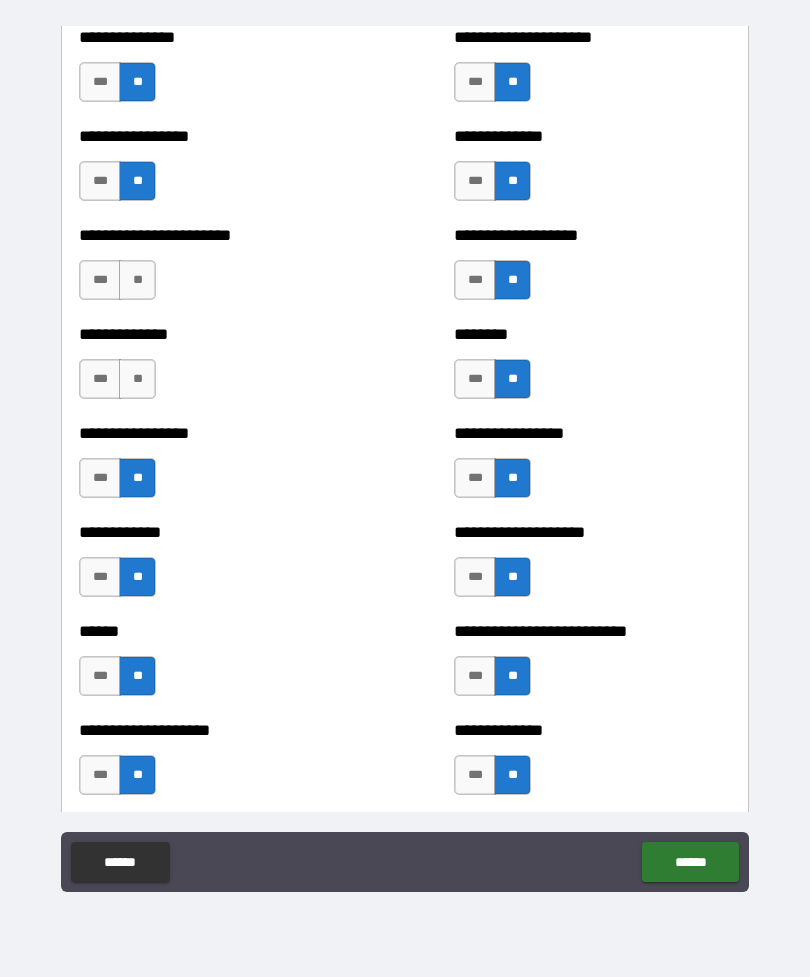 click on "**" at bounding box center (137, 379) 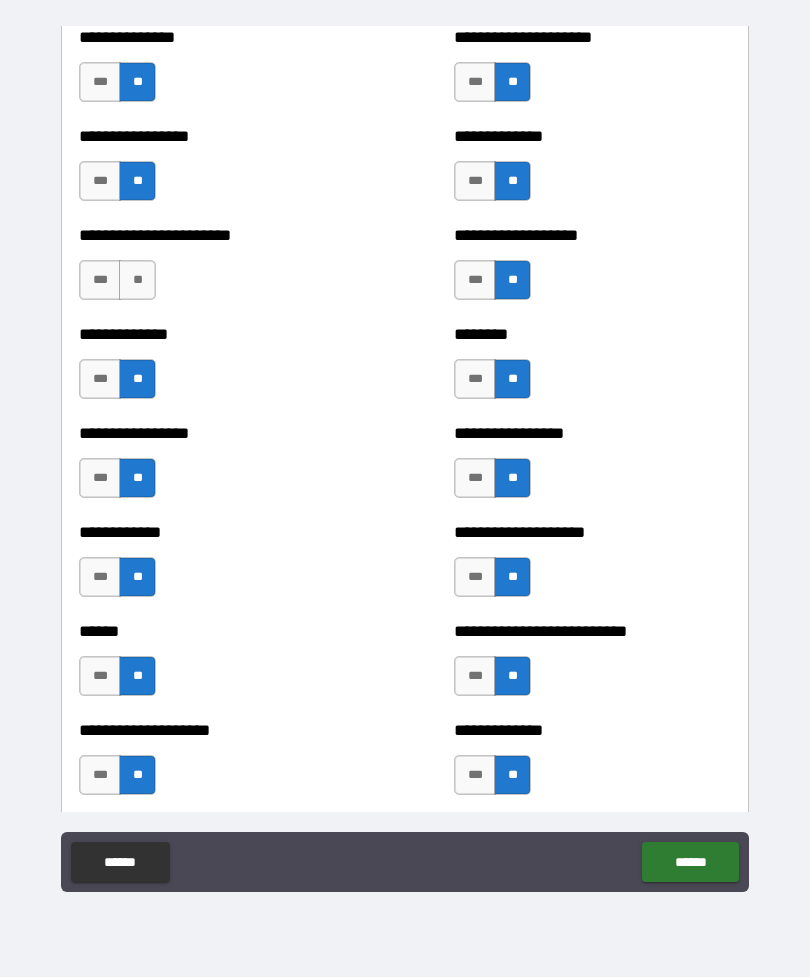 click on "**" at bounding box center [137, 280] 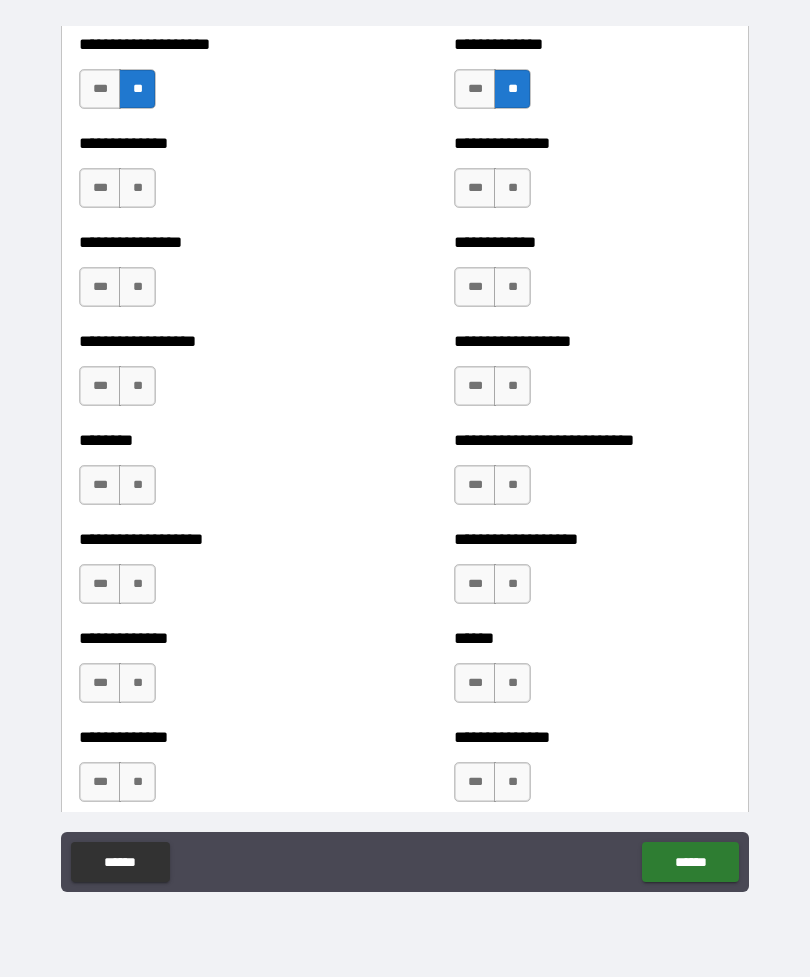 scroll, scrollTop: 4143, scrollLeft: 0, axis: vertical 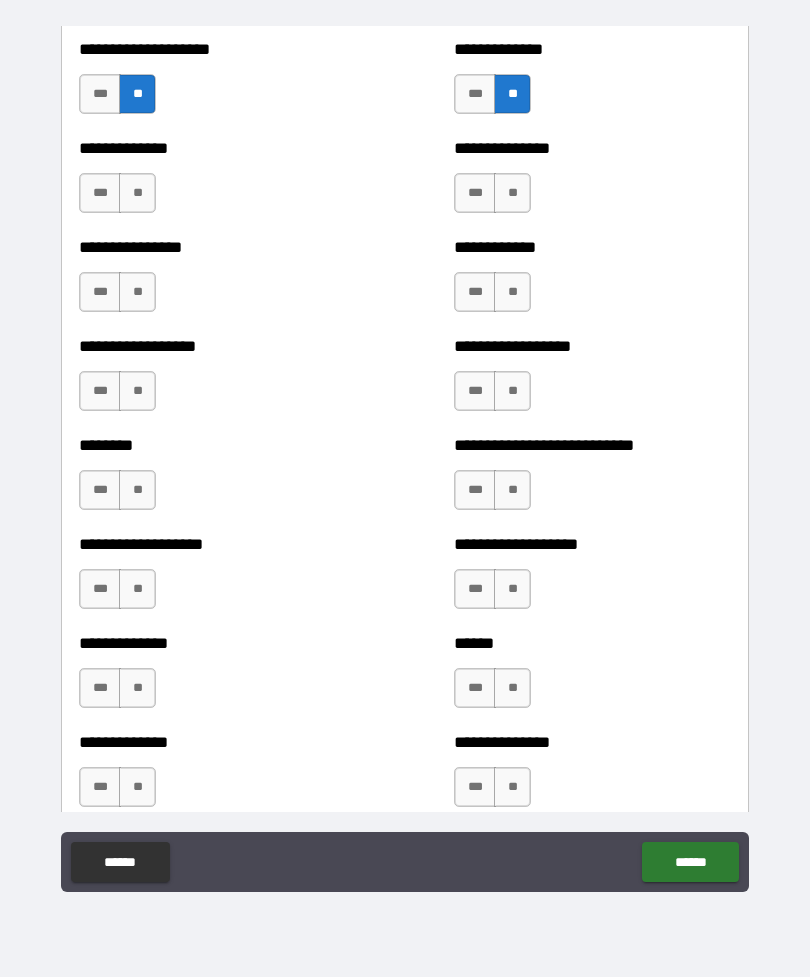 click on "**" at bounding box center (137, 193) 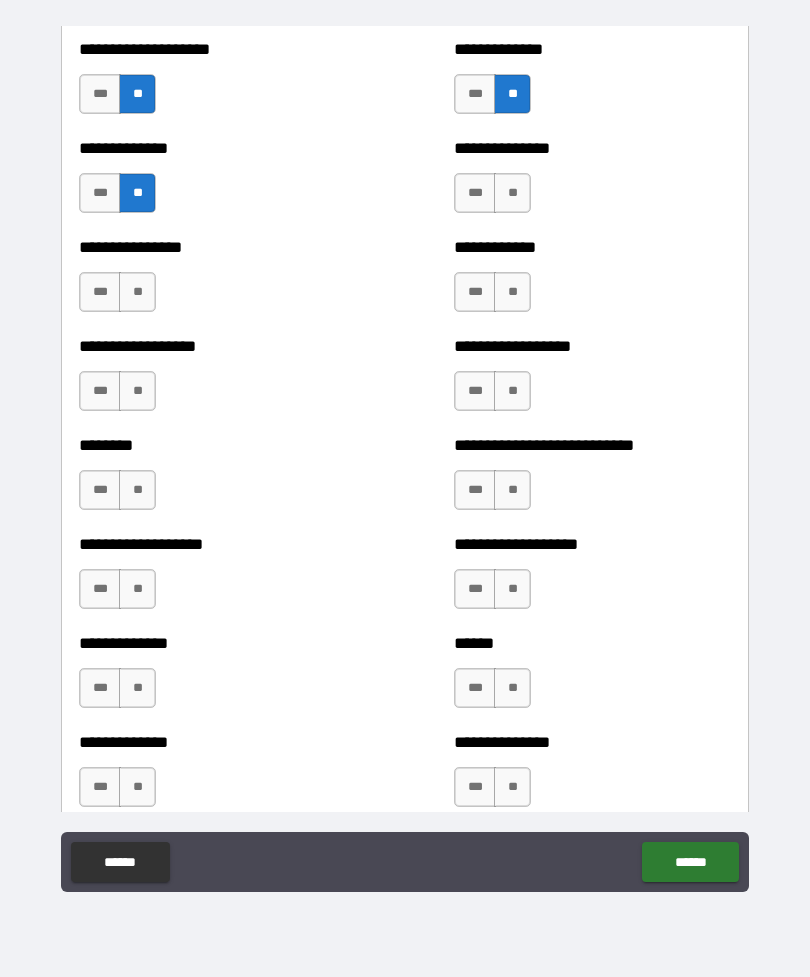click on "**" at bounding box center [137, 292] 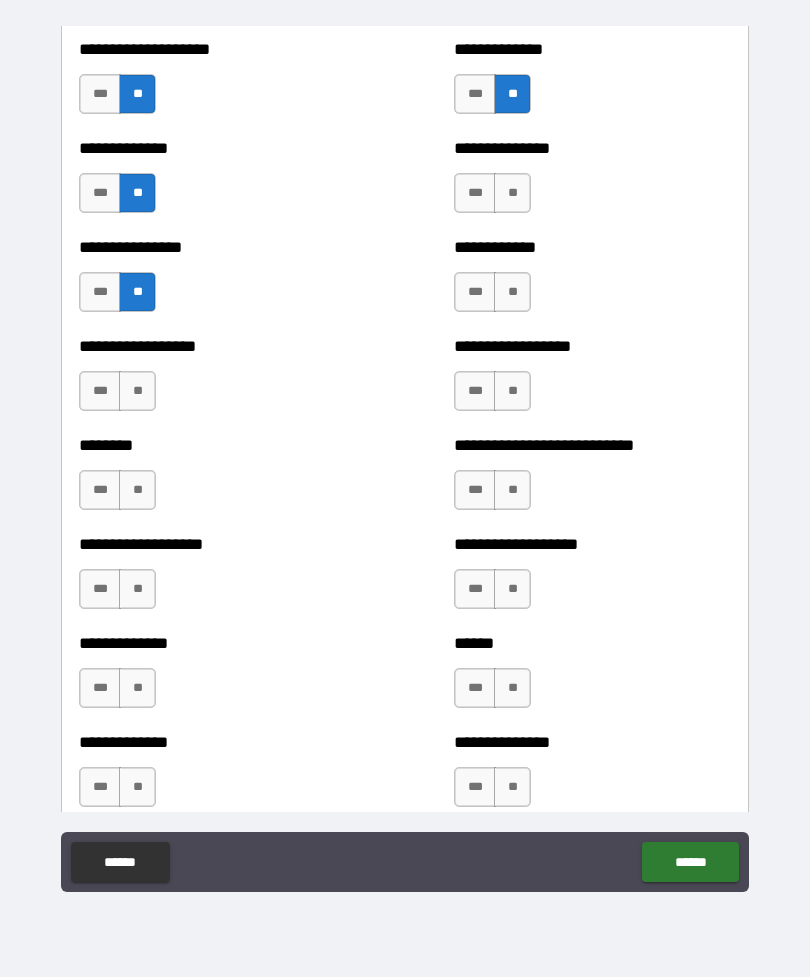 click on "**" at bounding box center (137, 391) 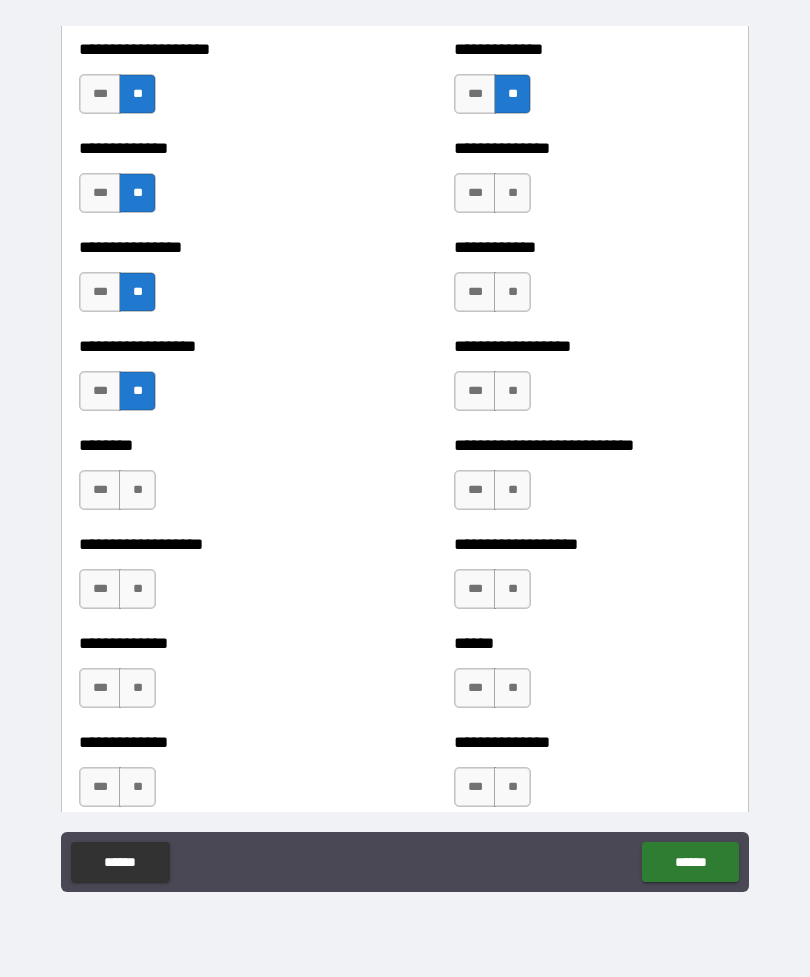 click on "**" at bounding box center (137, 490) 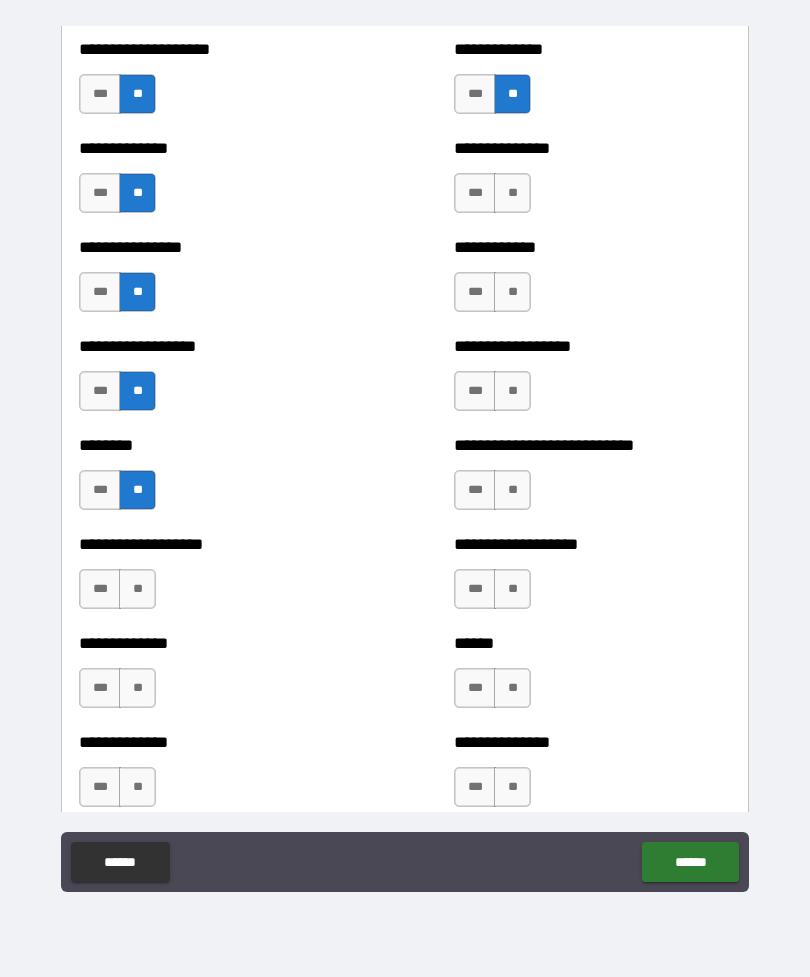 click on "**" at bounding box center (137, 589) 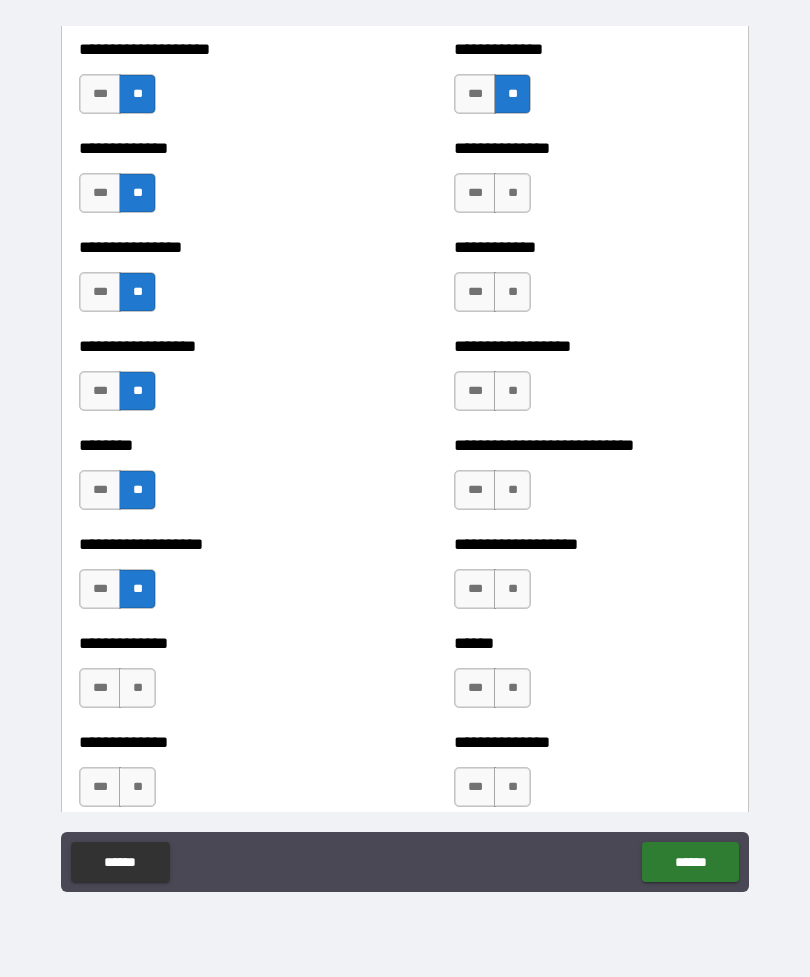 click on "**" at bounding box center [137, 688] 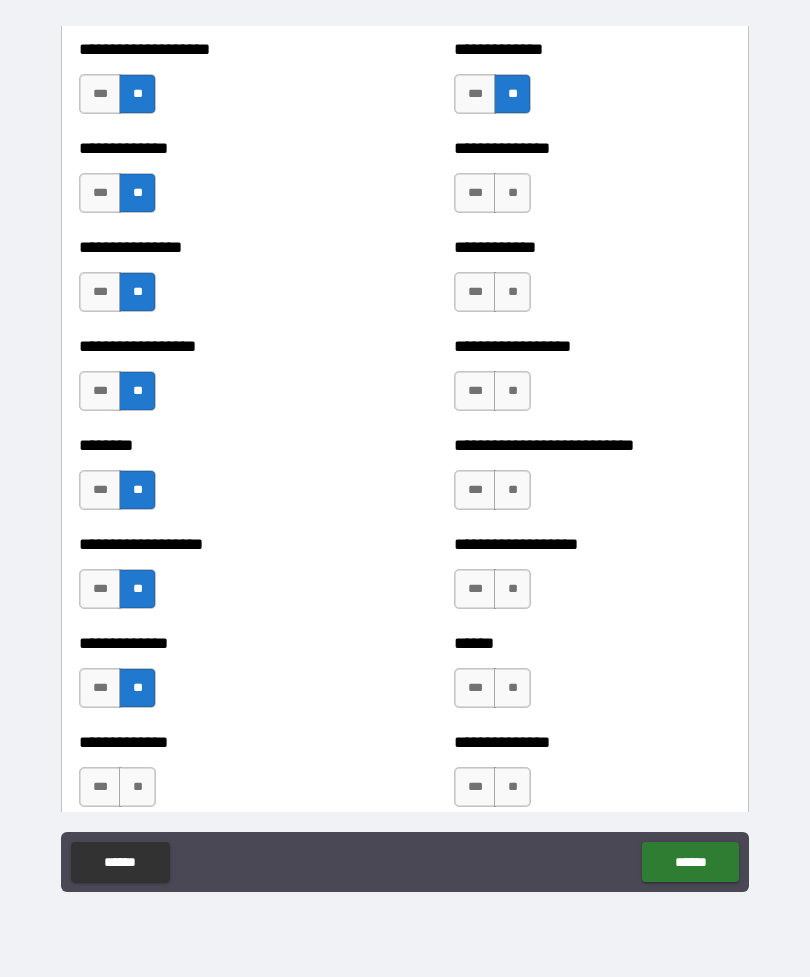 click on "**" at bounding box center (137, 787) 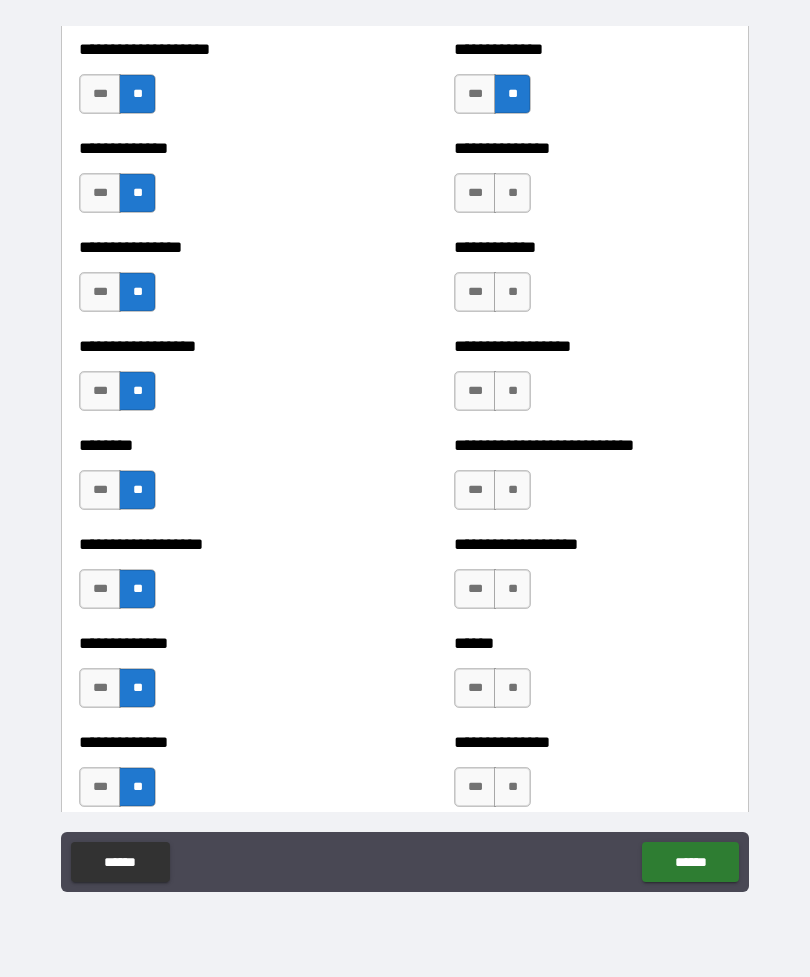 click on "**" at bounding box center (512, 787) 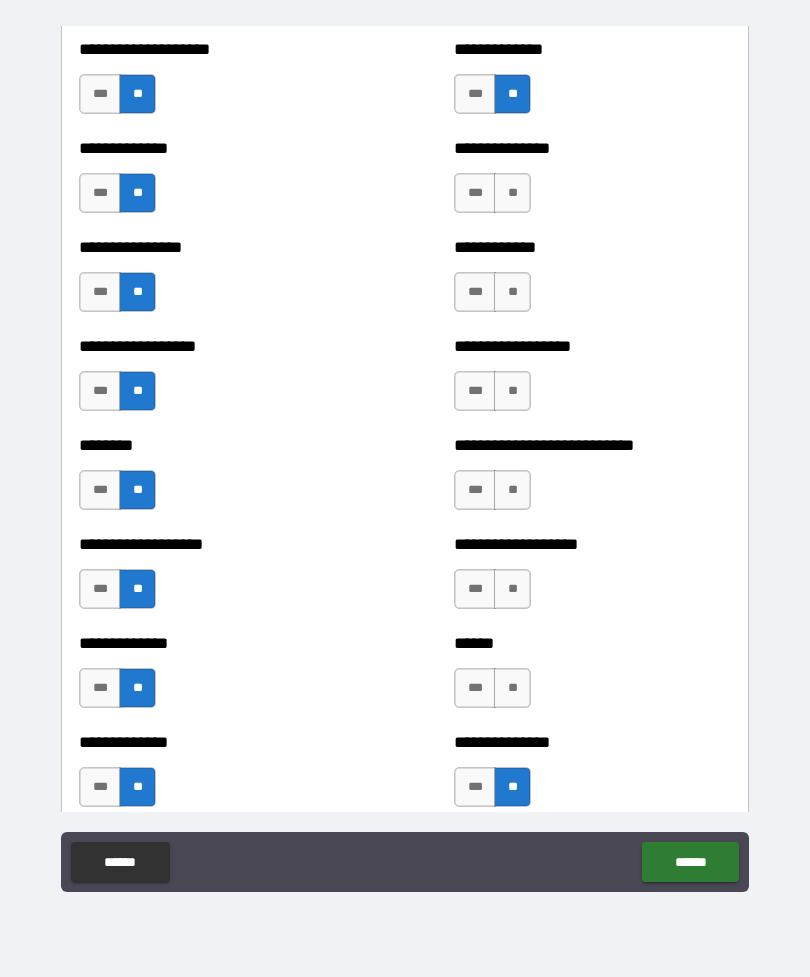 click on "**" at bounding box center (512, 688) 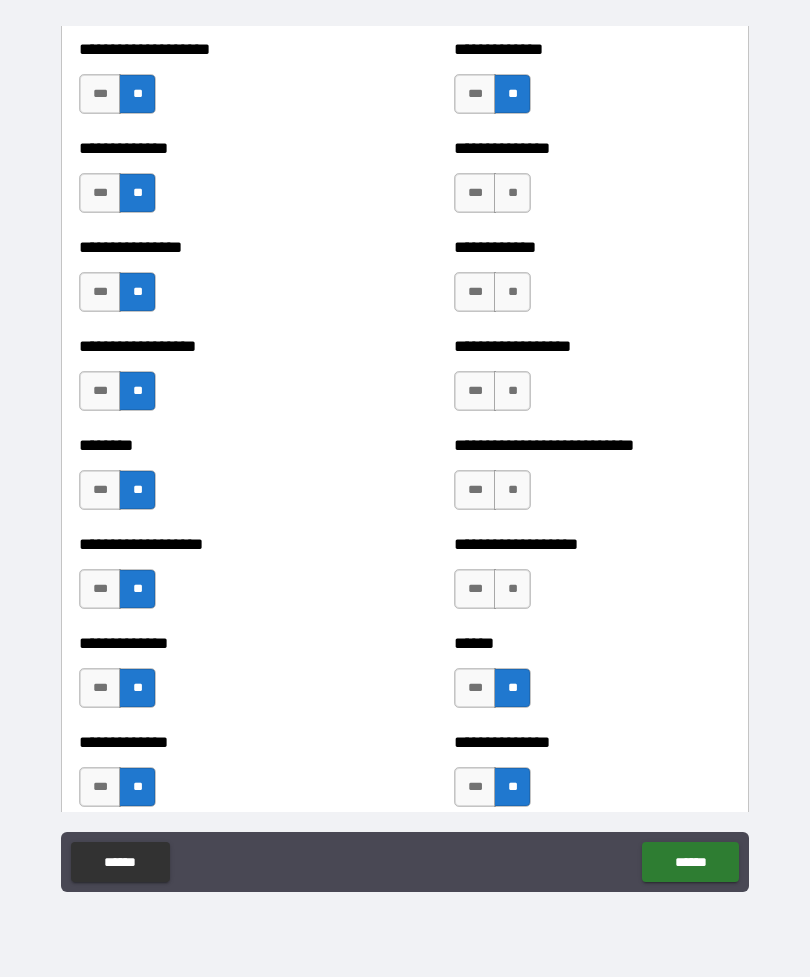 click on "**" at bounding box center [512, 589] 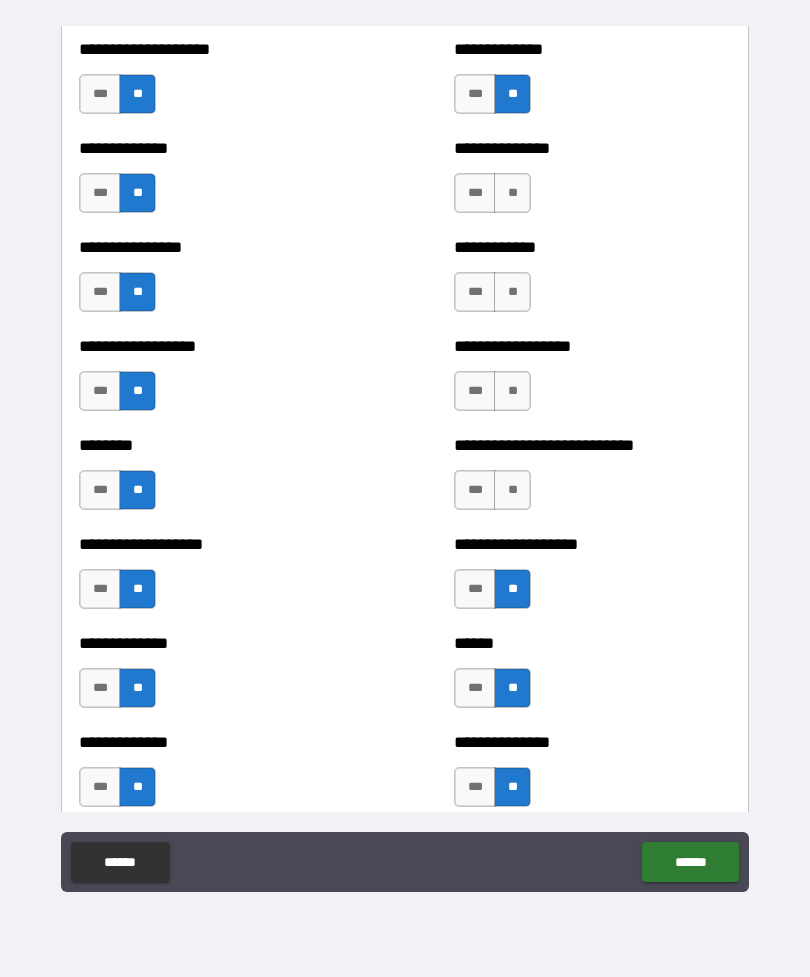 click on "**" at bounding box center (512, 490) 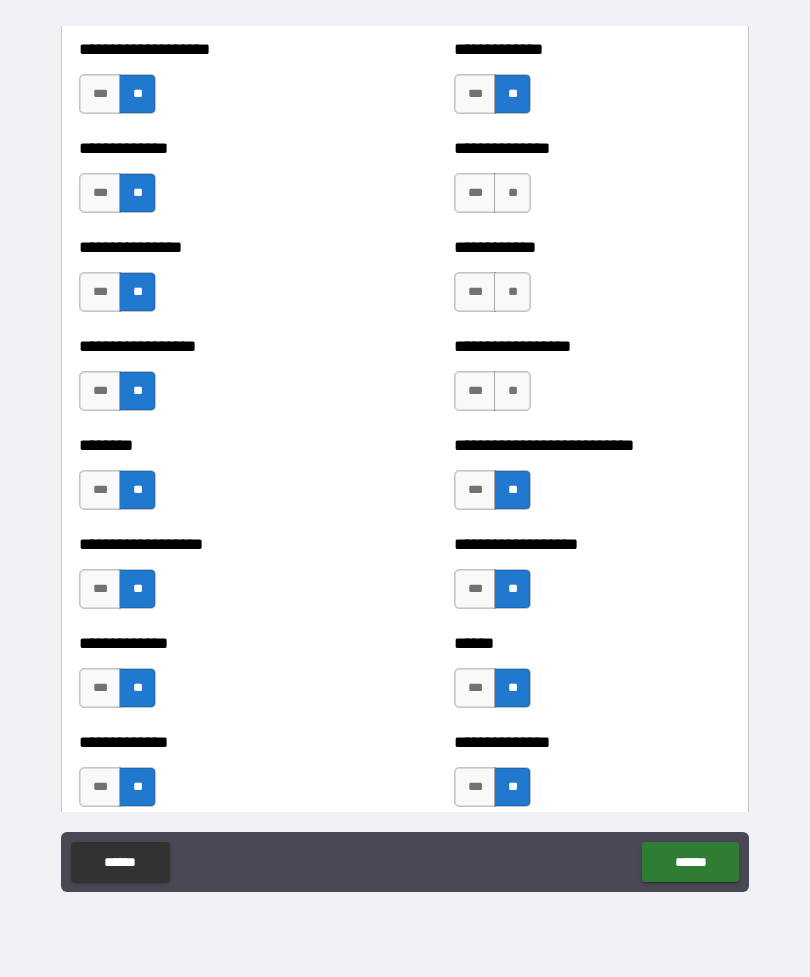 click on "**" at bounding box center (512, 391) 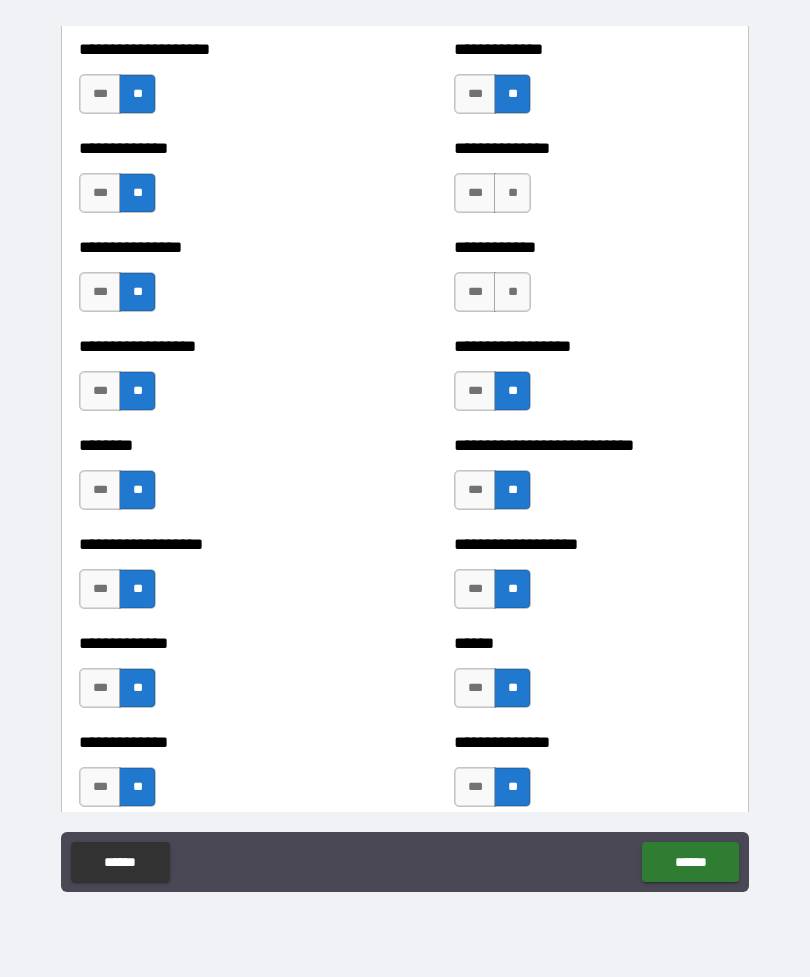 click on "**" at bounding box center [512, 292] 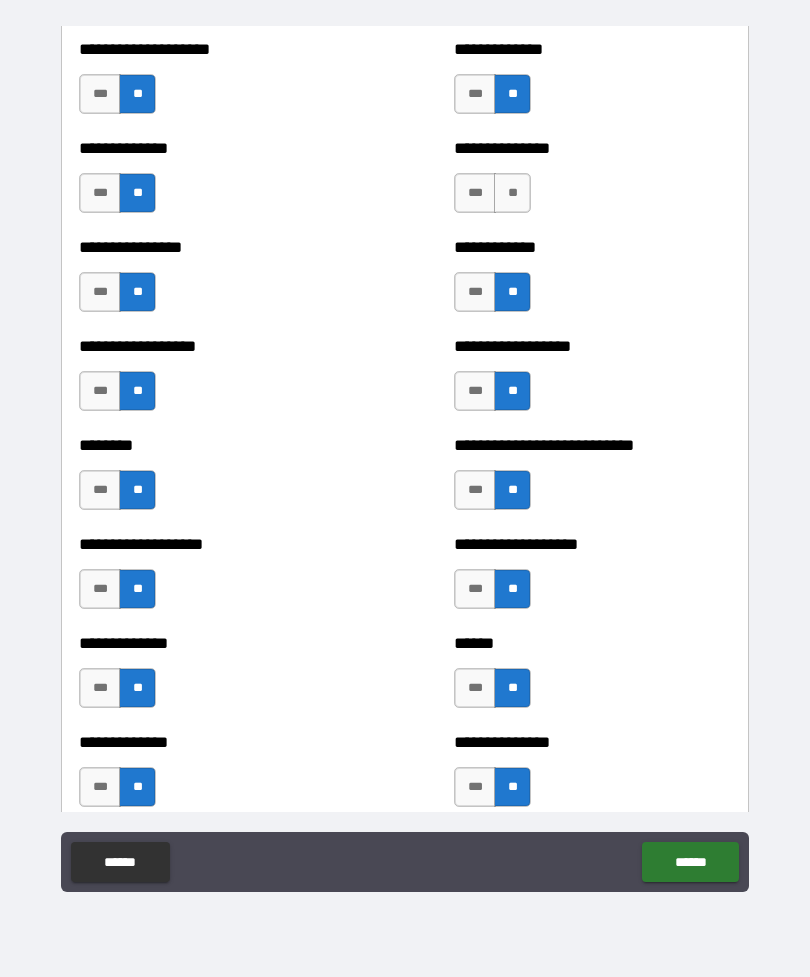click on "**" at bounding box center (512, 193) 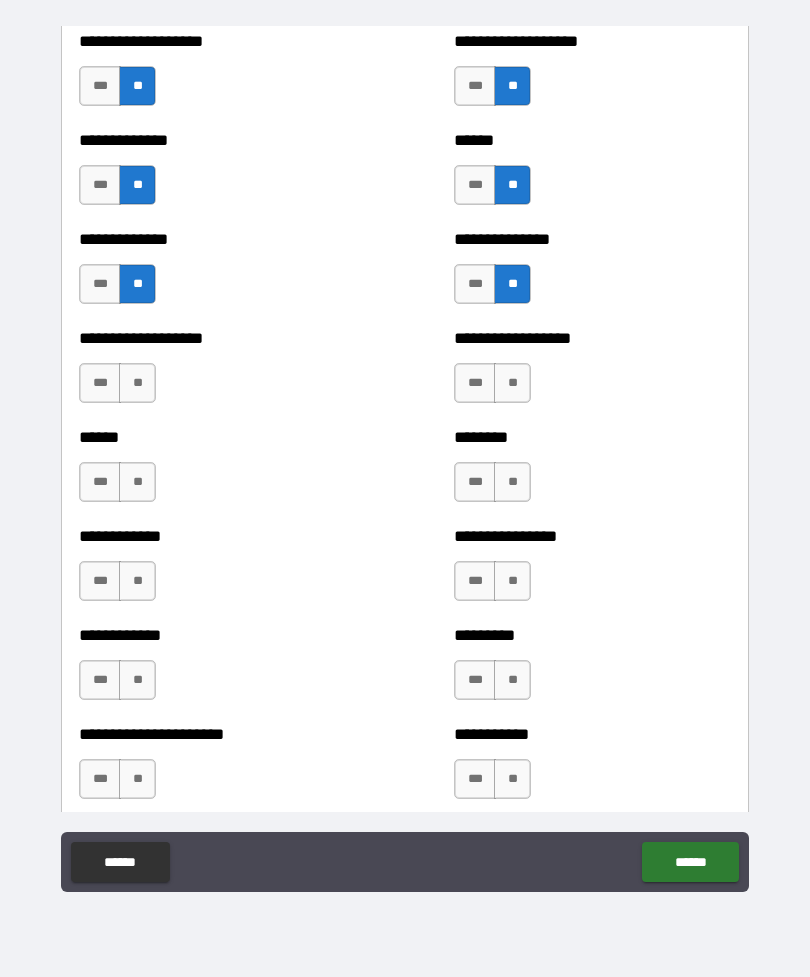 scroll, scrollTop: 4652, scrollLeft: 0, axis: vertical 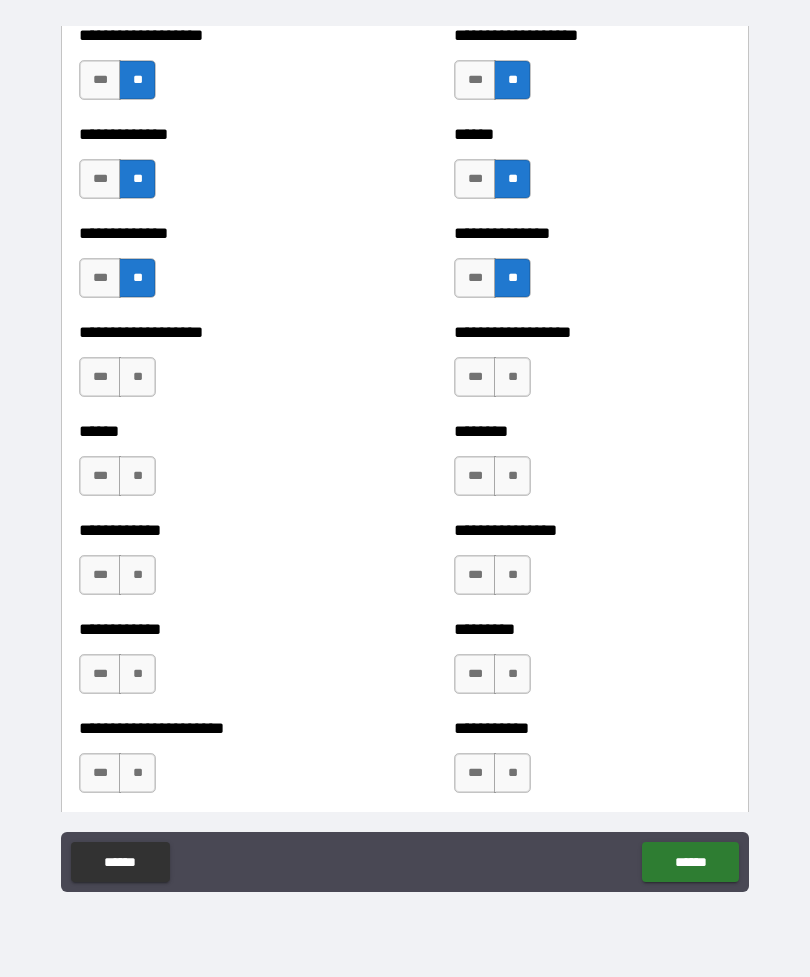 click on "**" at bounding box center [137, 377] 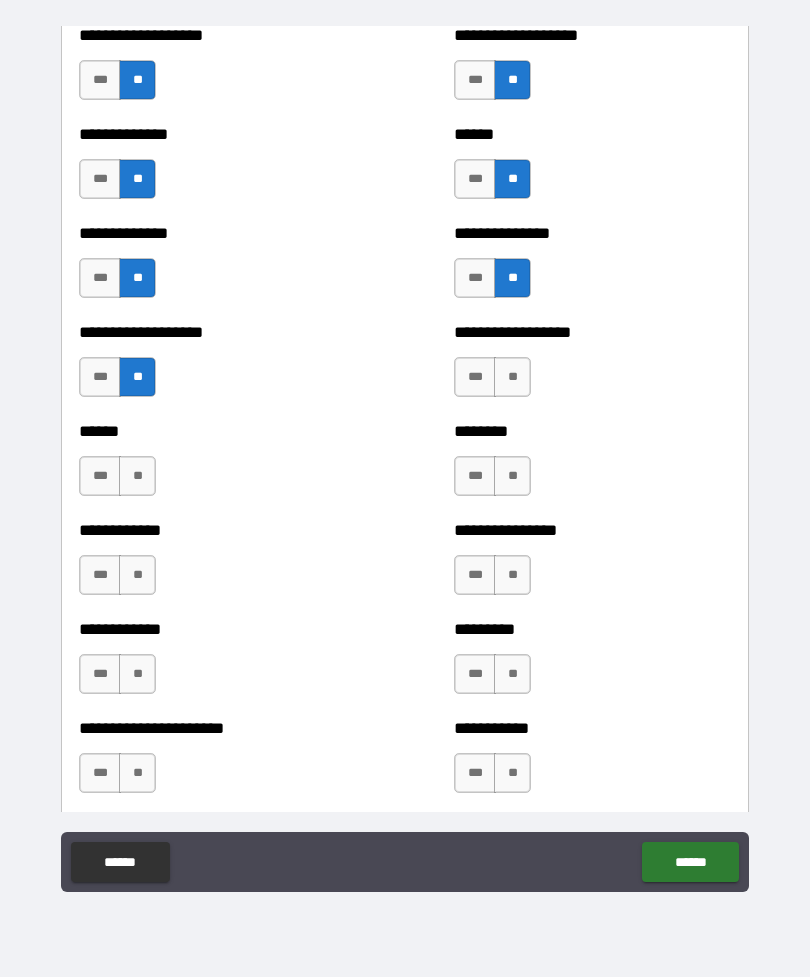 click on "**" at bounding box center [137, 476] 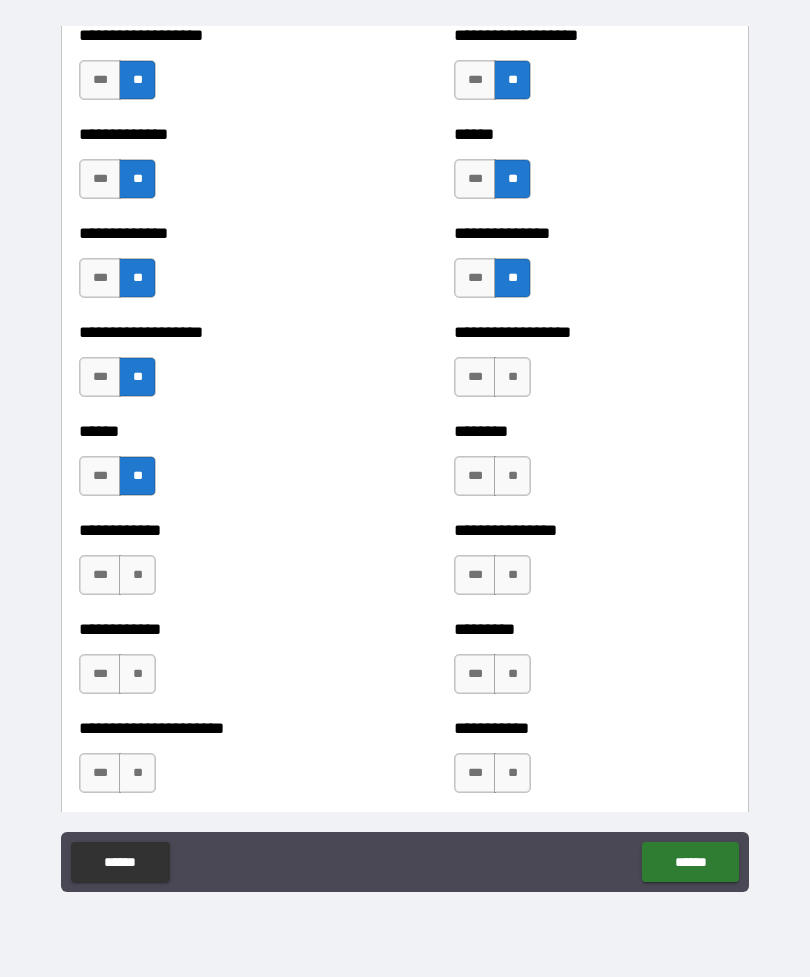 click on "**" at bounding box center [137, 575] 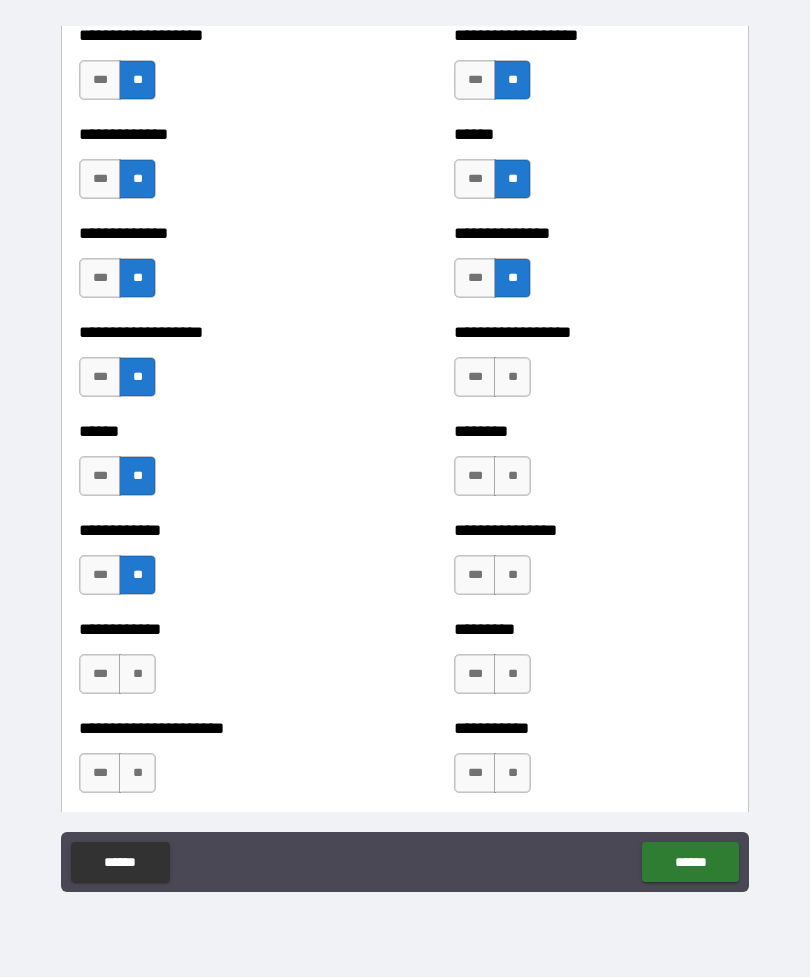 click on "**" at bounding box center (137, 674) 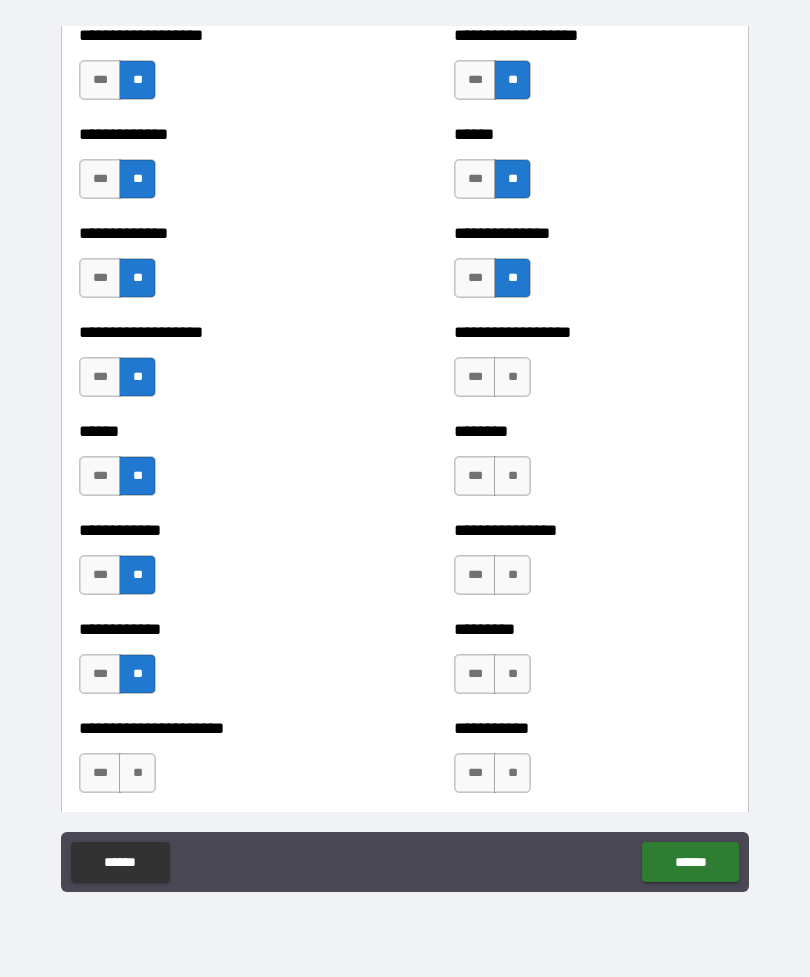 click on "**" at bounding box center (137, 773) 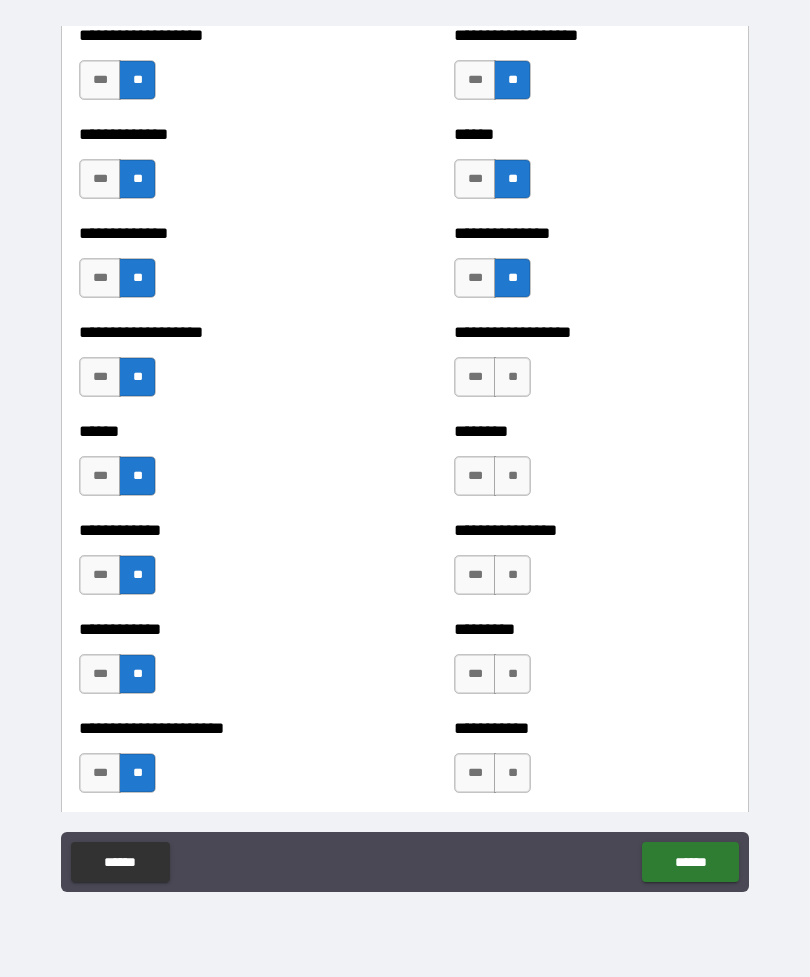 click on "**" at bounding box center (512, 773) 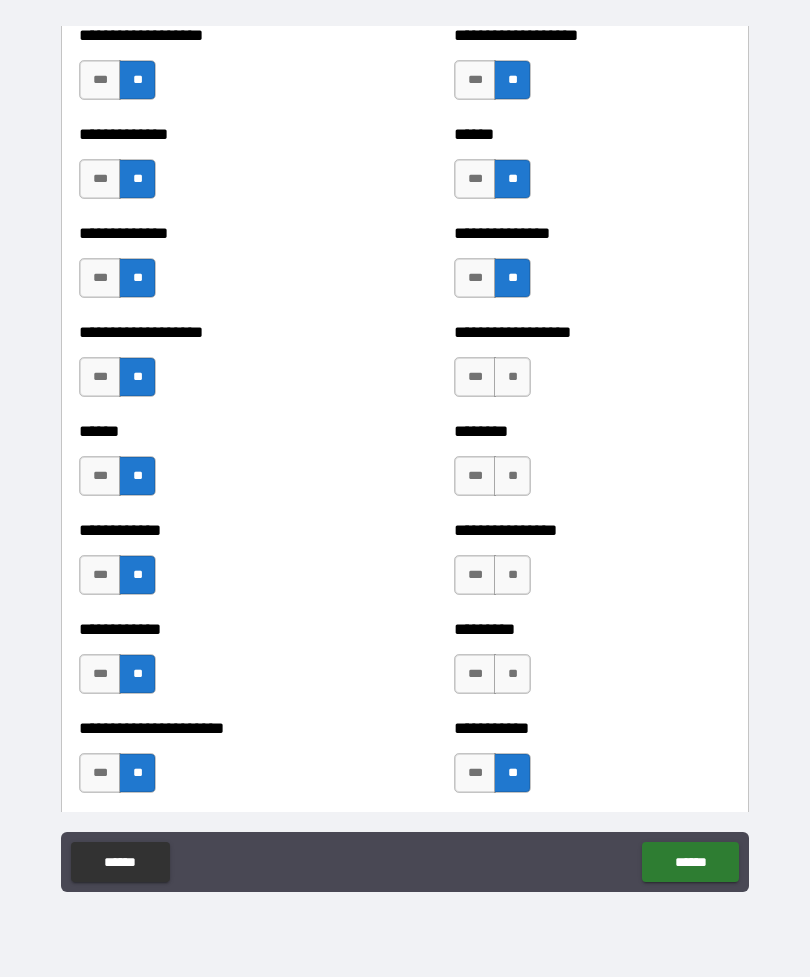 click on "**" at bounding box center (512, 674) 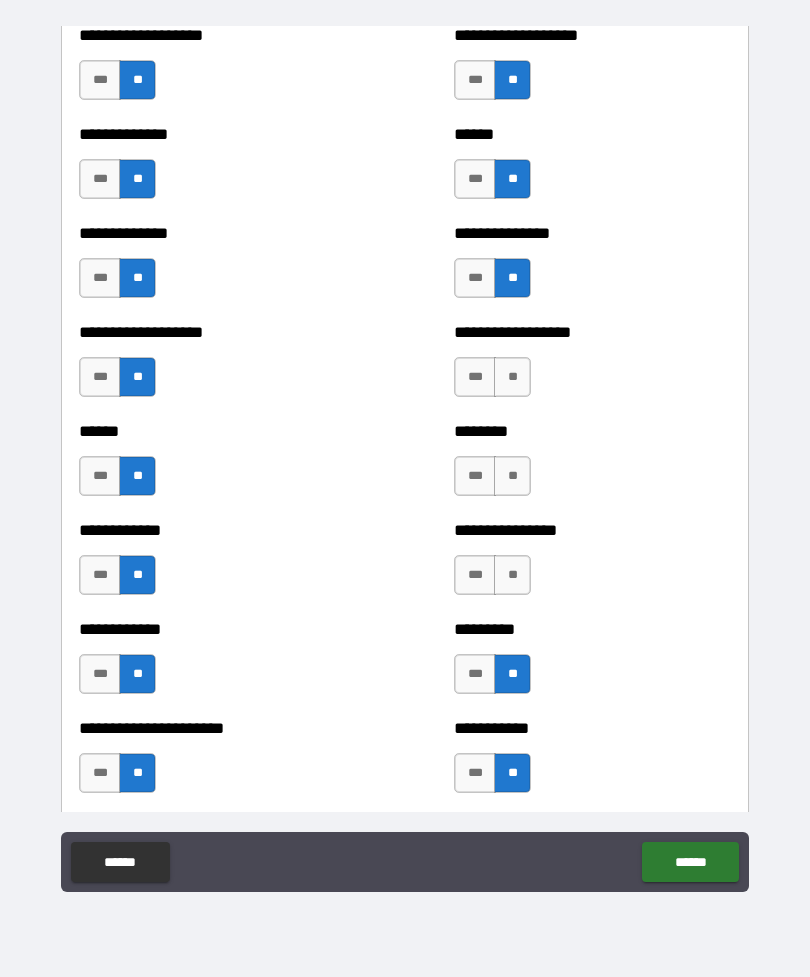 click on "**" at bounding box center (512, 575) 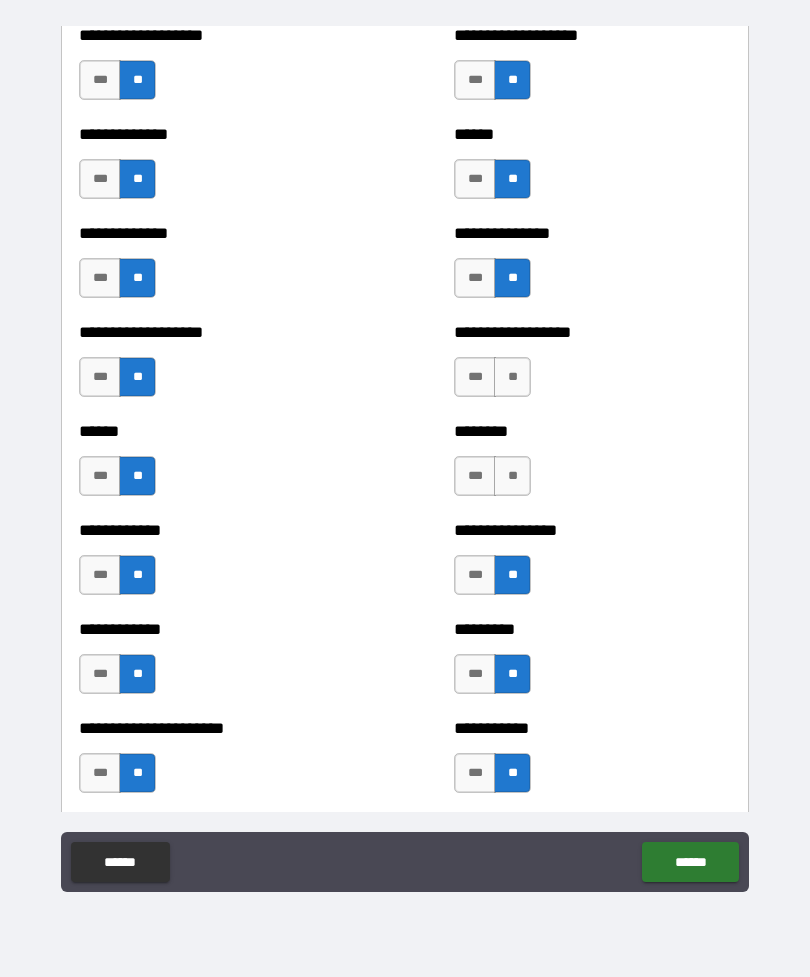 click on "**" at bounding box center [512, 377] 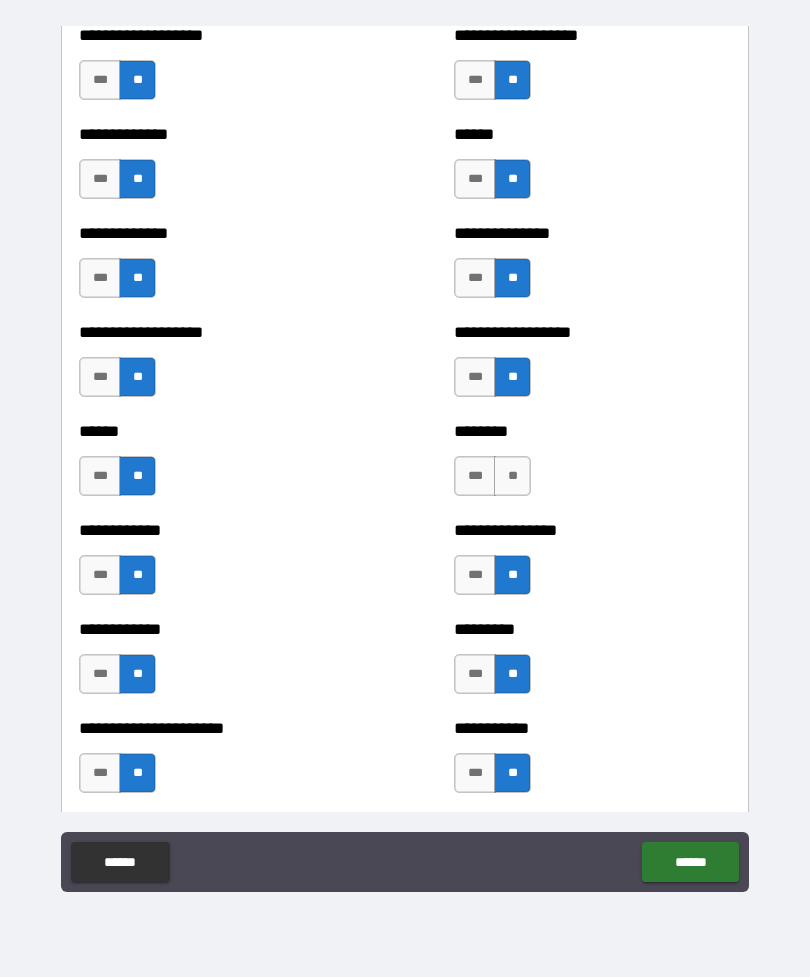 click on "**" at bounding box center [512, 476] 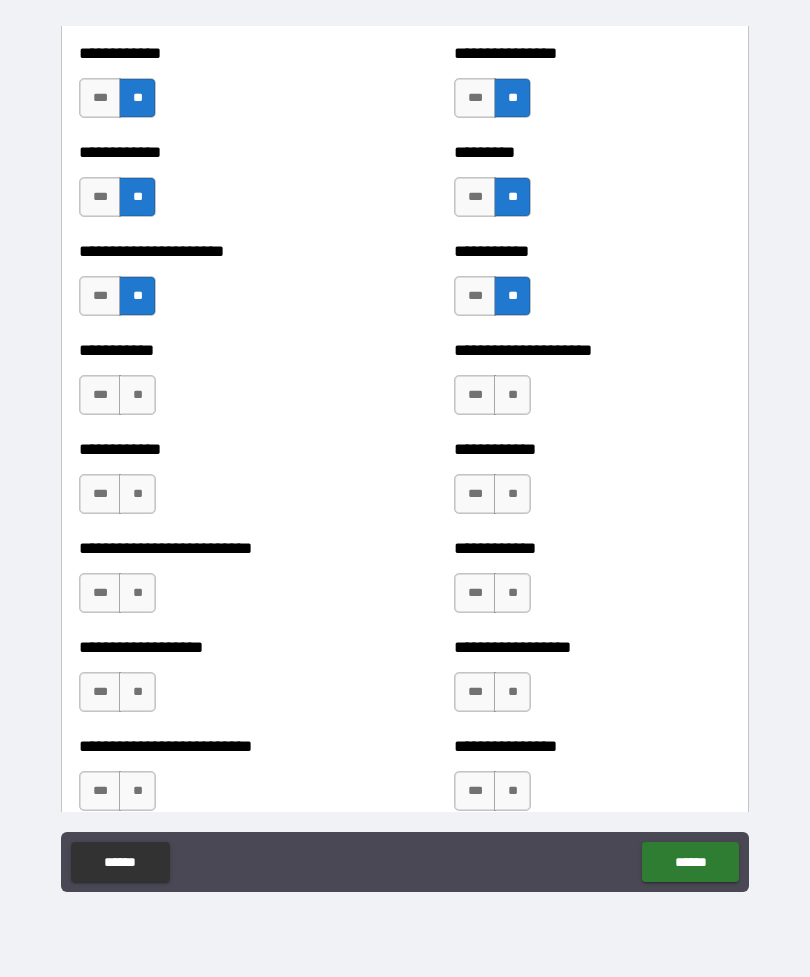 scroll, scrollTop: 5132, scrollLeft: 0, axis: vertical 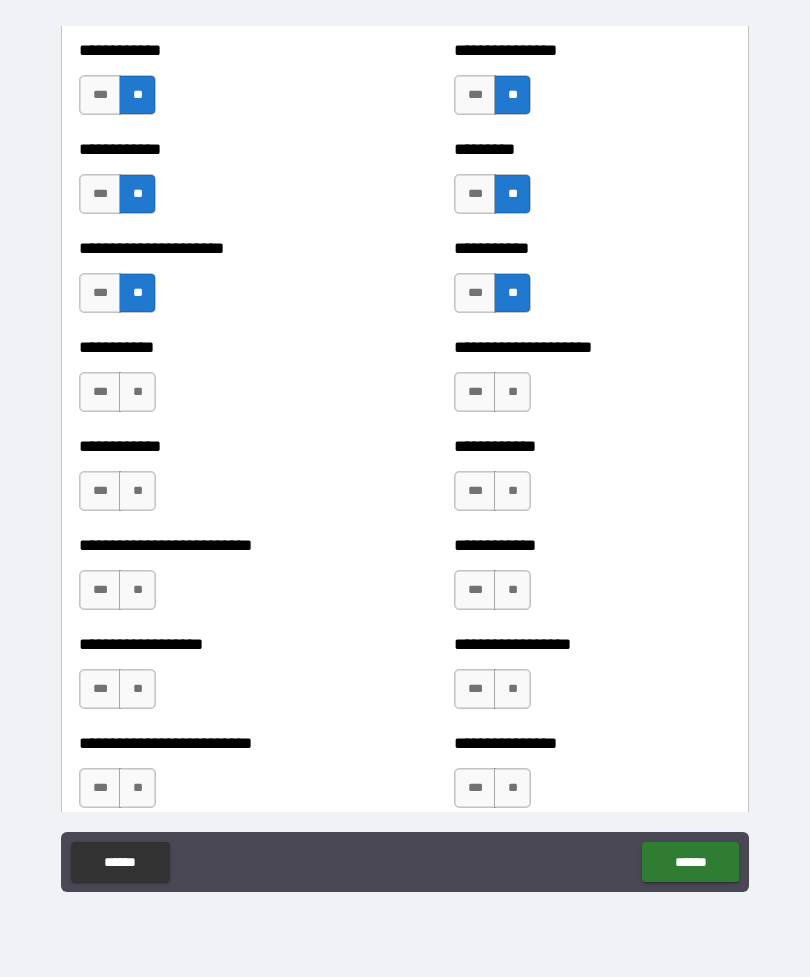 click on "**" at bounding box center [137, 392] 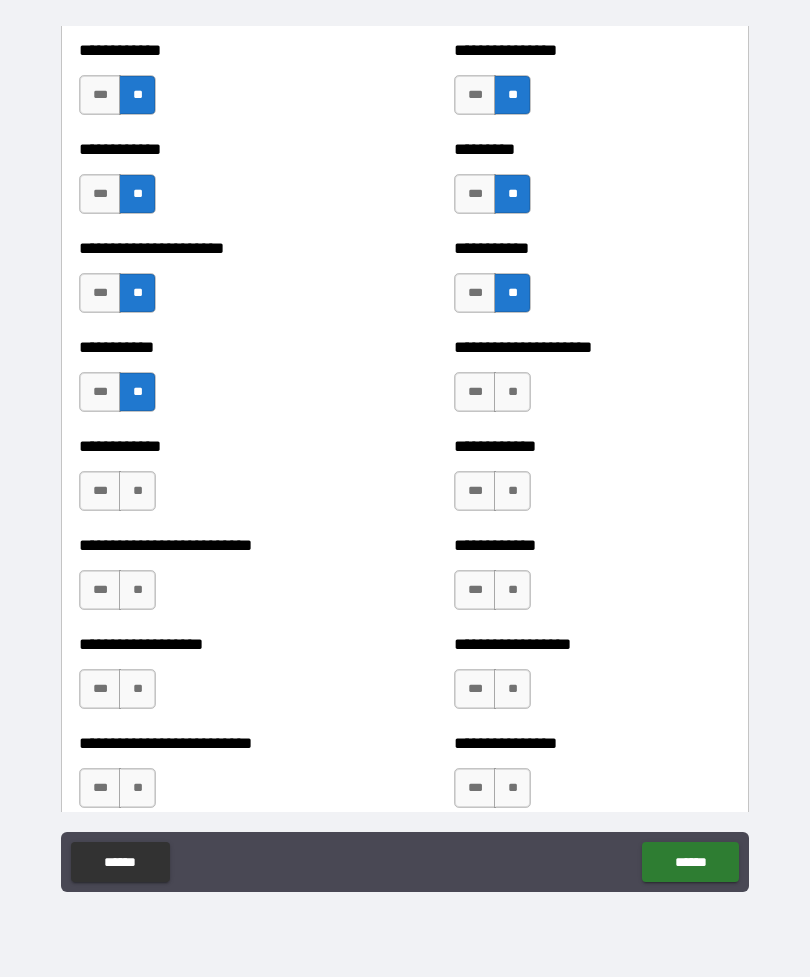 click on "**" at bounding box center [137, 491] 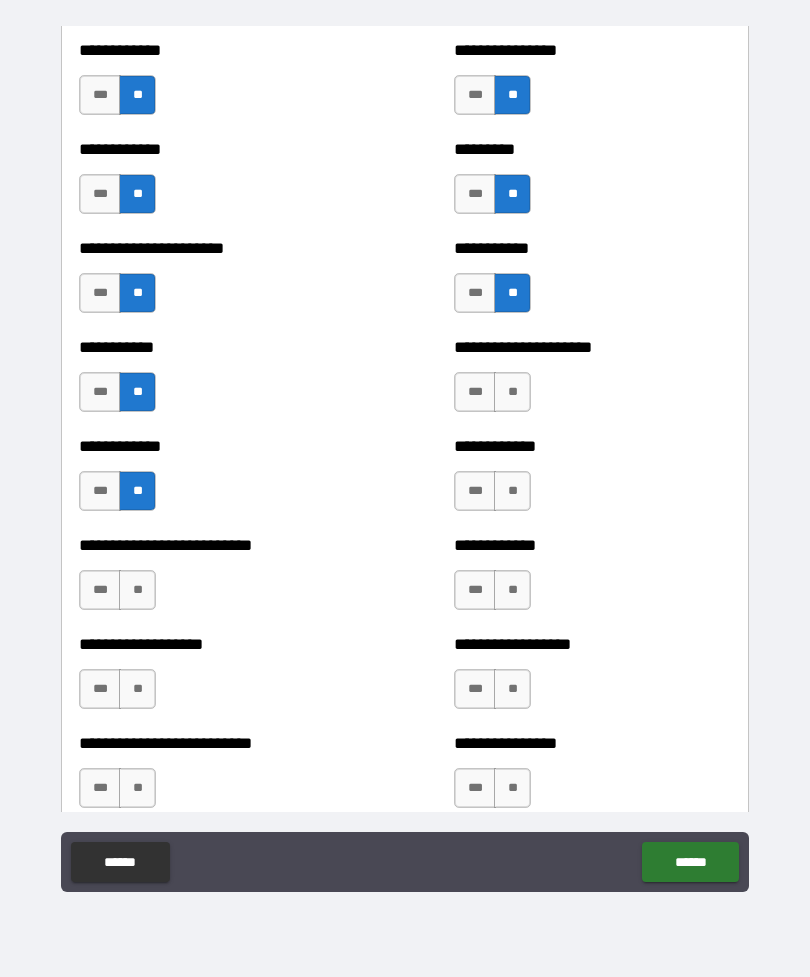 click on "**" at bounding box center [137, 590] 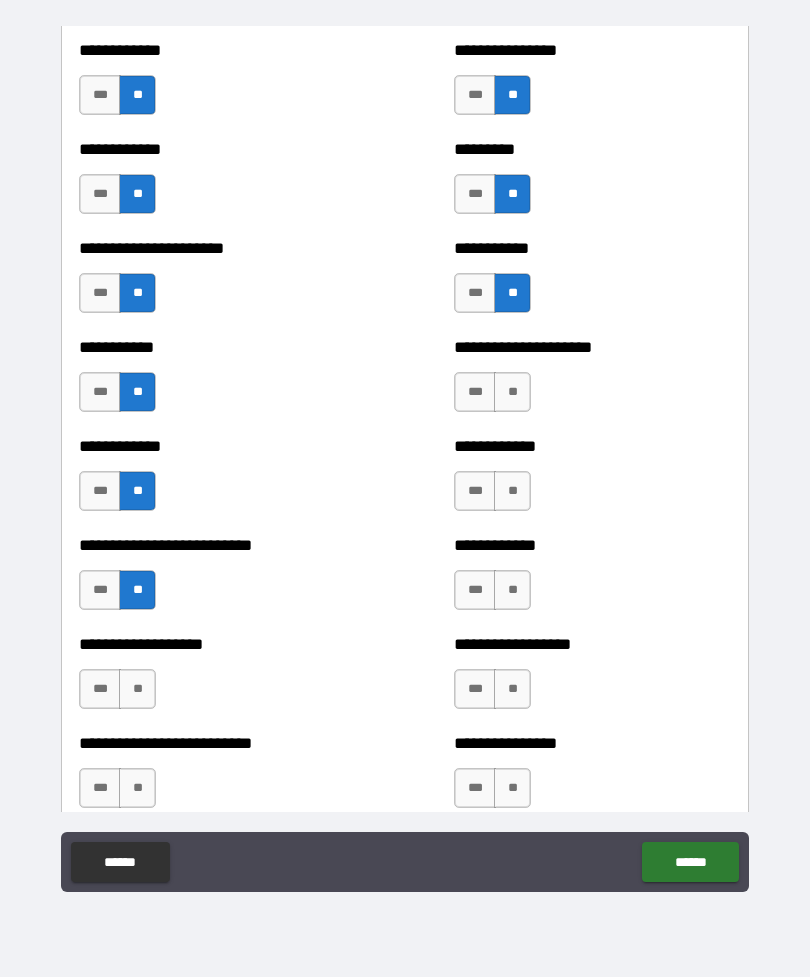 click on "**" at bounding box center [137, 689] 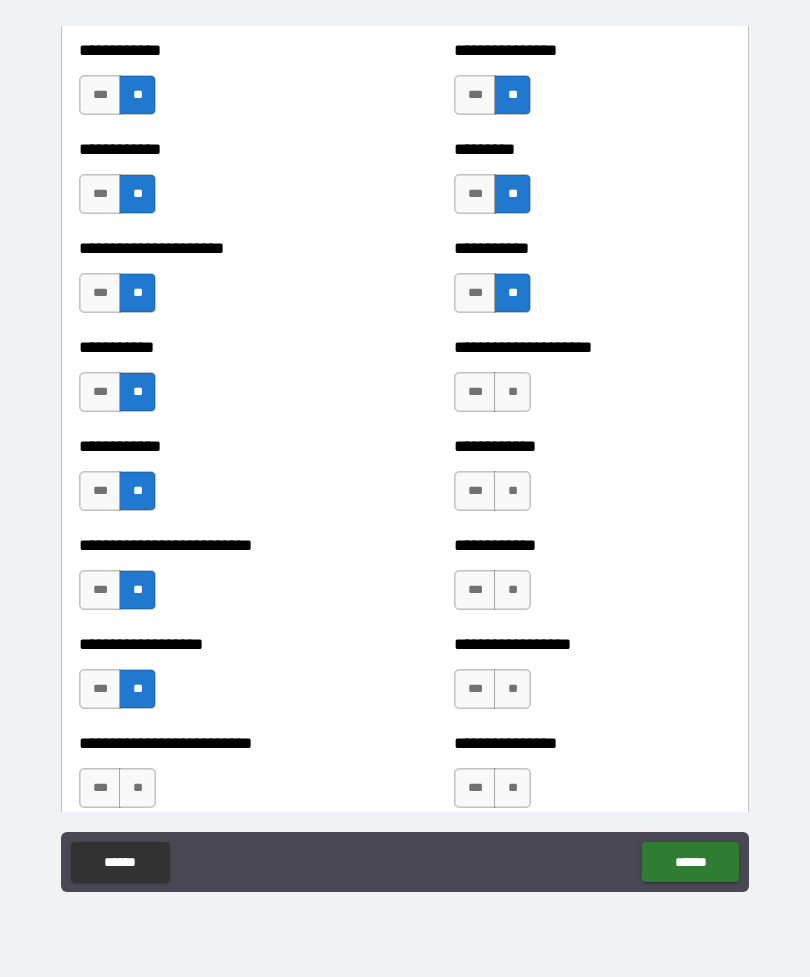 click on "**" at bounding box center (512, 392) 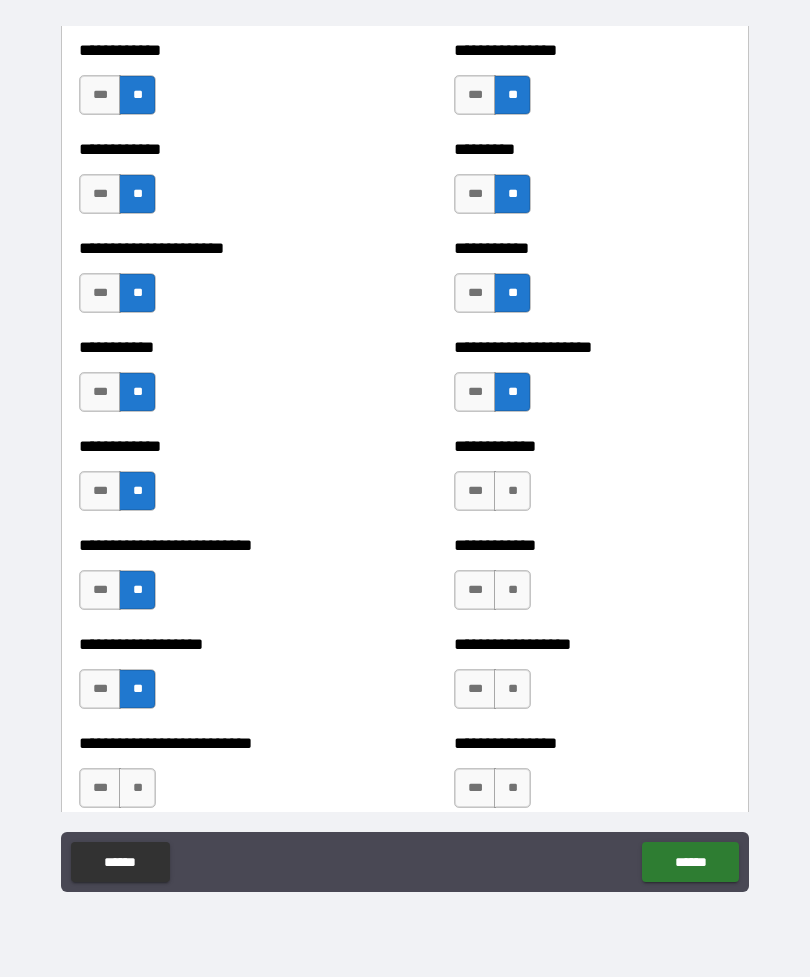 click on "**" at bounding box center [512, 491] 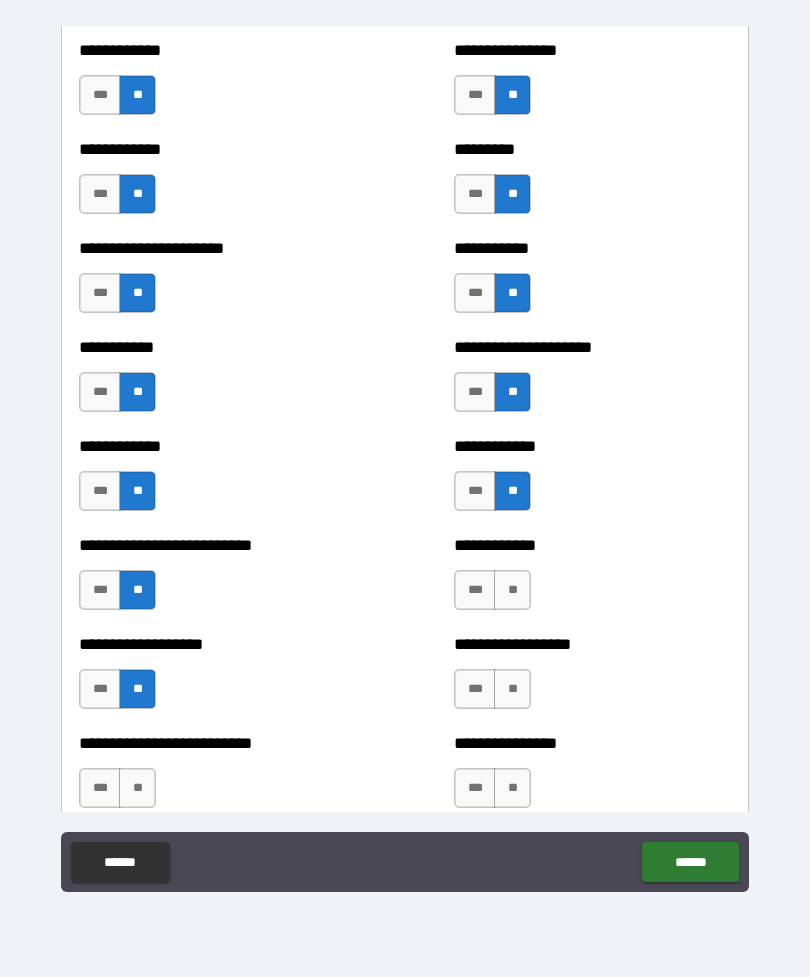 click on "**" at bounding box center [512, 590] 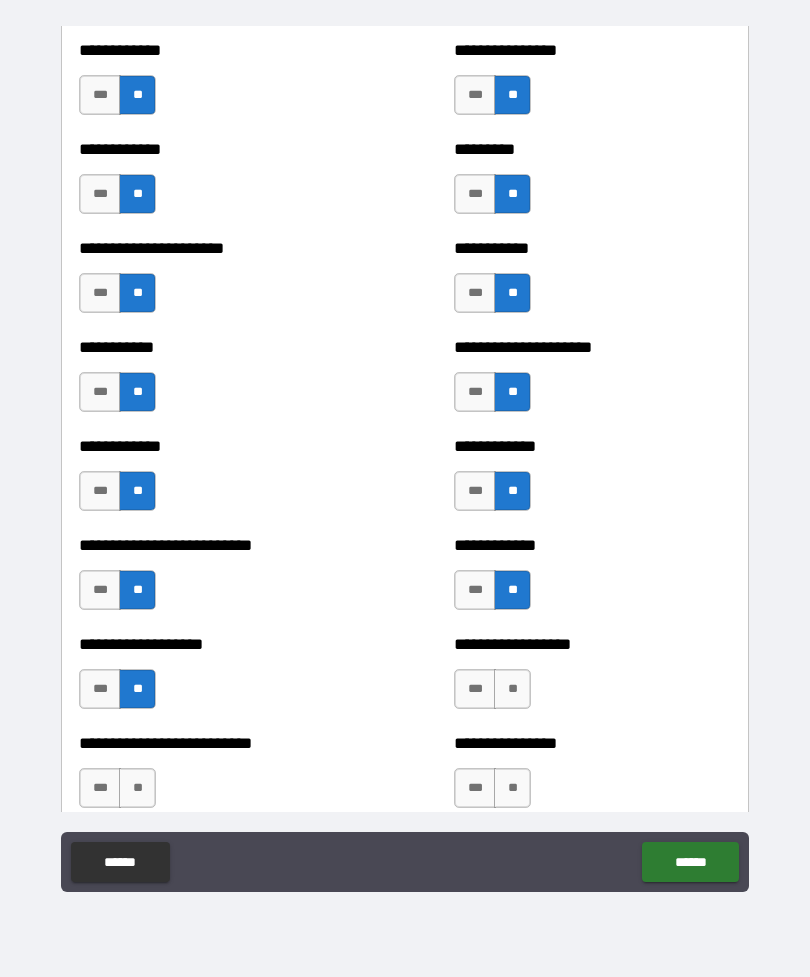 click on "**" at bounding box center (512, 689) 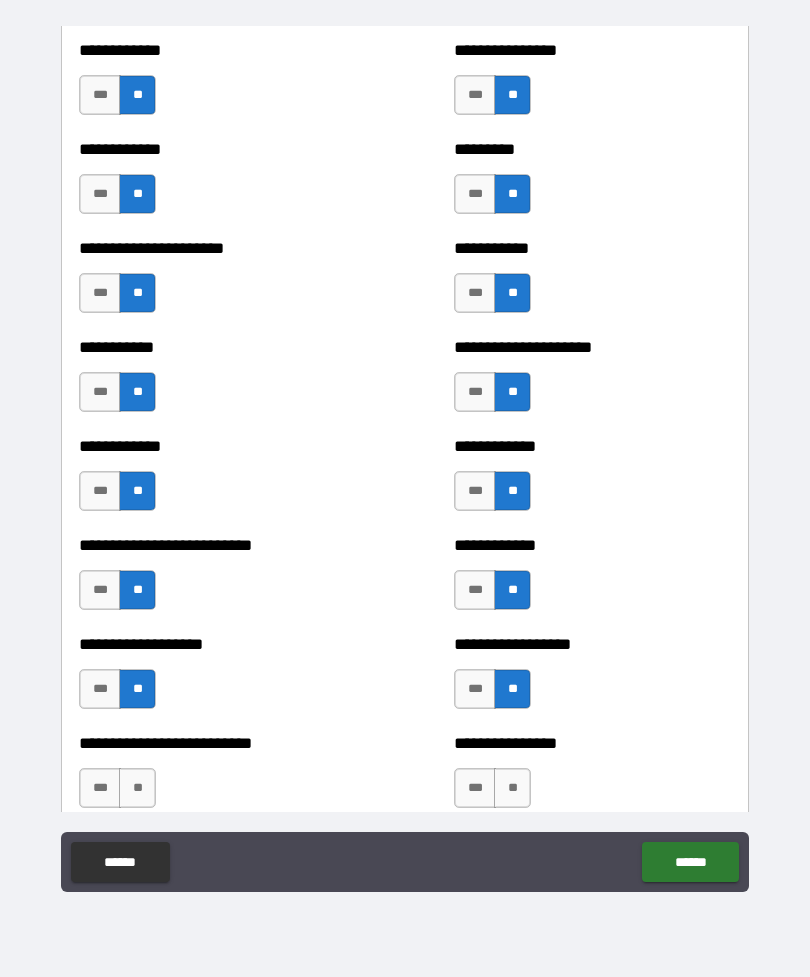 click on "**" at bounding box center [512, 788] 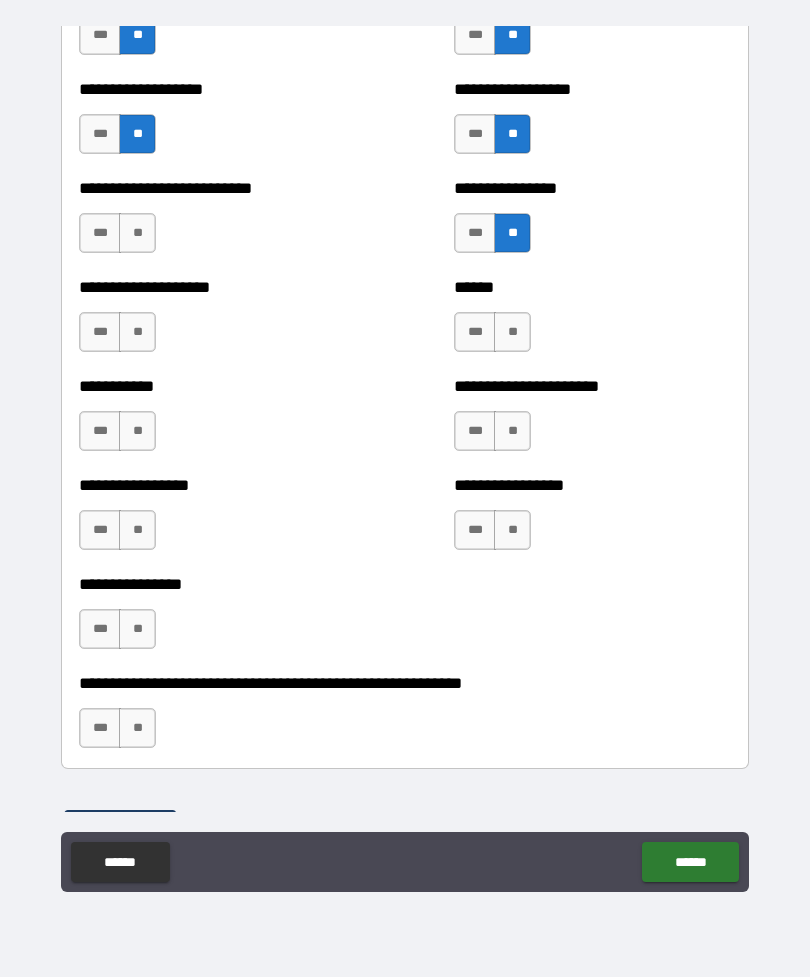 scroll, scrollTop: 5688, scrollLeft: 0, axis: vertical 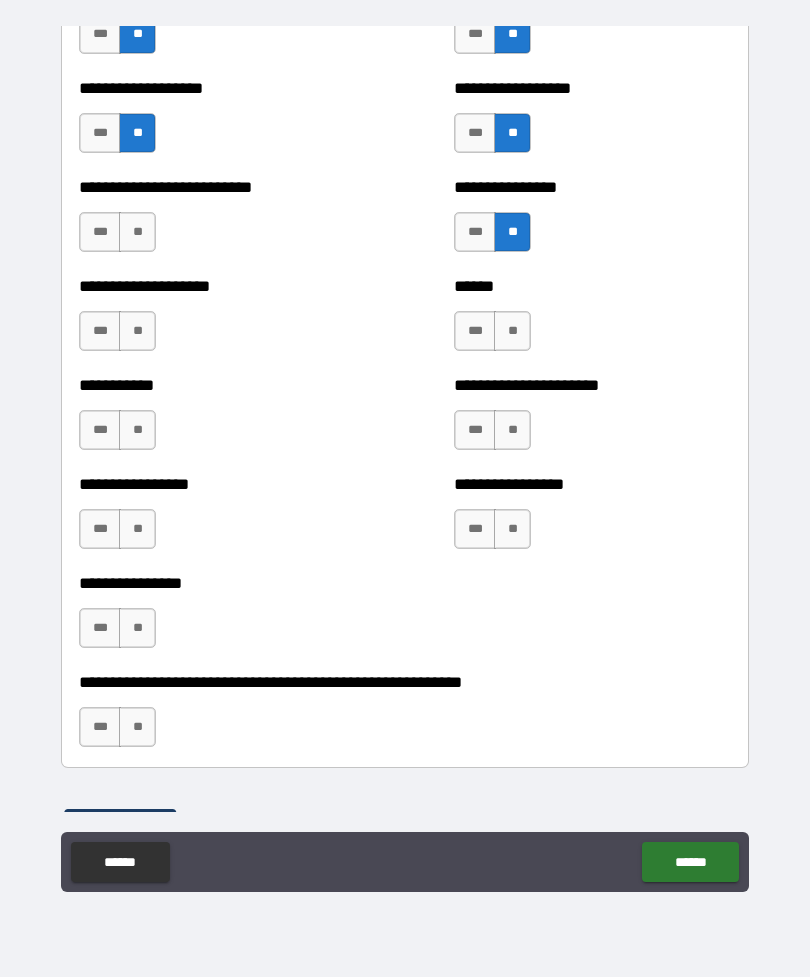 click on "**" at bounding box center (137, 232) 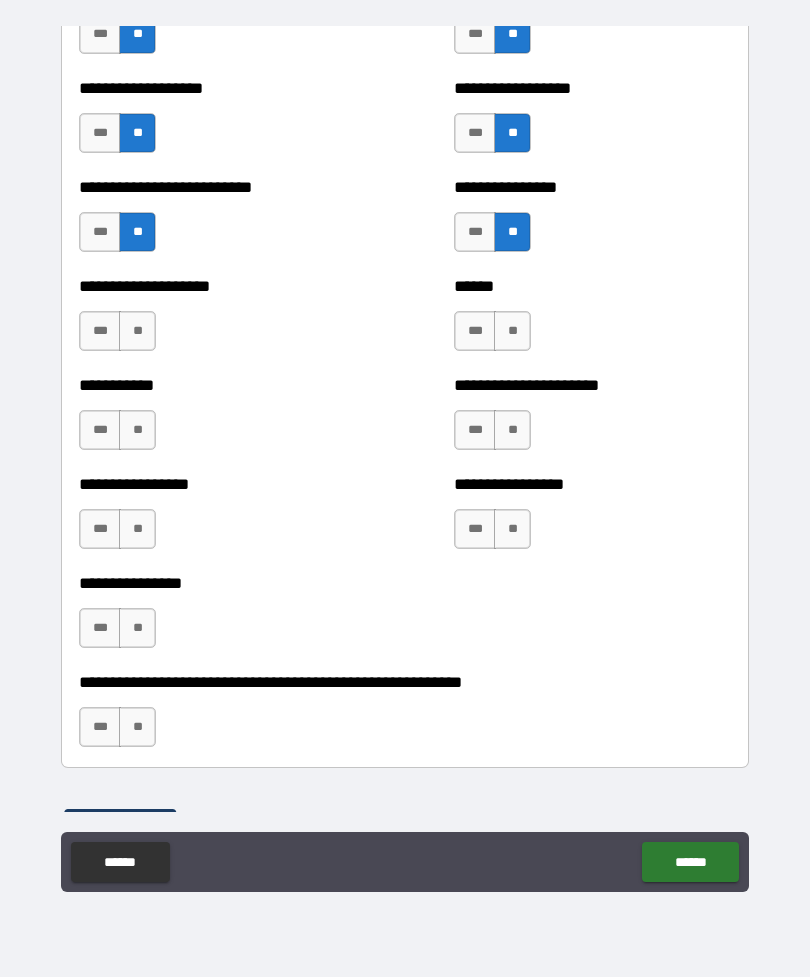 click on "**" at bounding box center (137, 331) 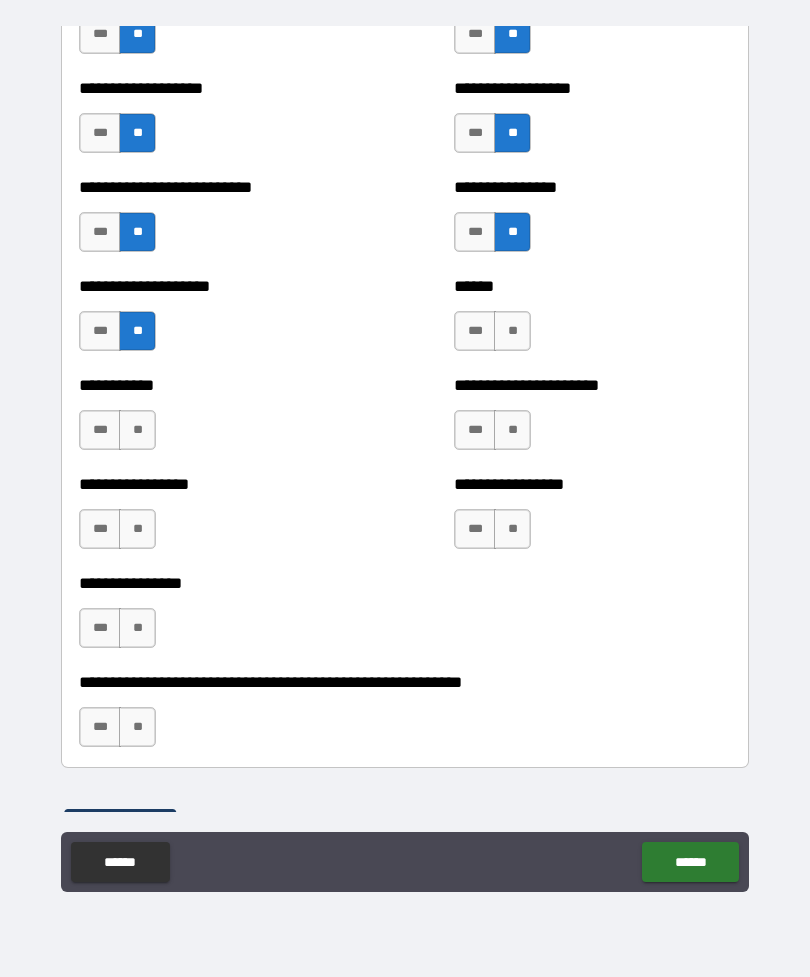 click on "**" at bounding box center [137, 529] 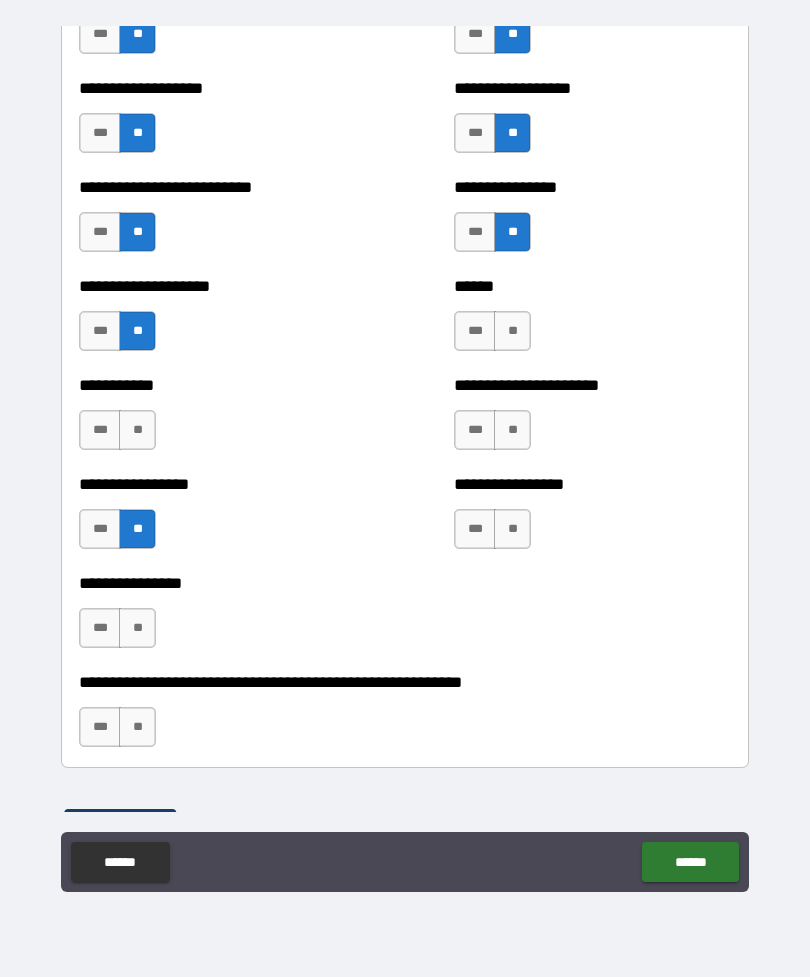 click on "**" at bounding box center [137, 628] 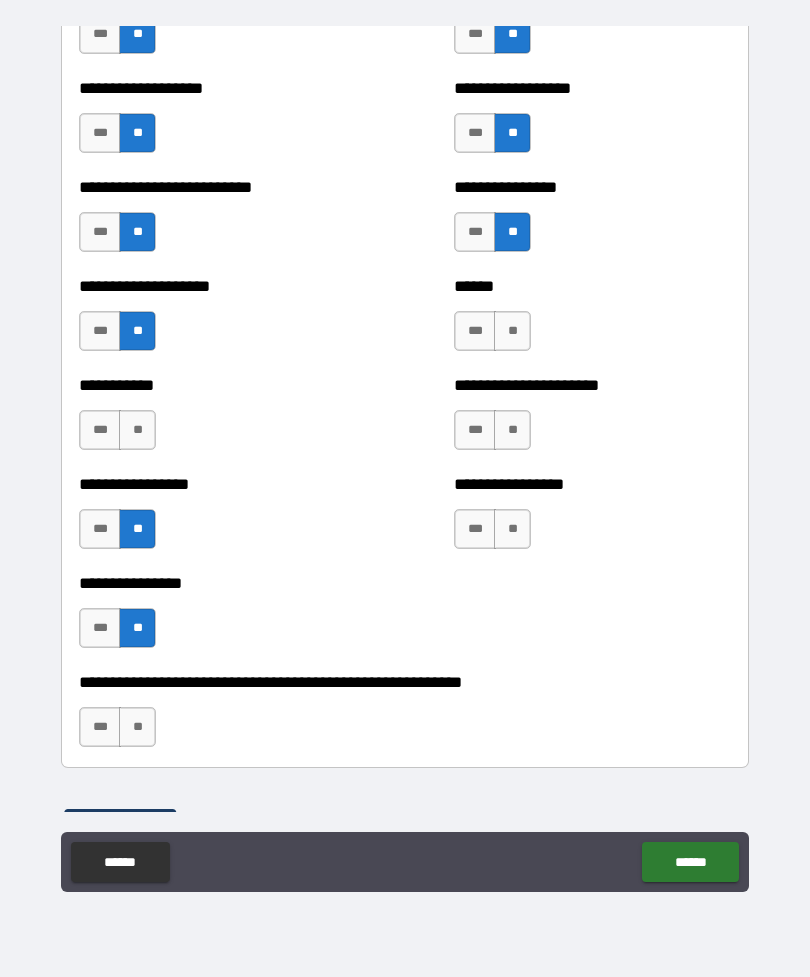 click on "**" at bounding box center (137, 727) 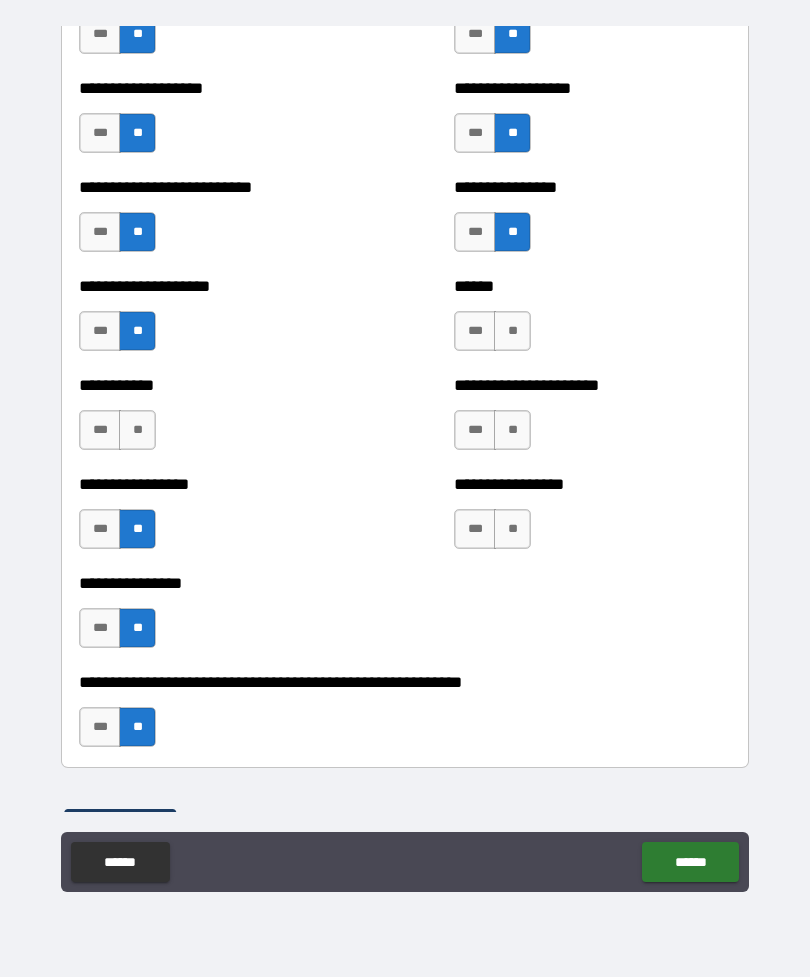 click on "**" at bounding box center (512, 529) 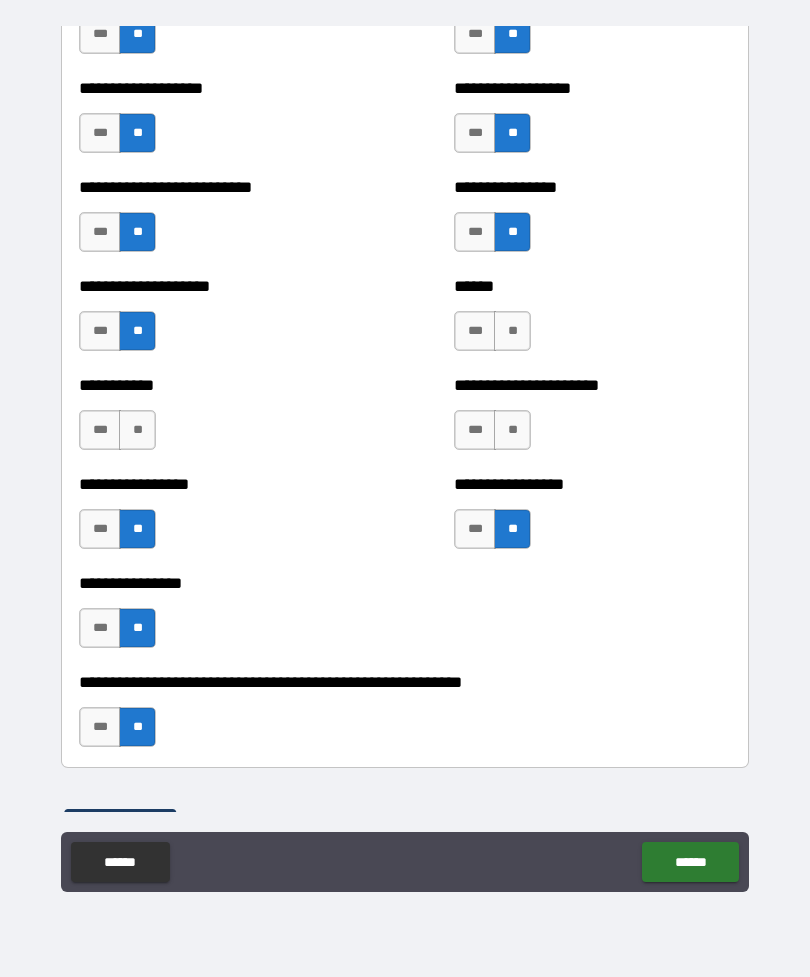 click on "**" at bounding box center (512, 430) 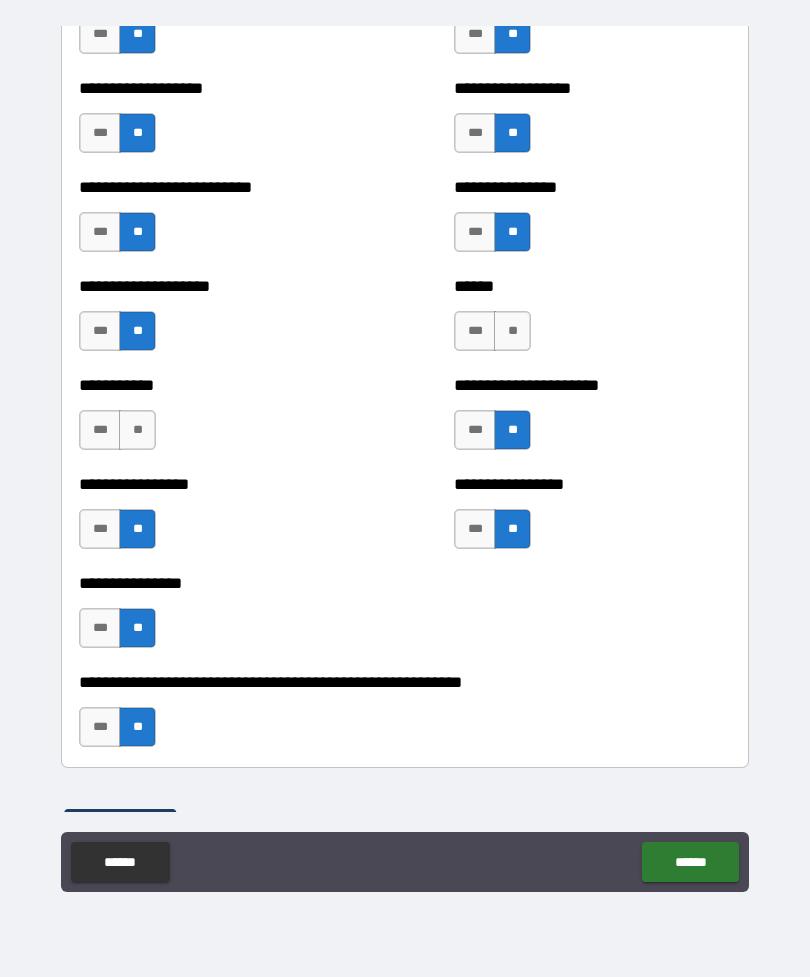 click on "**" at bounding box center (512, 331) 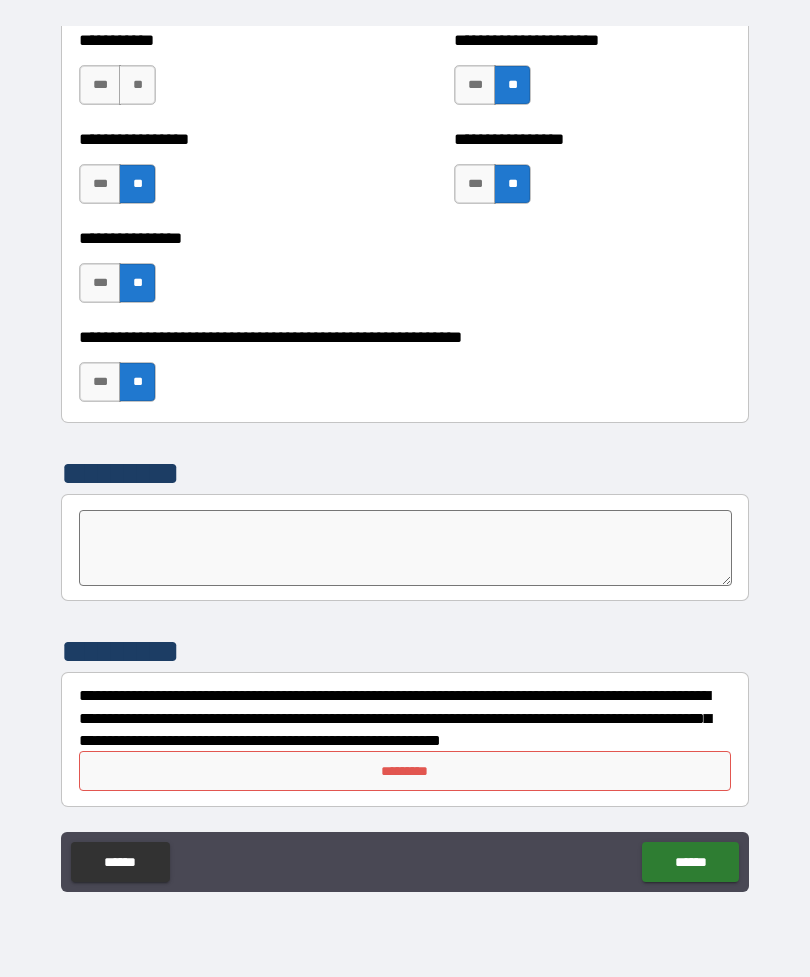 scroll, scrollTop: 6033, scrollLeft: 0, axis: vertical 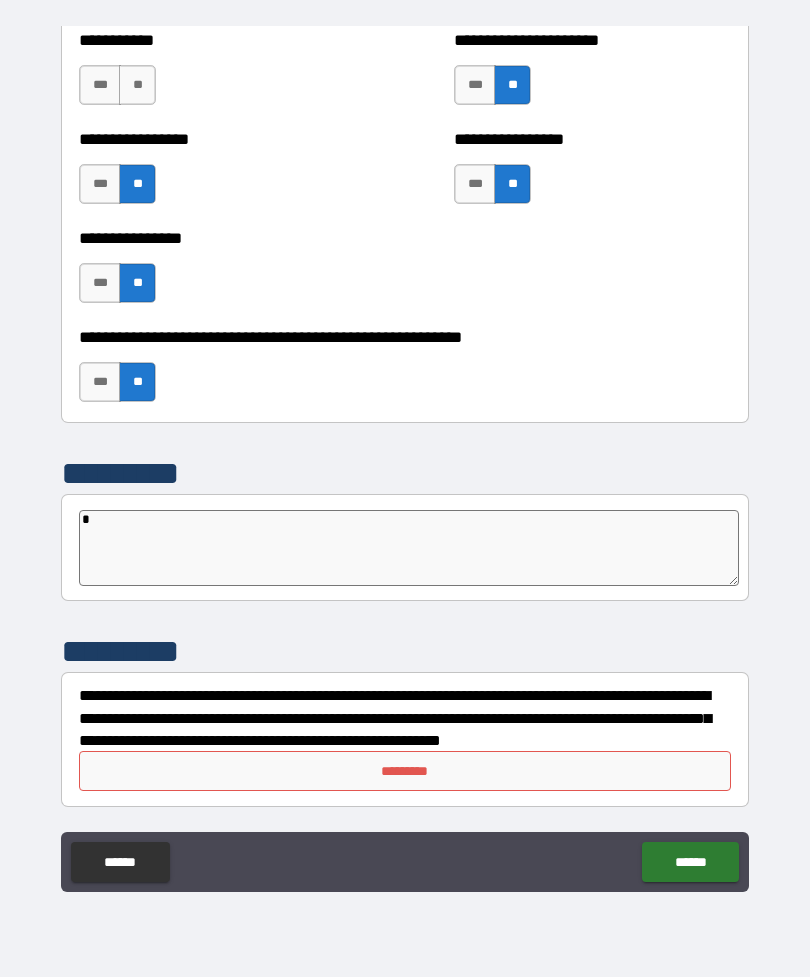 type on "*" 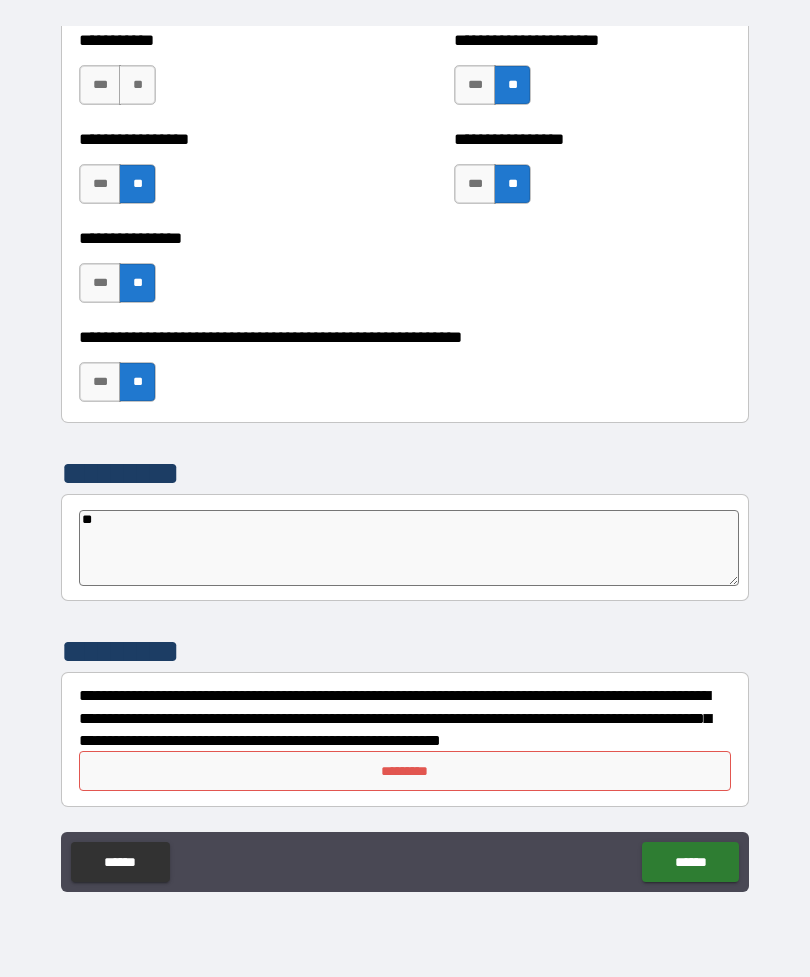 type on "*" 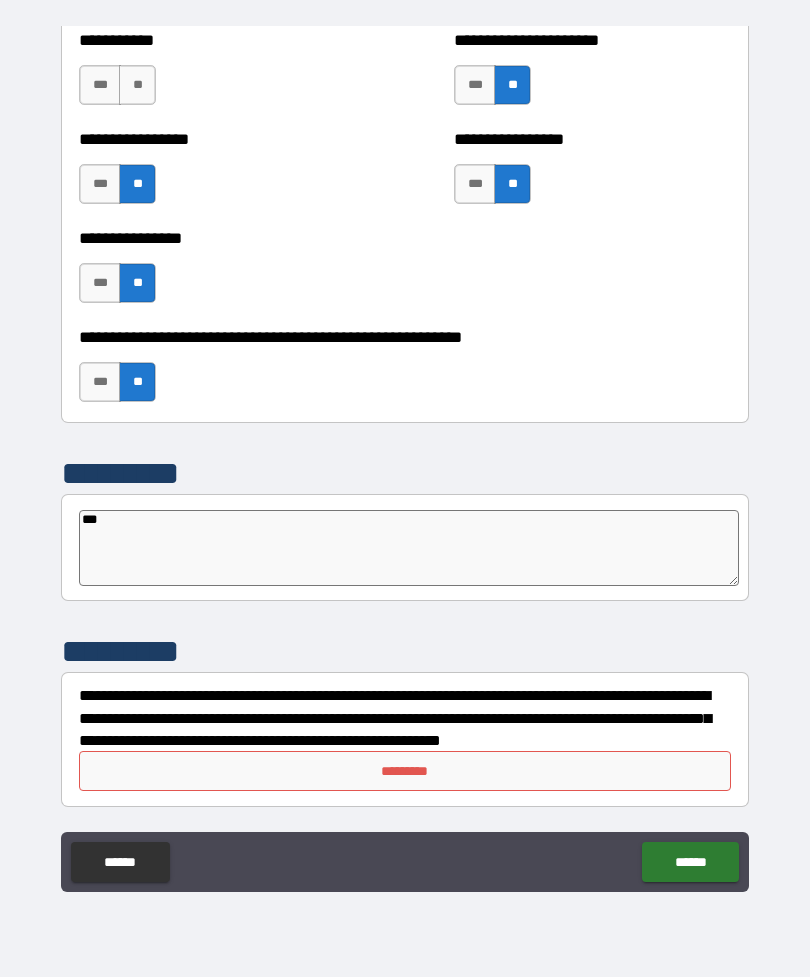 type on "*" 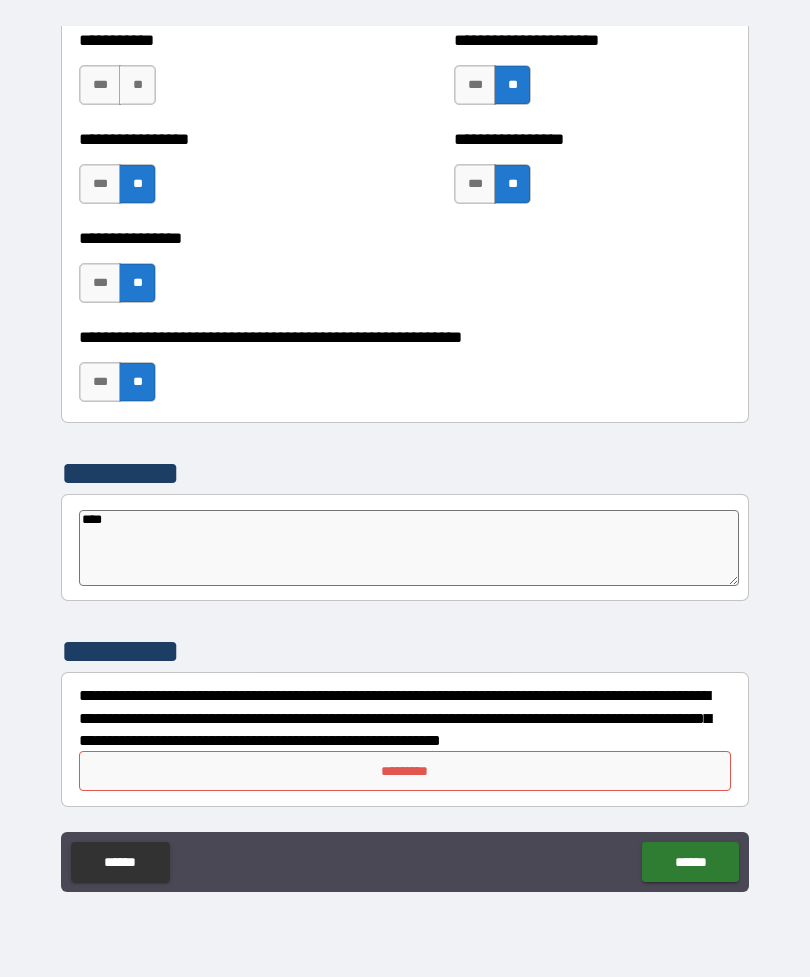 type on "*" 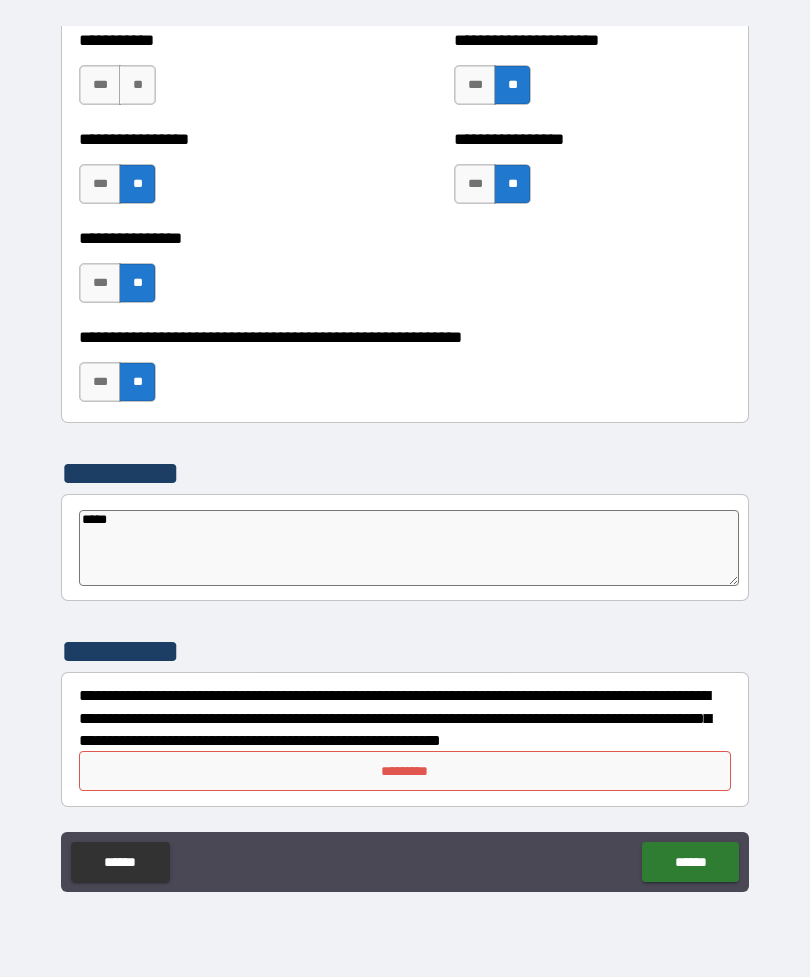 type on "*" 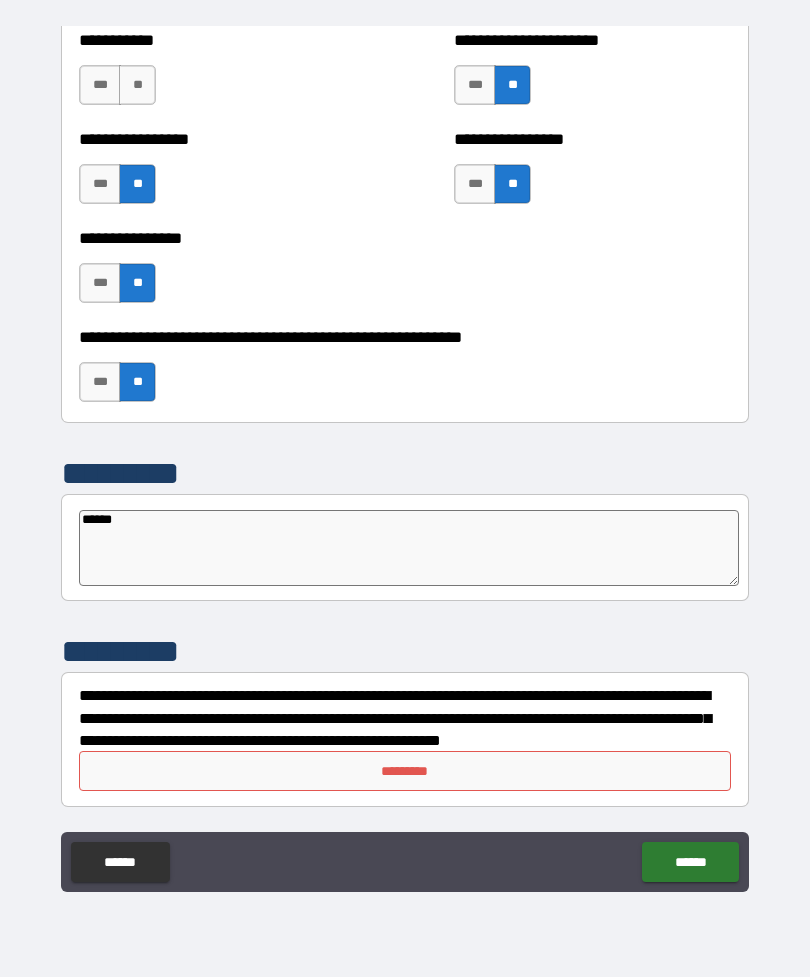 type on "*" 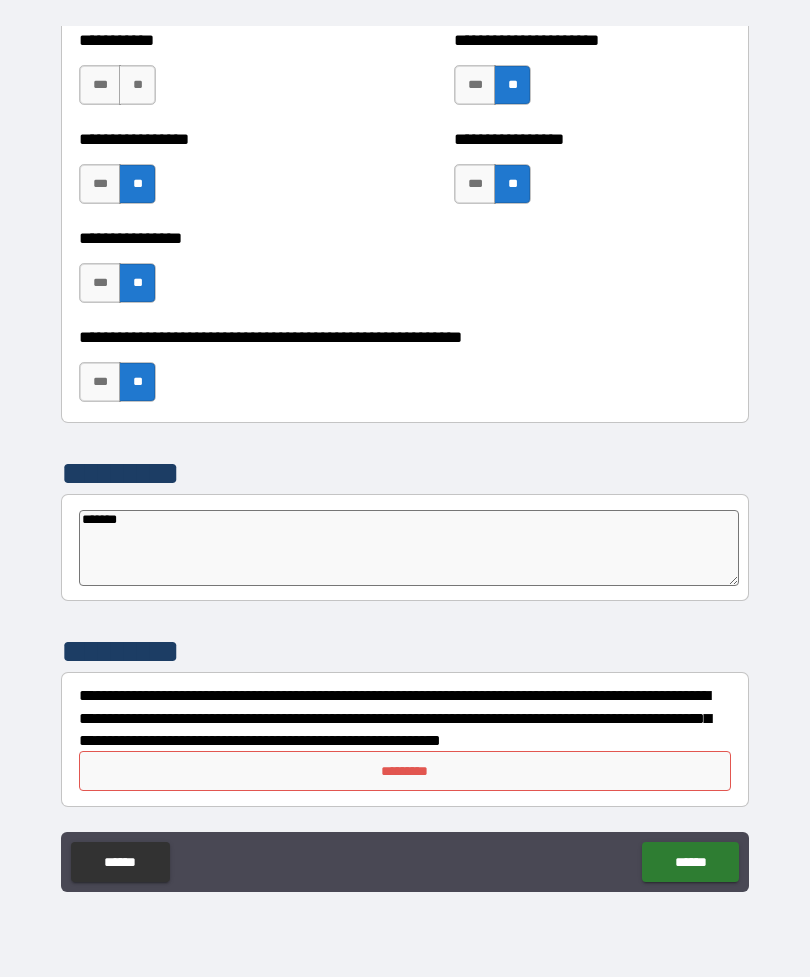 type on "*" 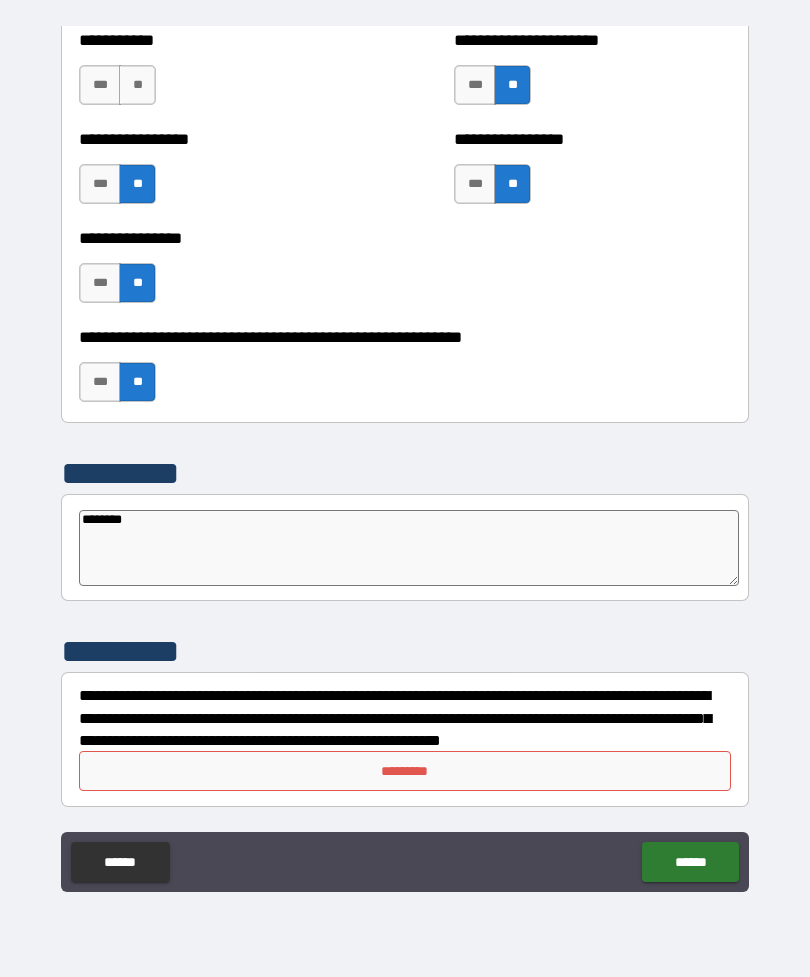 type on "*" 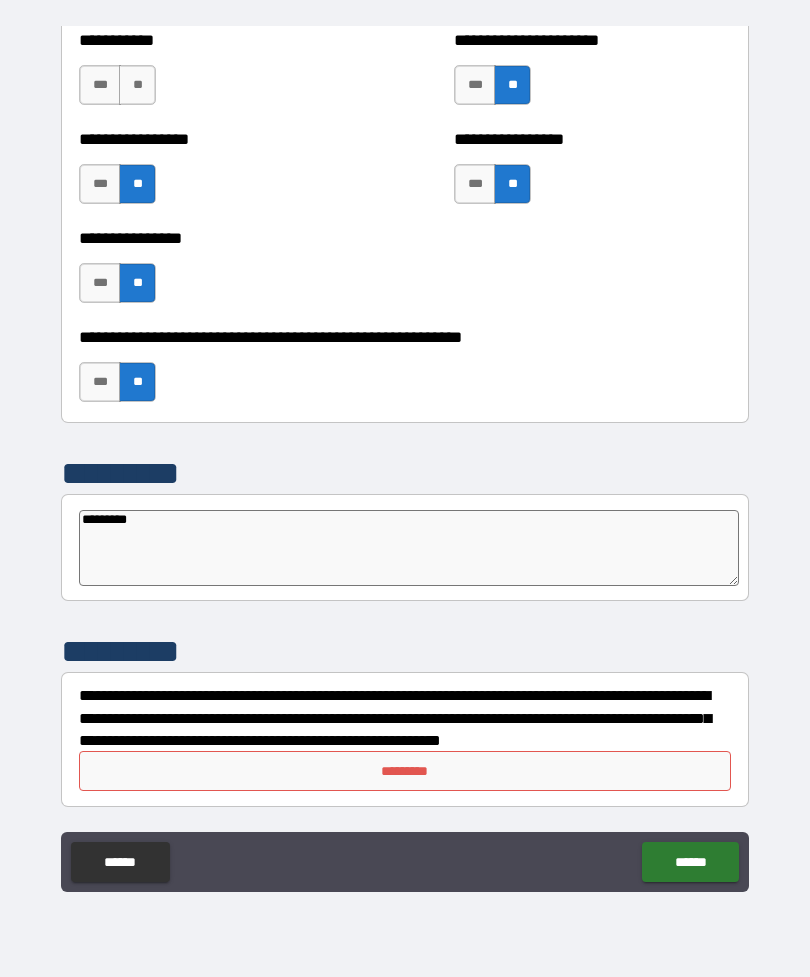 type on "*" 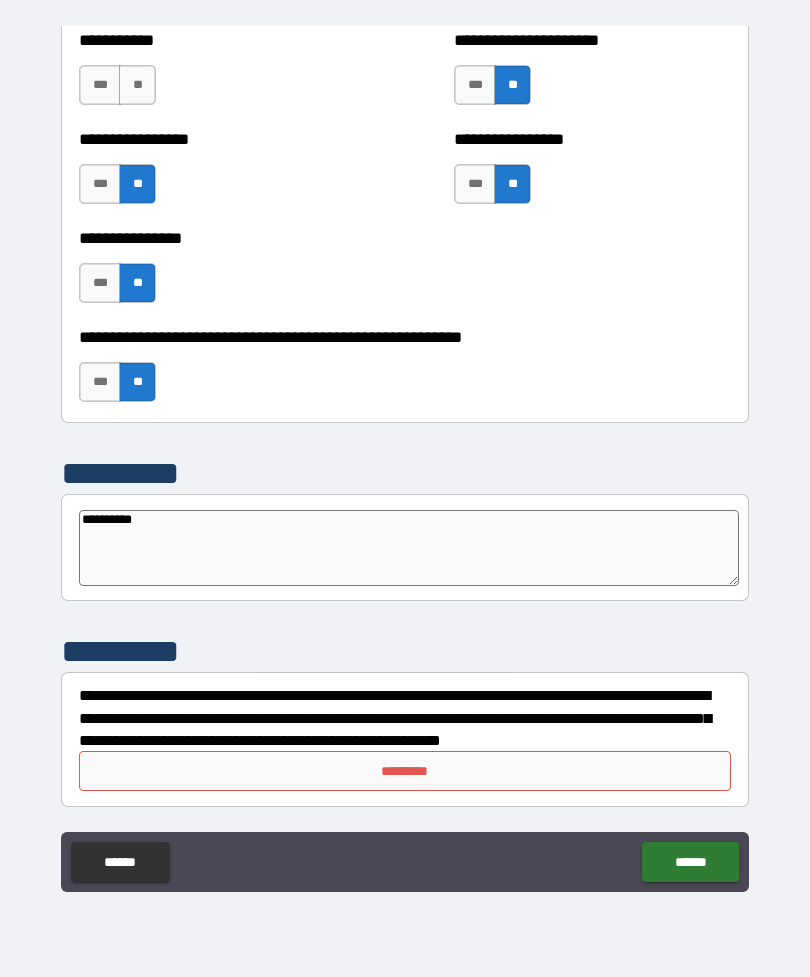 type on "*" 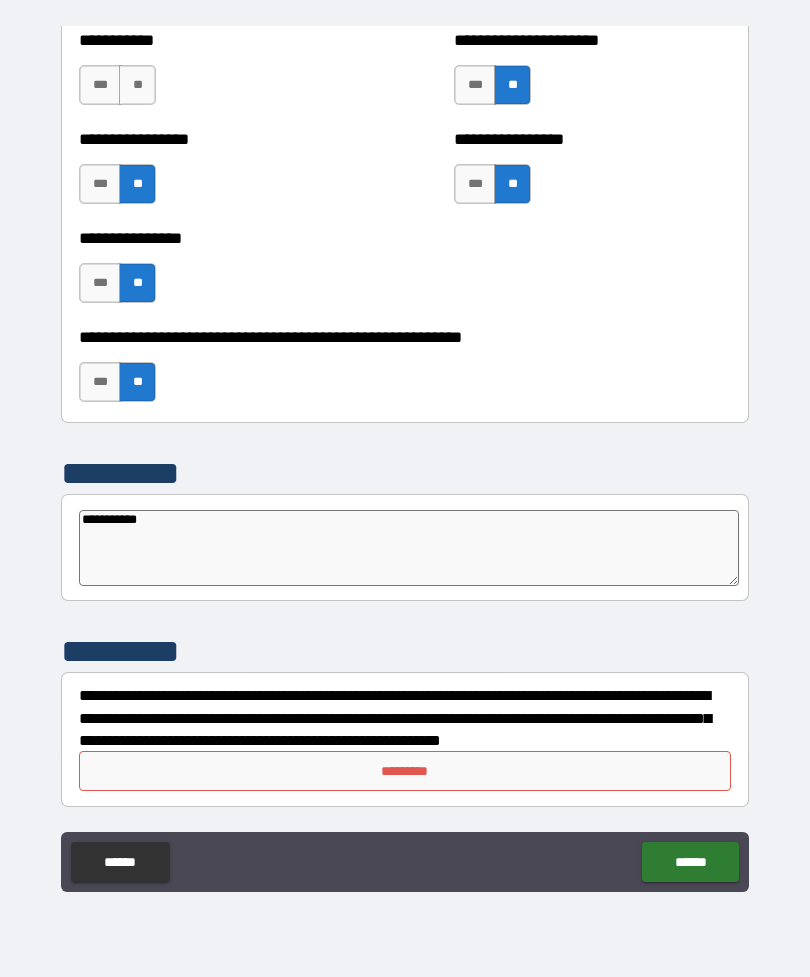 type on "*" 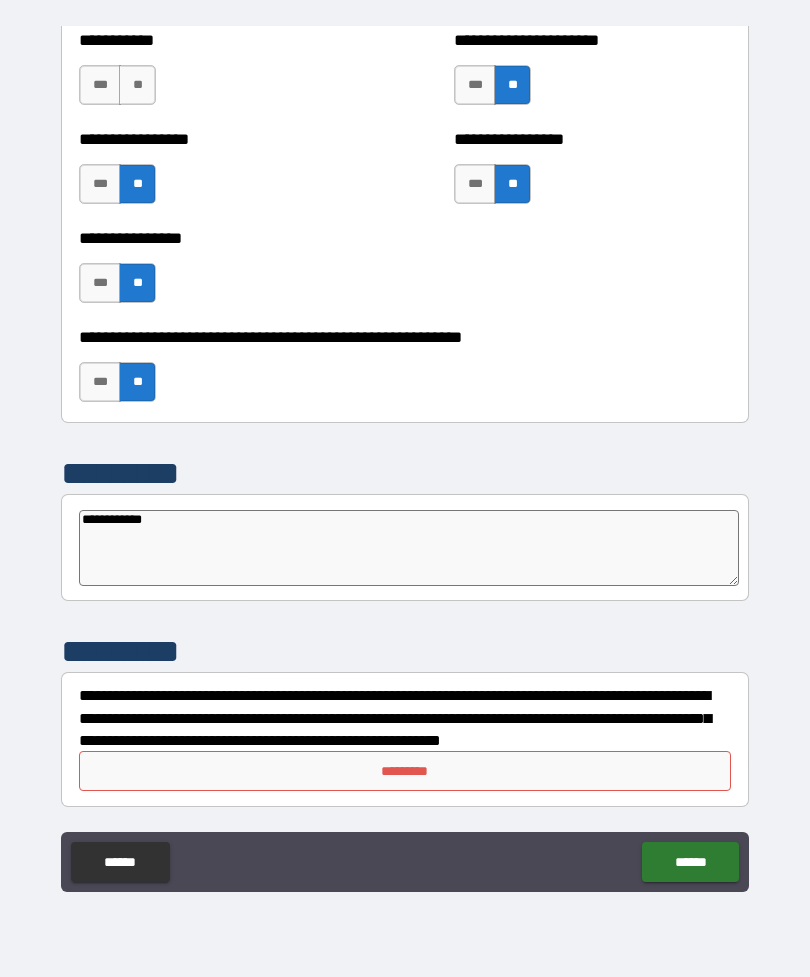 type on "*" 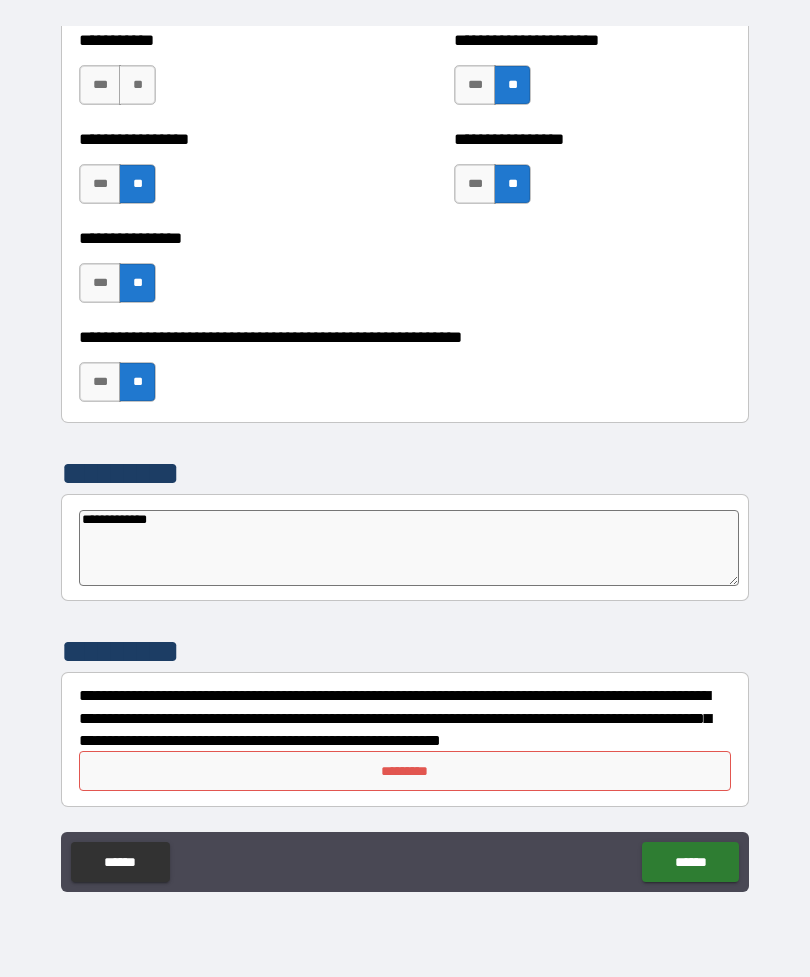 type on "*" 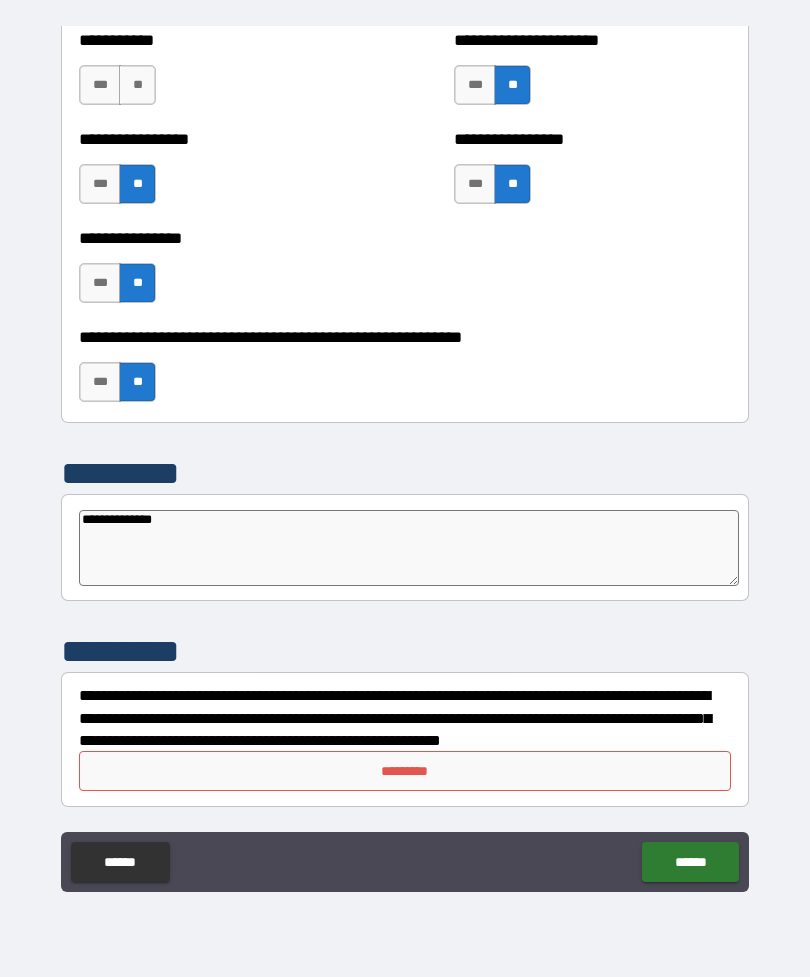 type on "*" 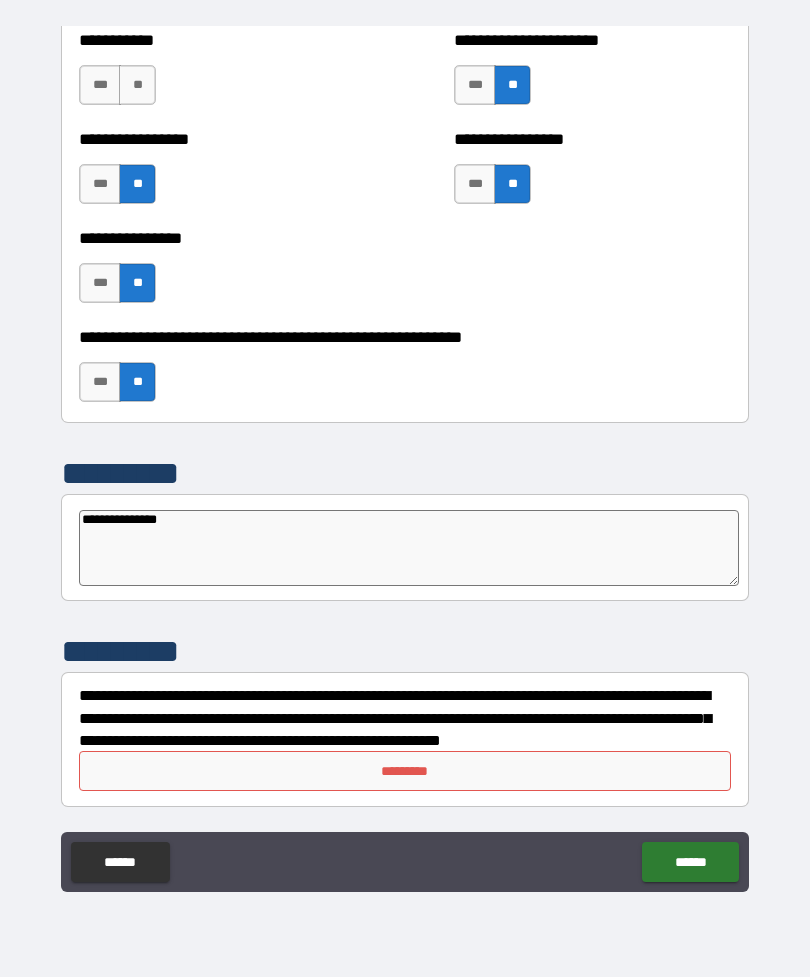 type on "*" 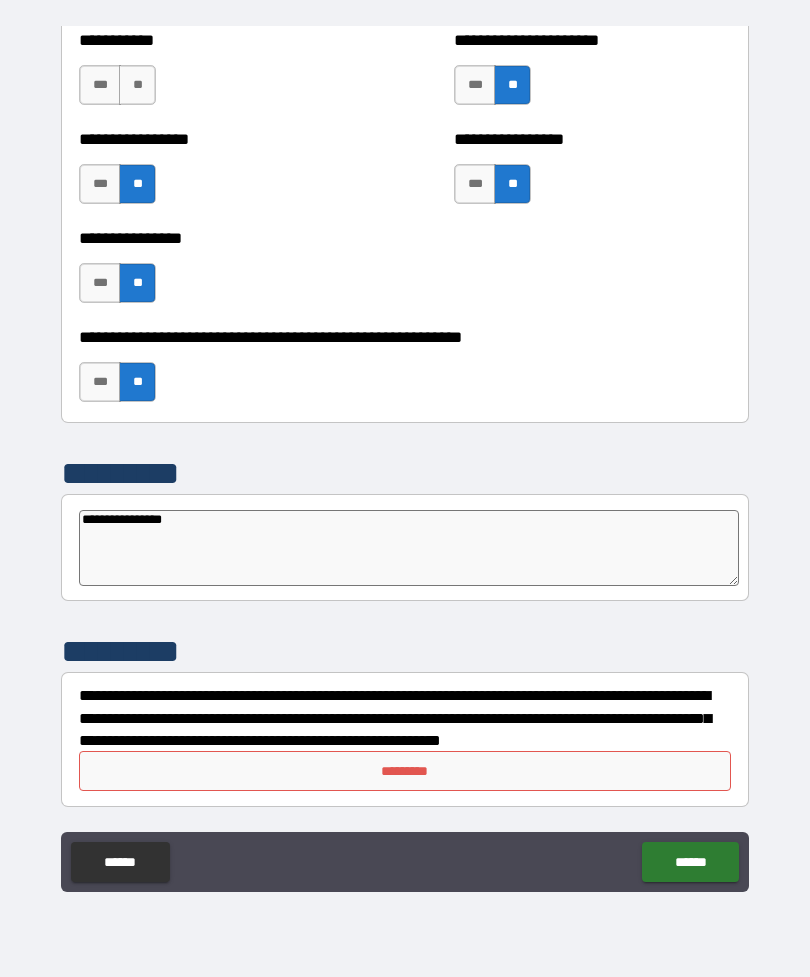 type on "*" 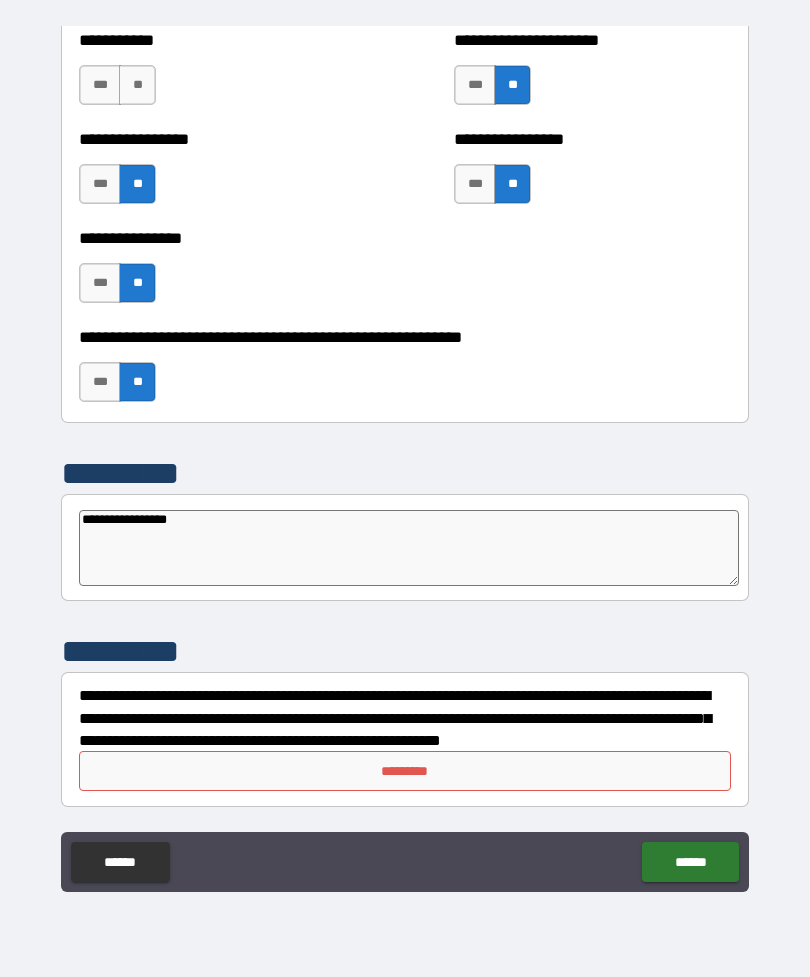 type on "*" 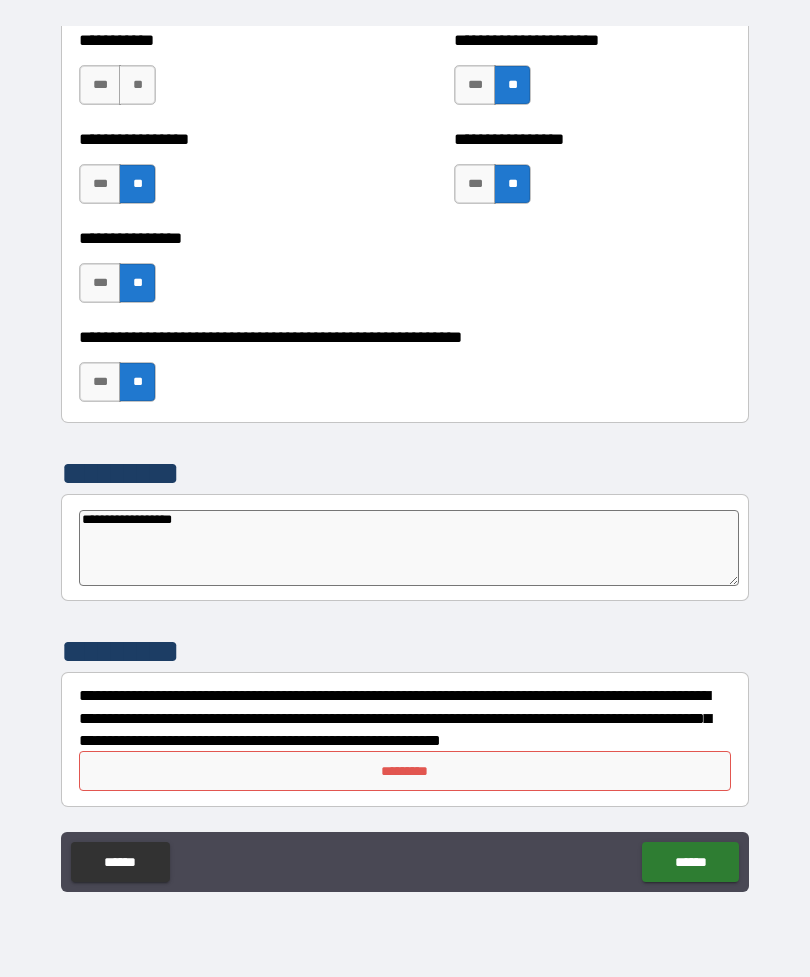 type on "*" 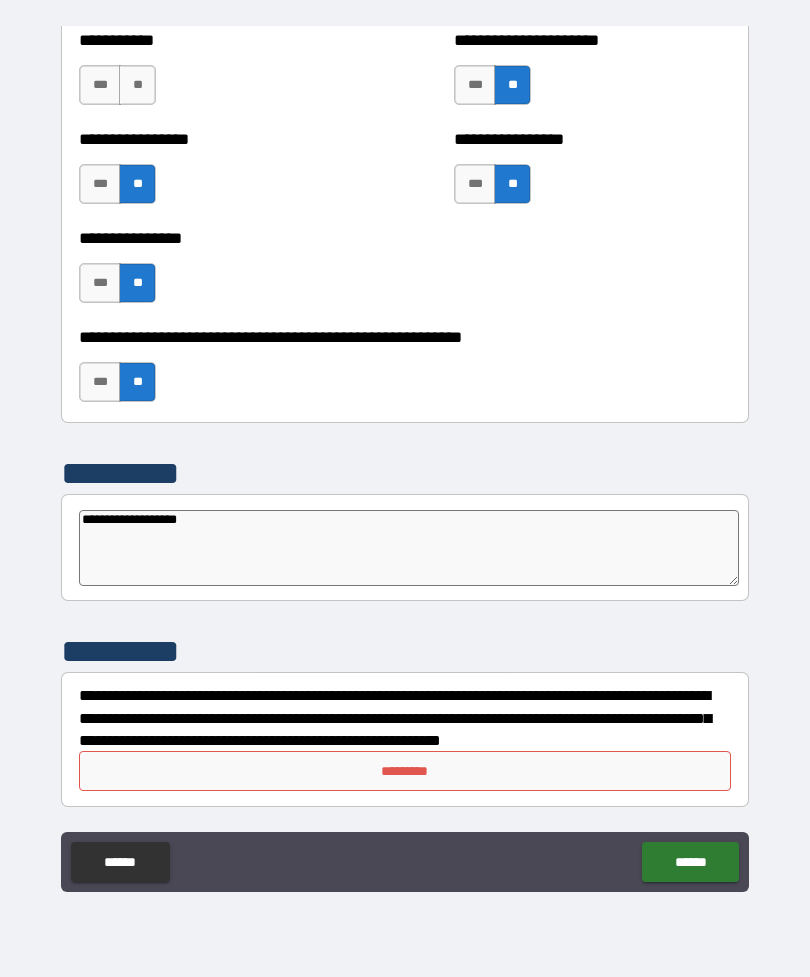 type on "*" 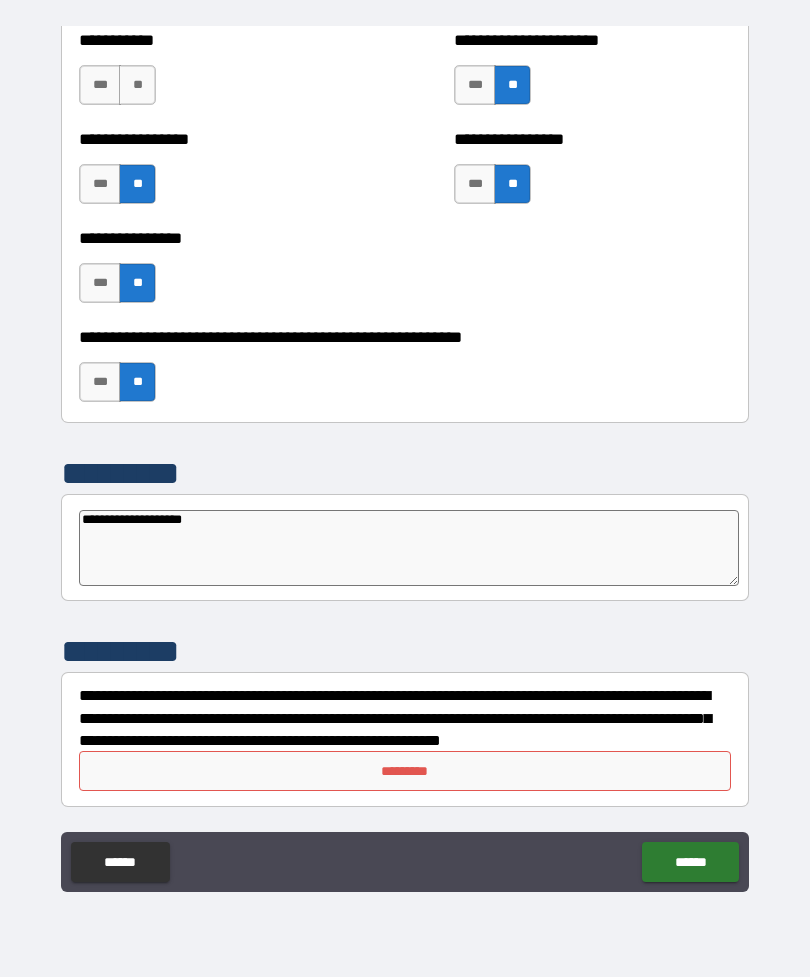 type on "*" 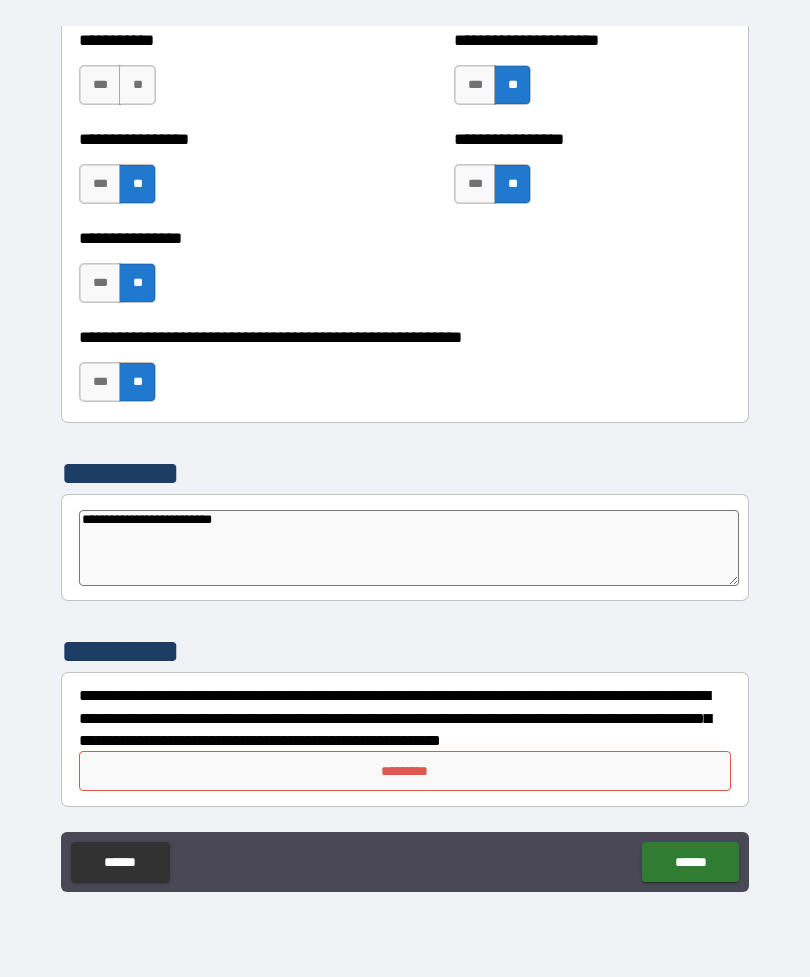 type on "**********" 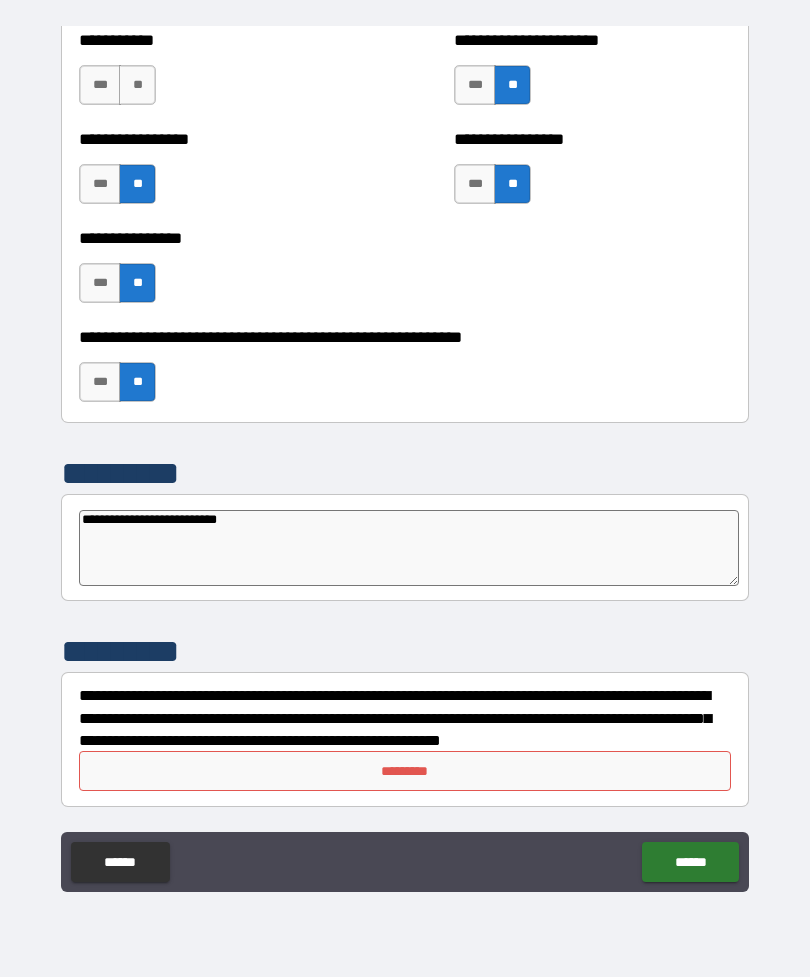 type on "*" 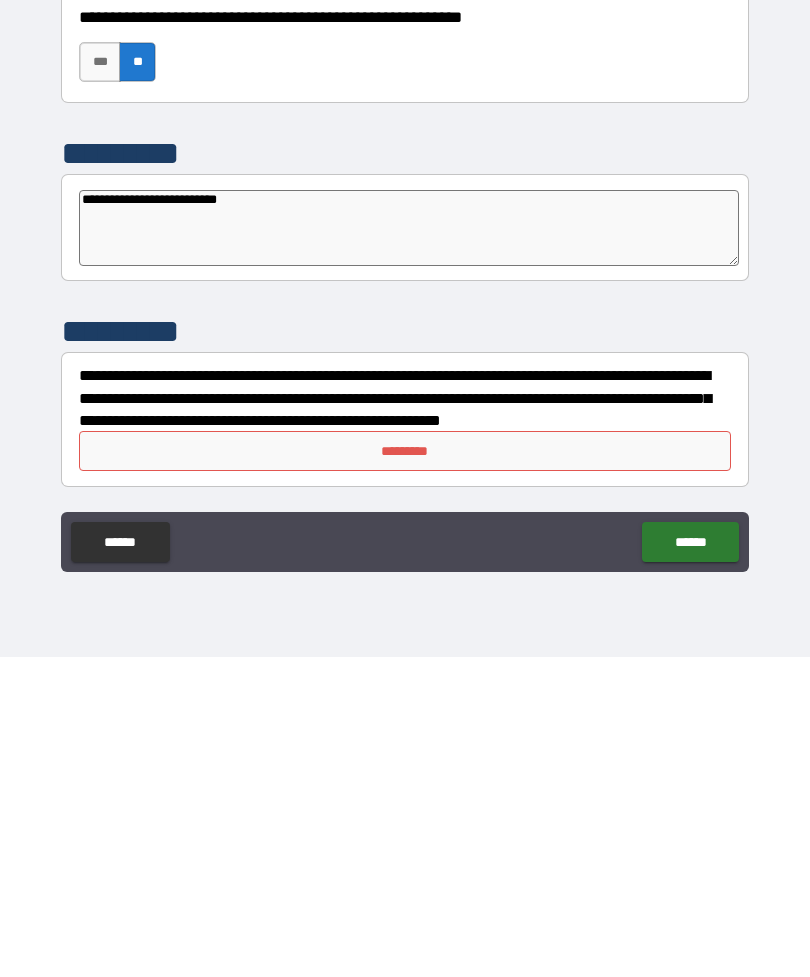 type on "**********" 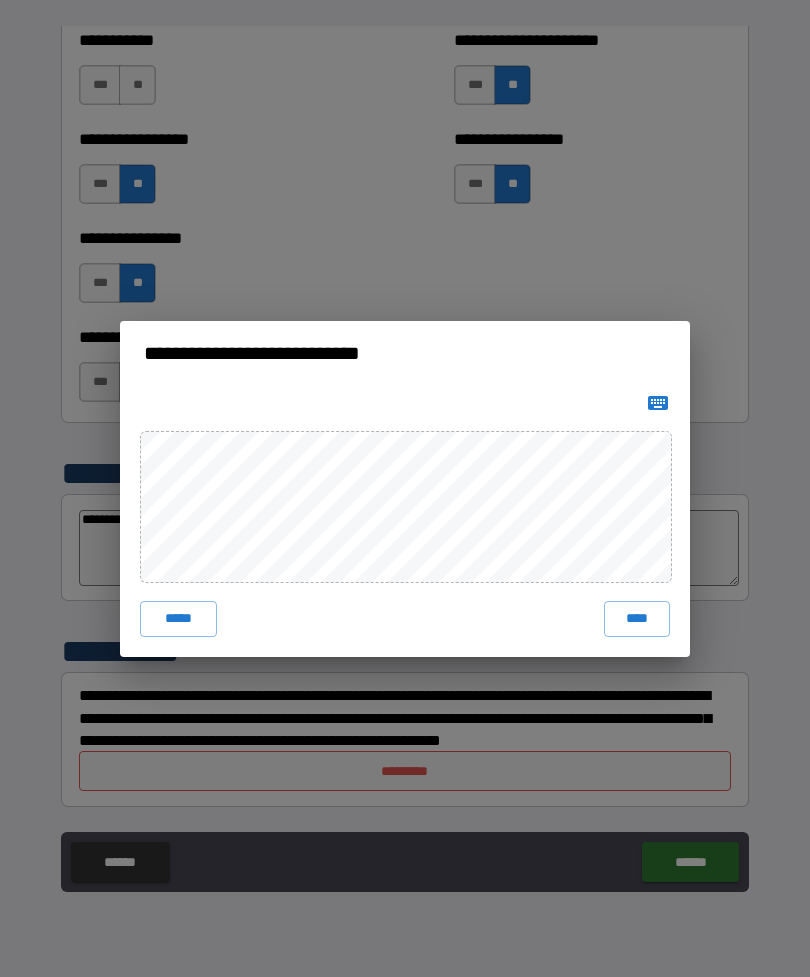 click on "****" at bounding box center (637, 619) 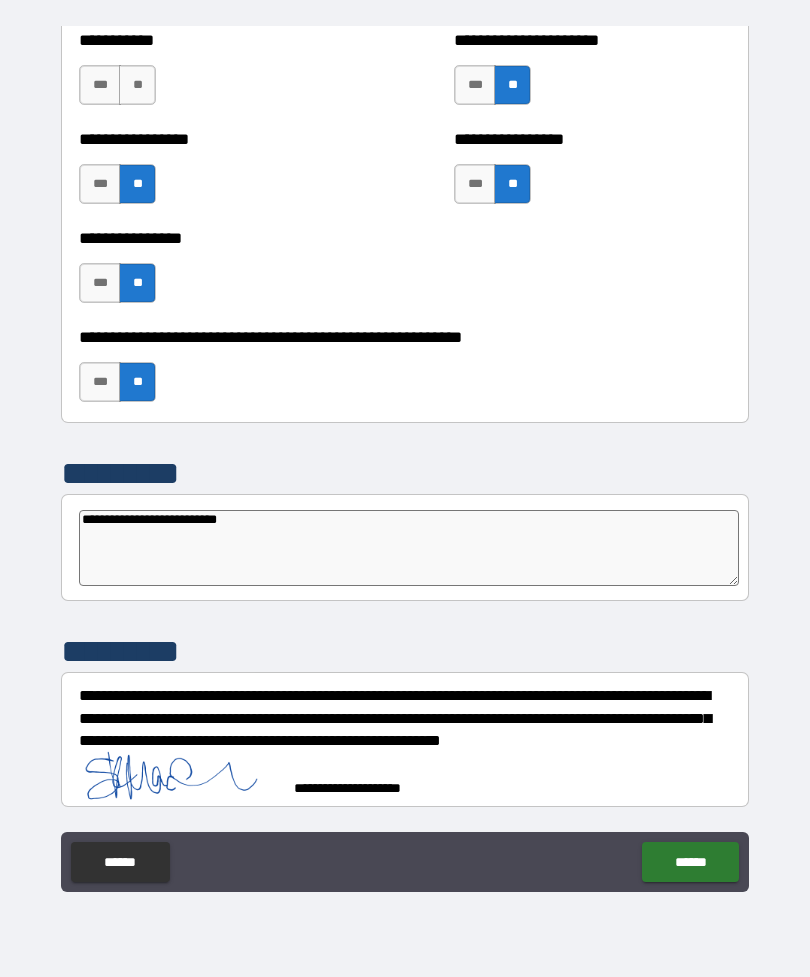 scroll, scrollTop: 6023, scrollLeft: 0, axis: vertical 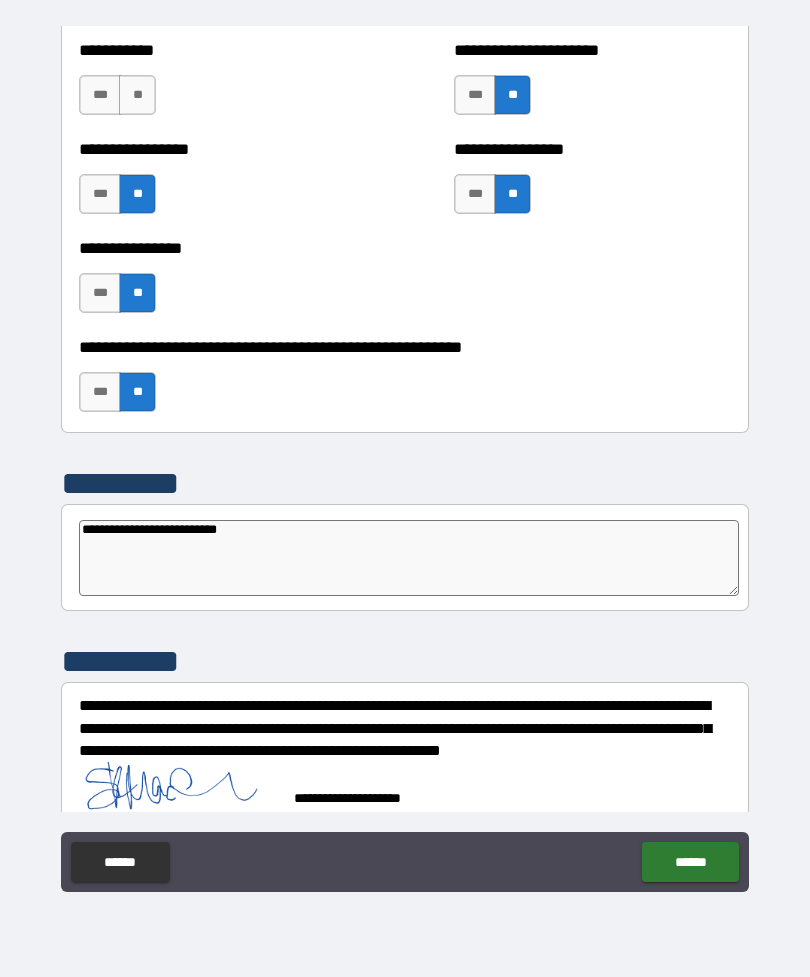 type on "*" 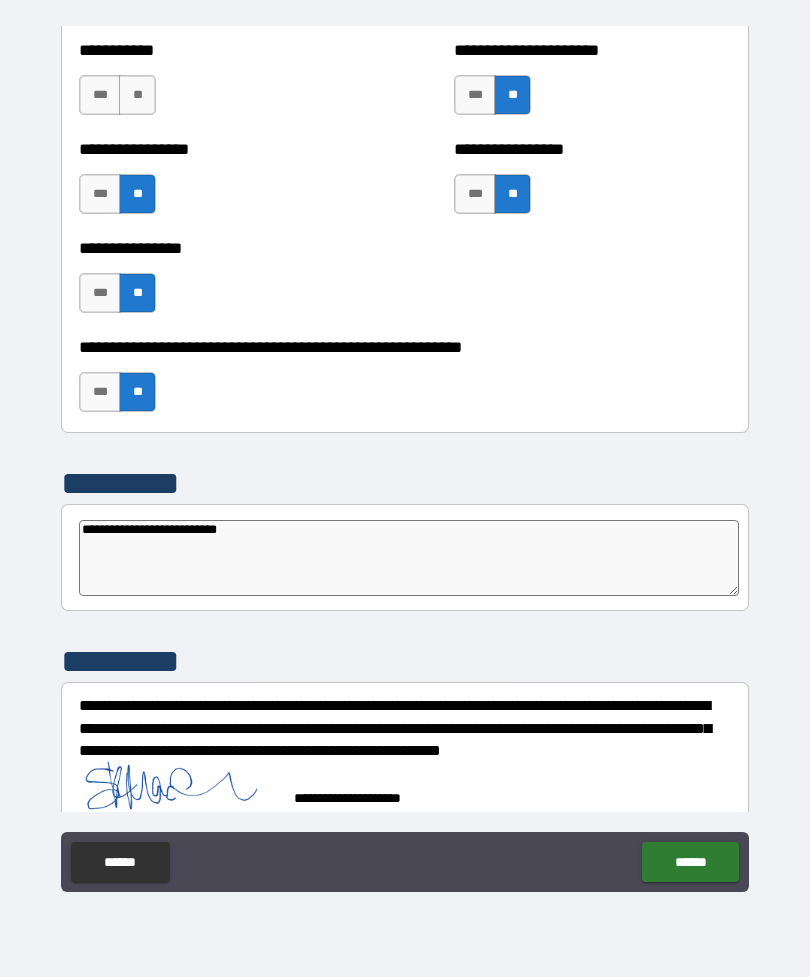 click on "******" at bounding box center [690, 862] 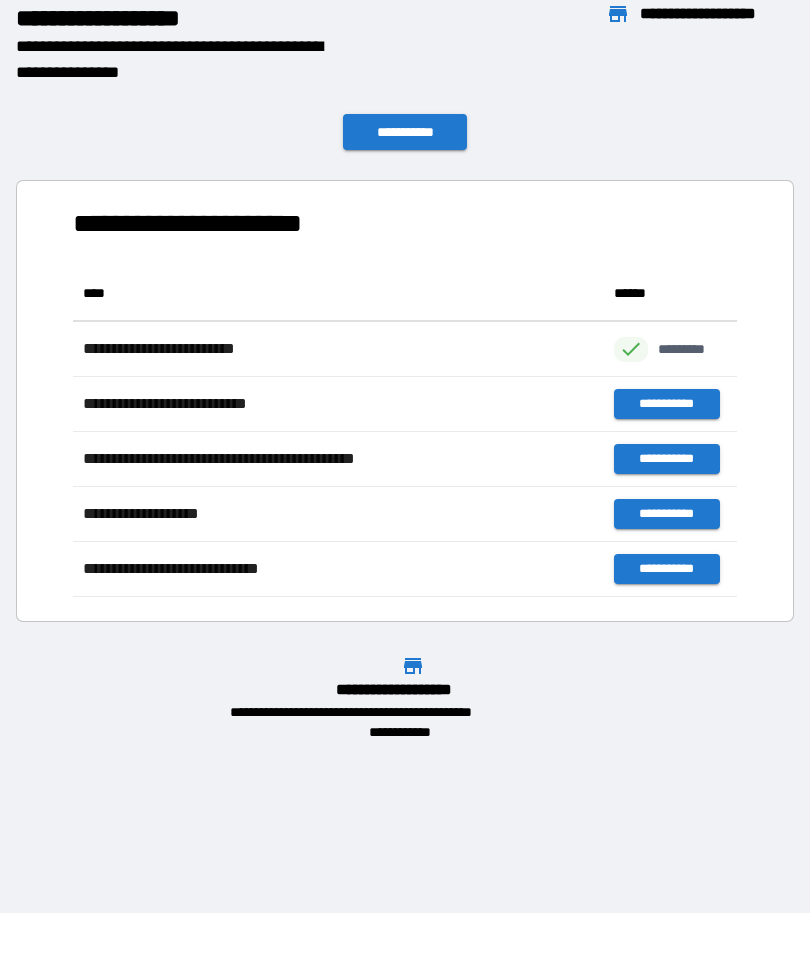 scroll, scrollTop: 331, scrollLeft: 664, axis: both 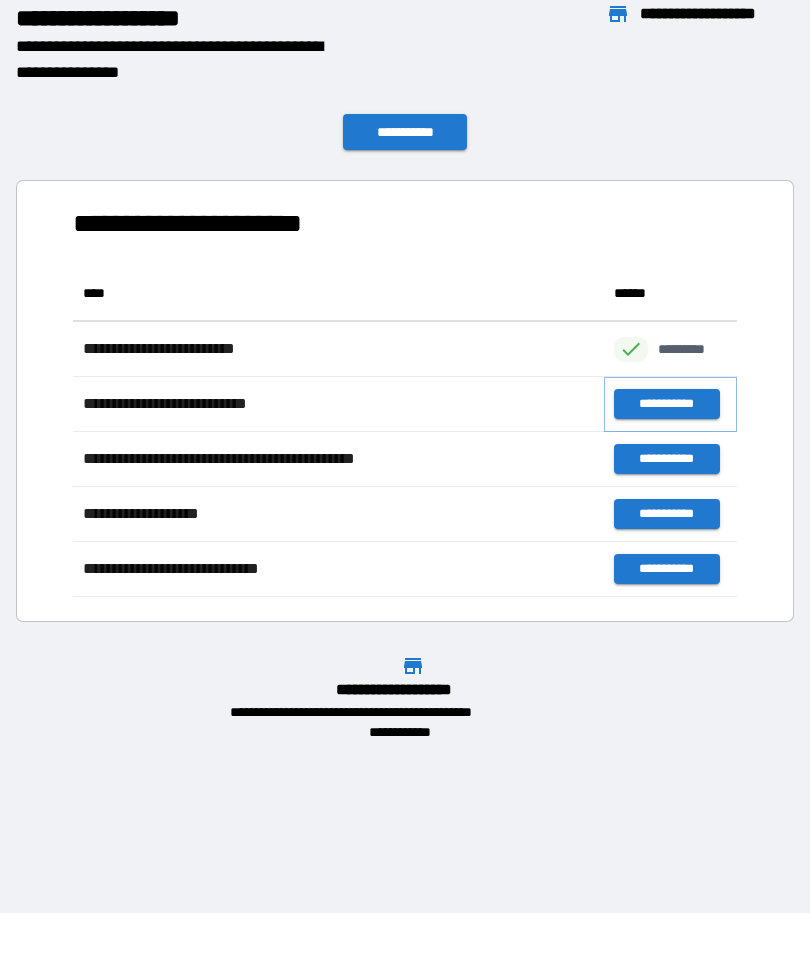 click on "**********" at bounding box center (666, 404) 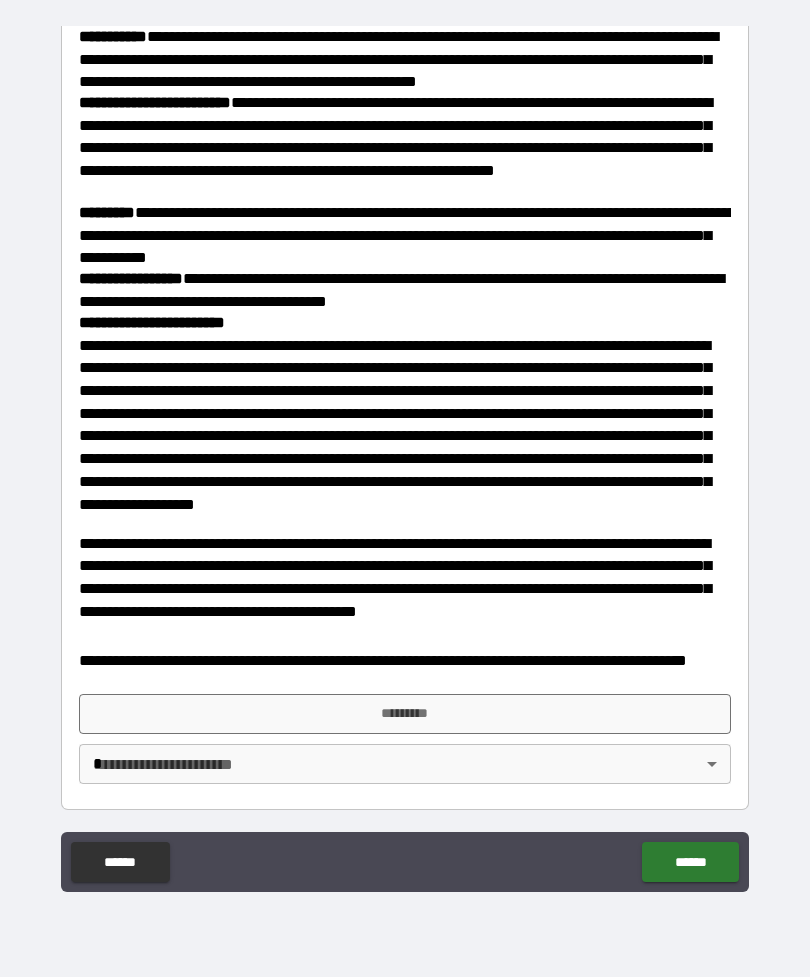 scroll, scrollTop: 2036, scrollLeft: 0, axis: vertical 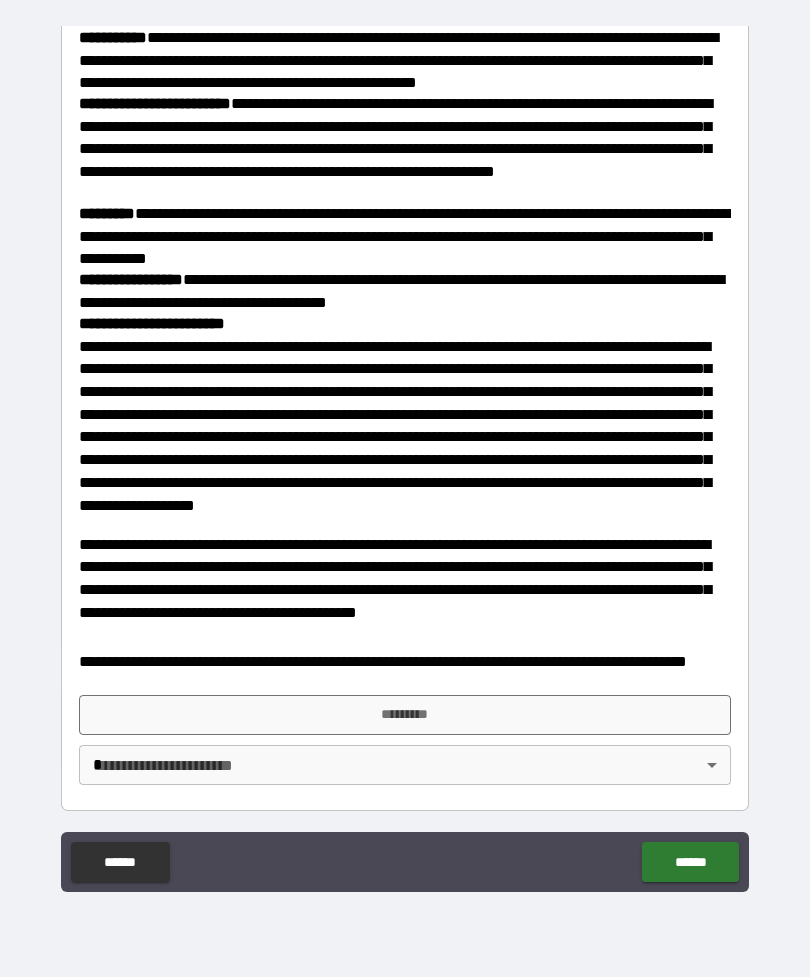 click on "*********" at bounding box center (405, 715) 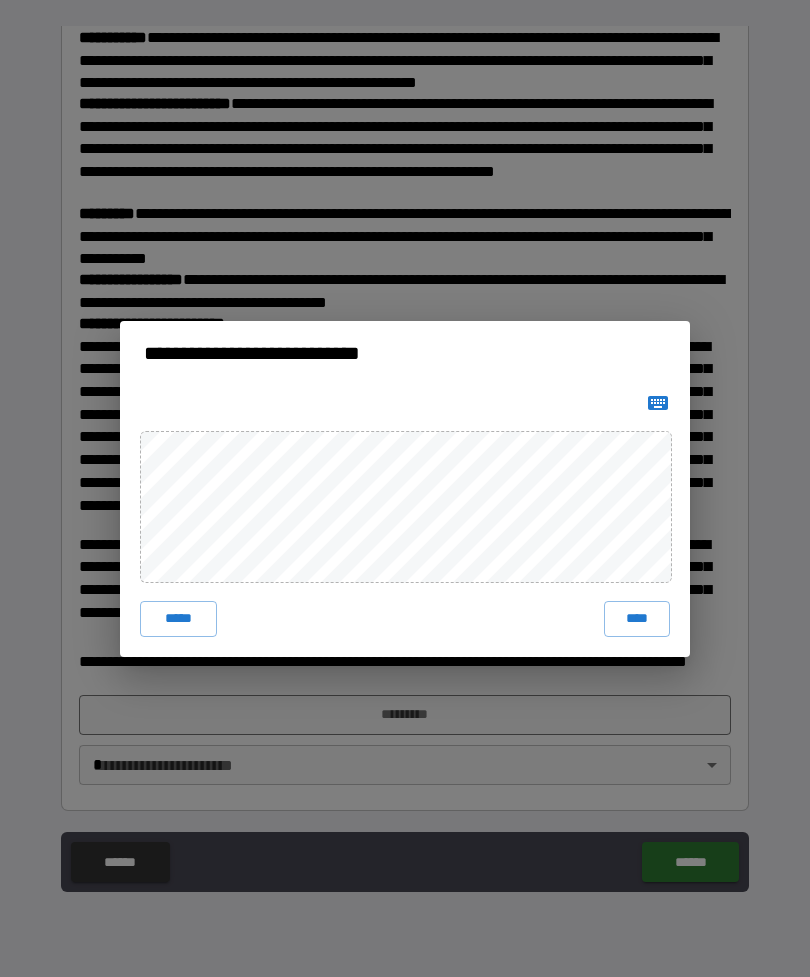 click on "****" at bounding box center [637, 619] 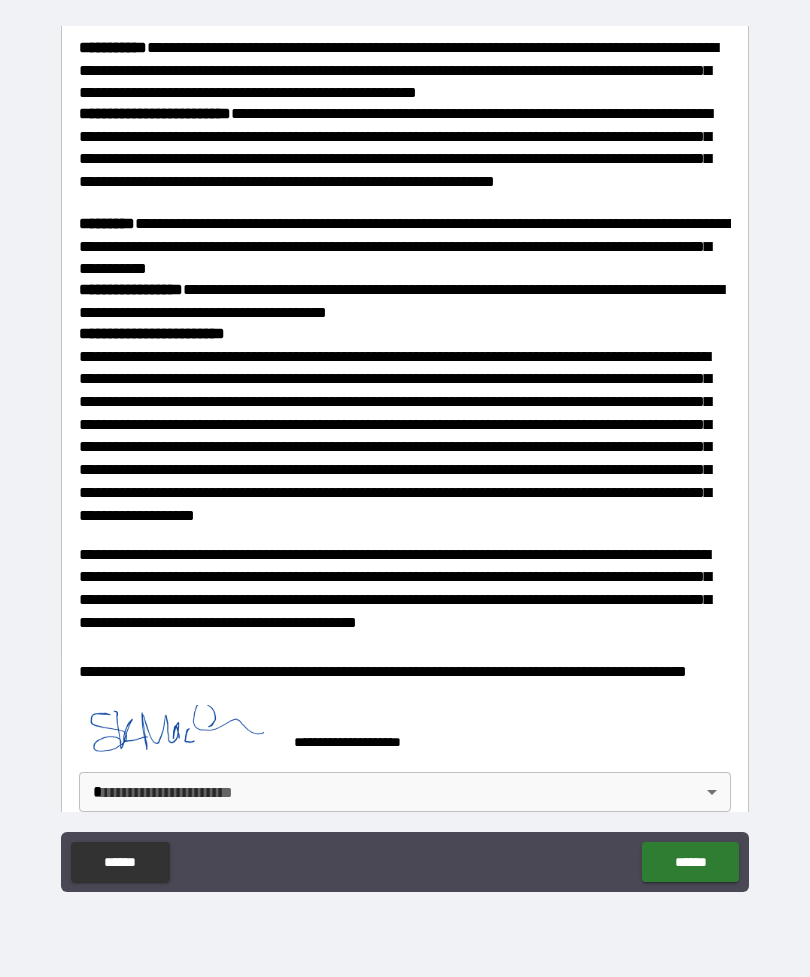 click on "**********" at bounding box center (405, 456) 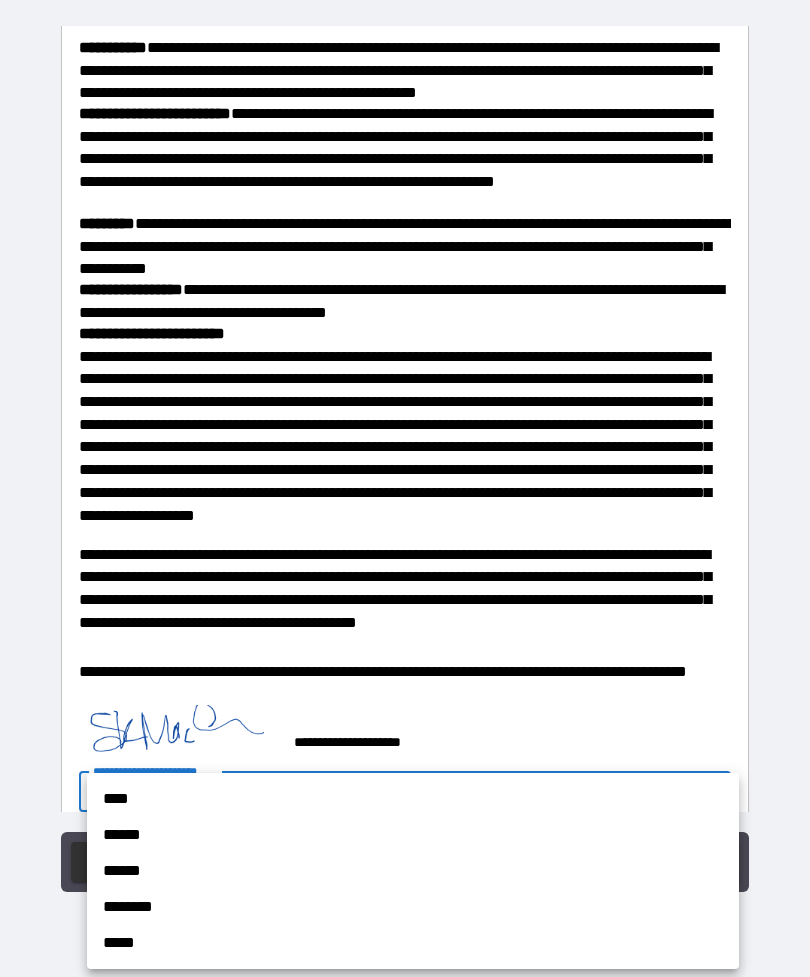 click on "******" at bounding box center (413, 835) 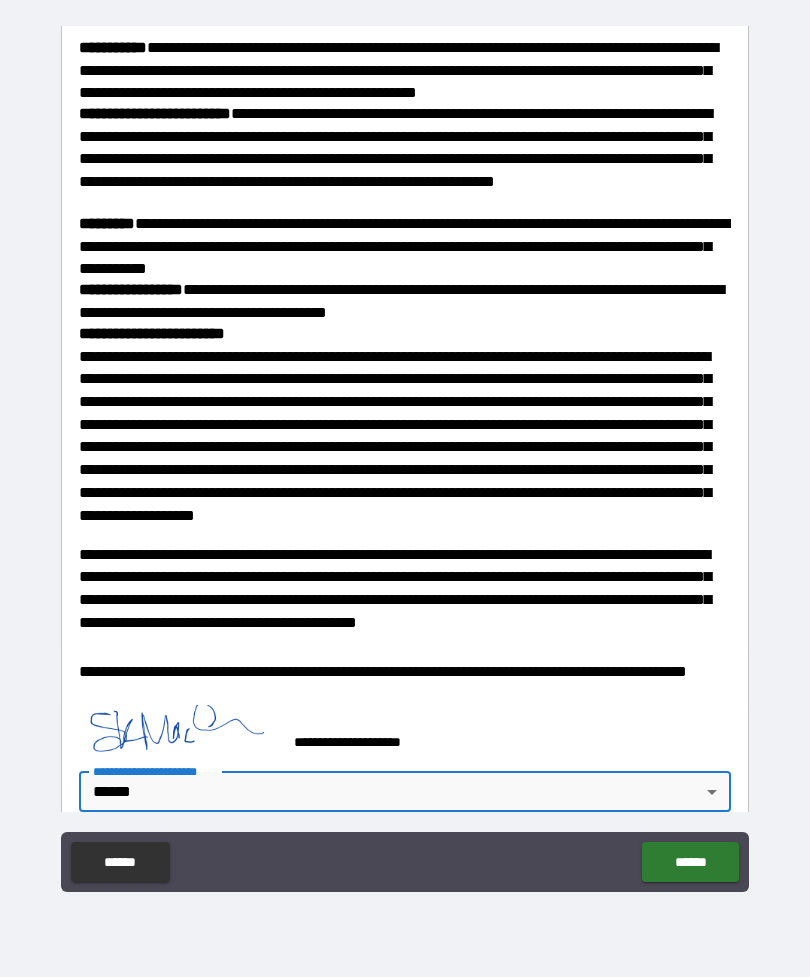 click on "******" at bounding box center [690, 862] 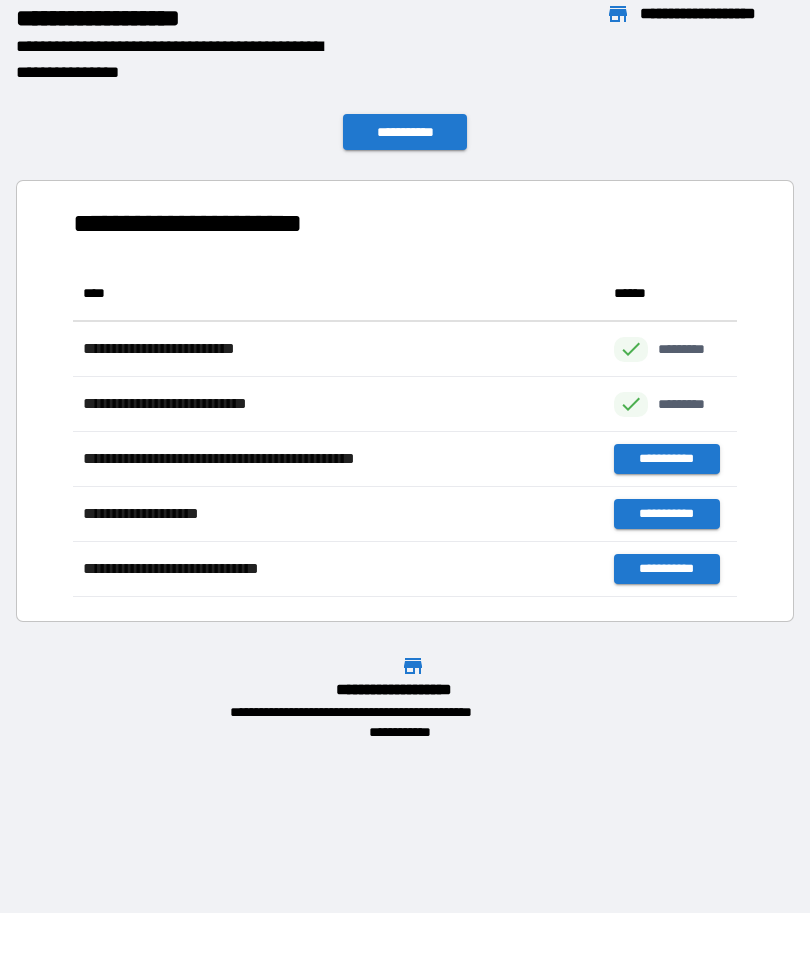 scroll, scrollTop: 331, scrollLeft: 664, axis: both 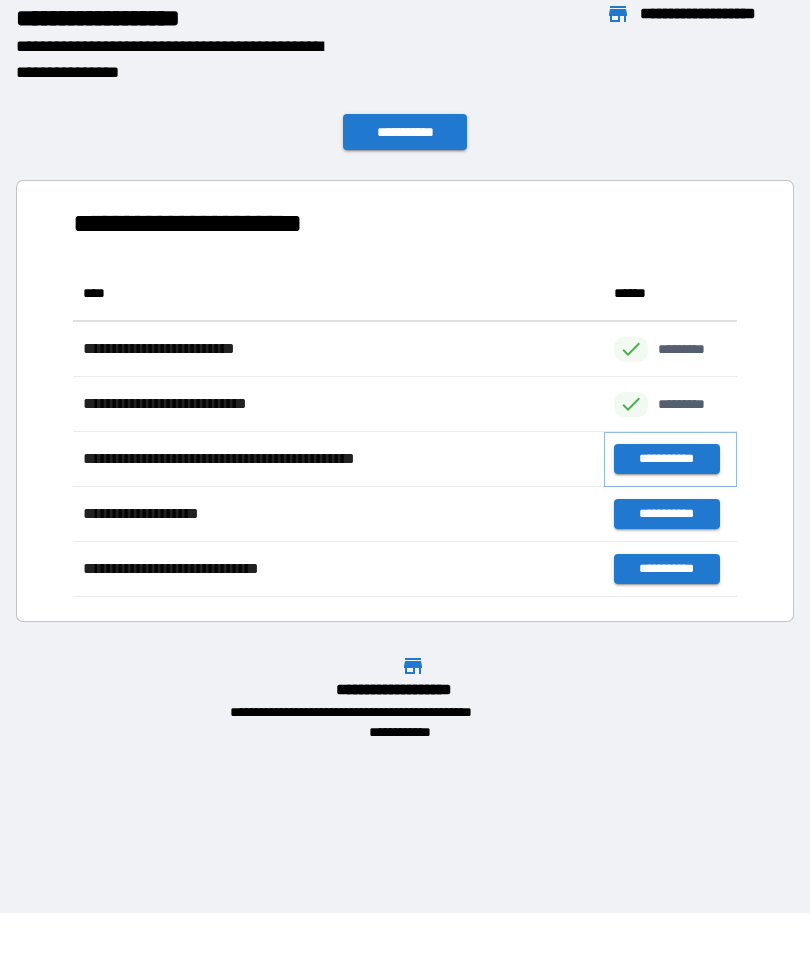click on "**********" at bounding box center [666, 459] 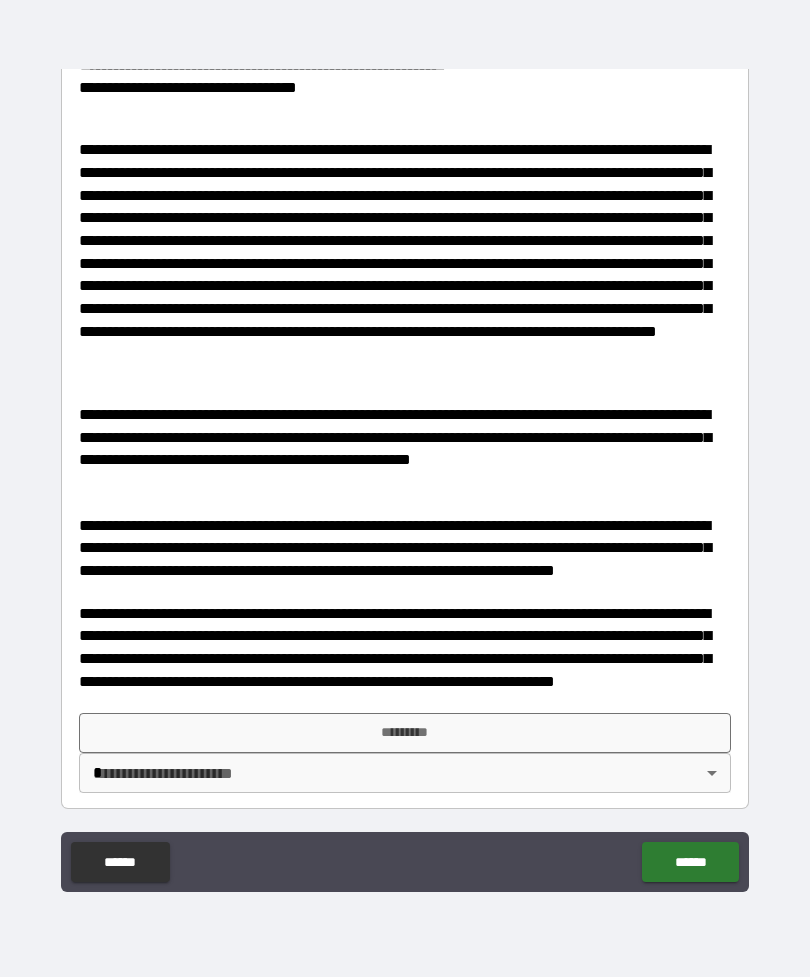 scroll, scrollTop: 597, scrollLeft: 0, axis: vertical 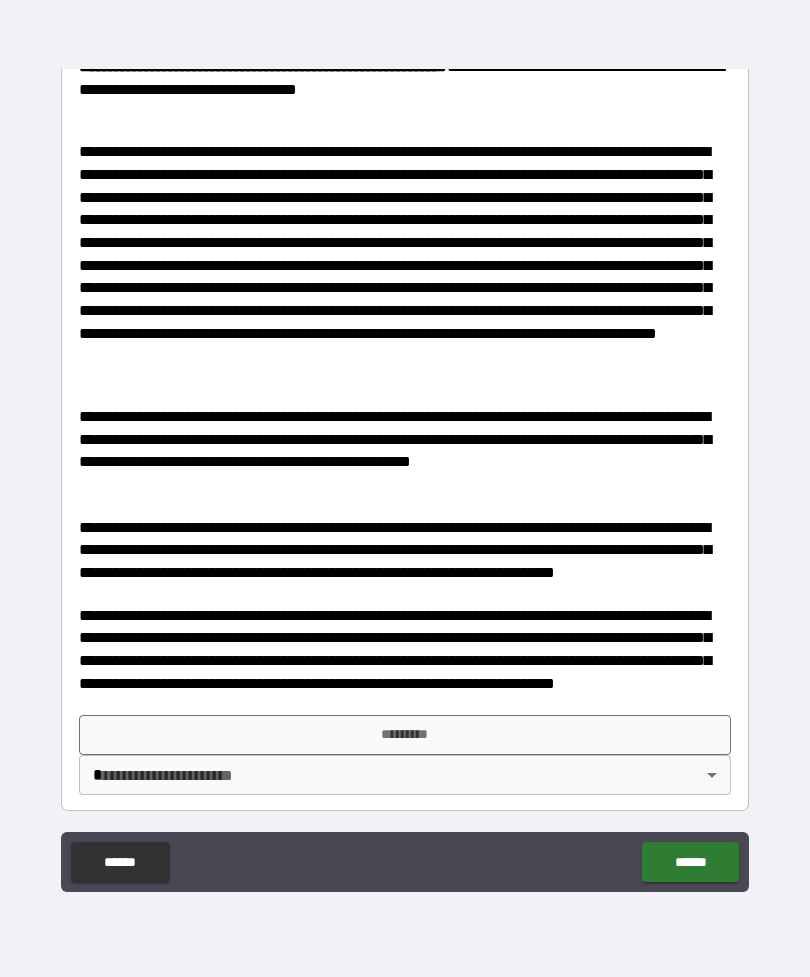 click on "*********" at bounding box center [405, 735] 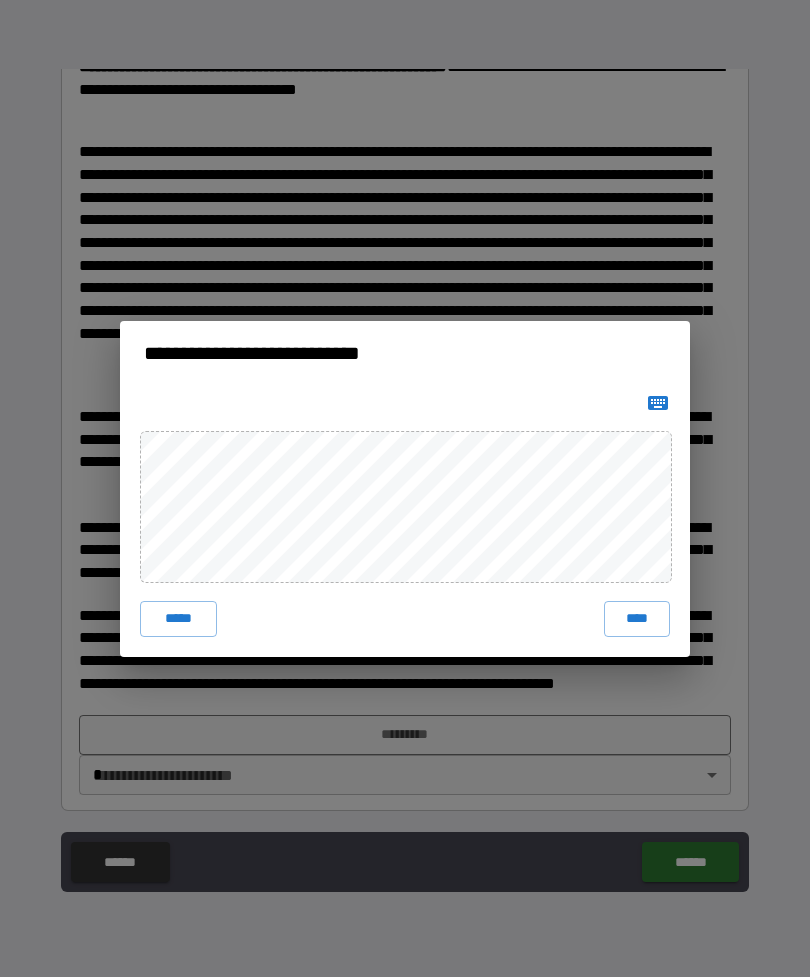 click on "****" at bounding box center [637, 619] 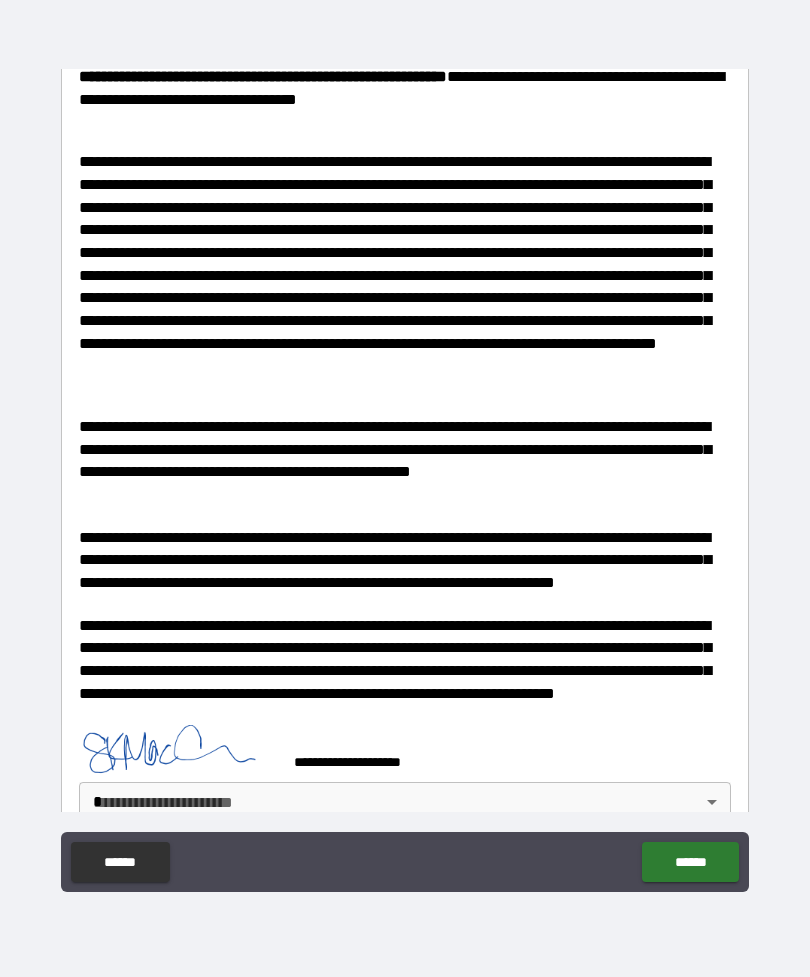 click on "**********" at bounding box center (405, 456) 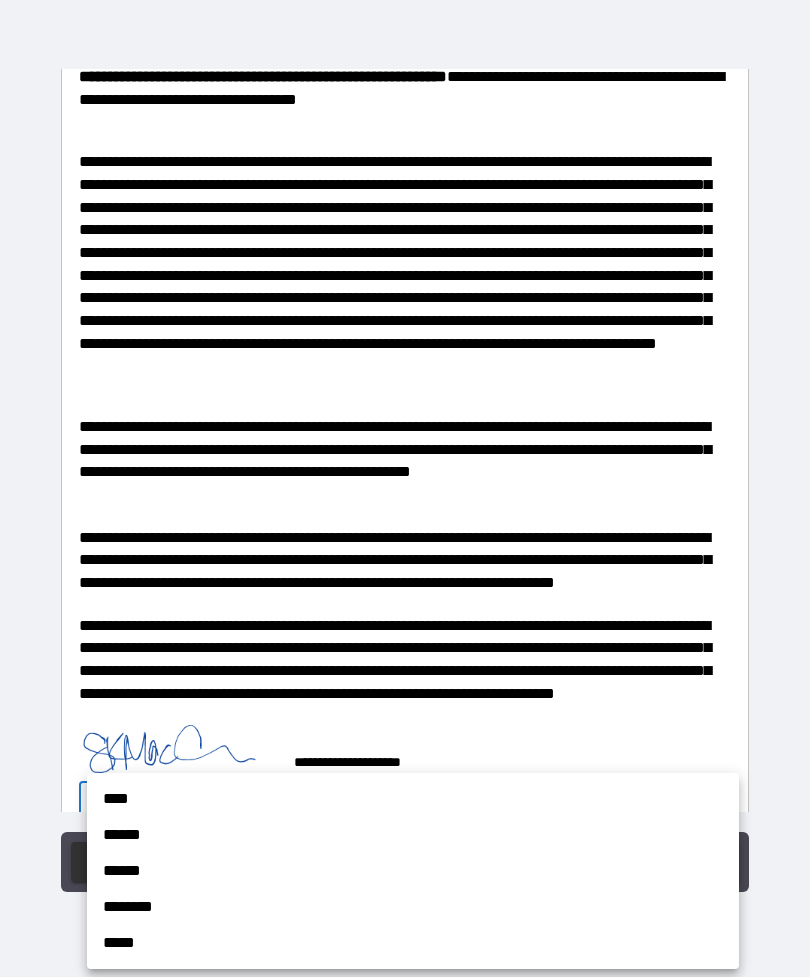 click on "******" at bounding box center [413, 835] 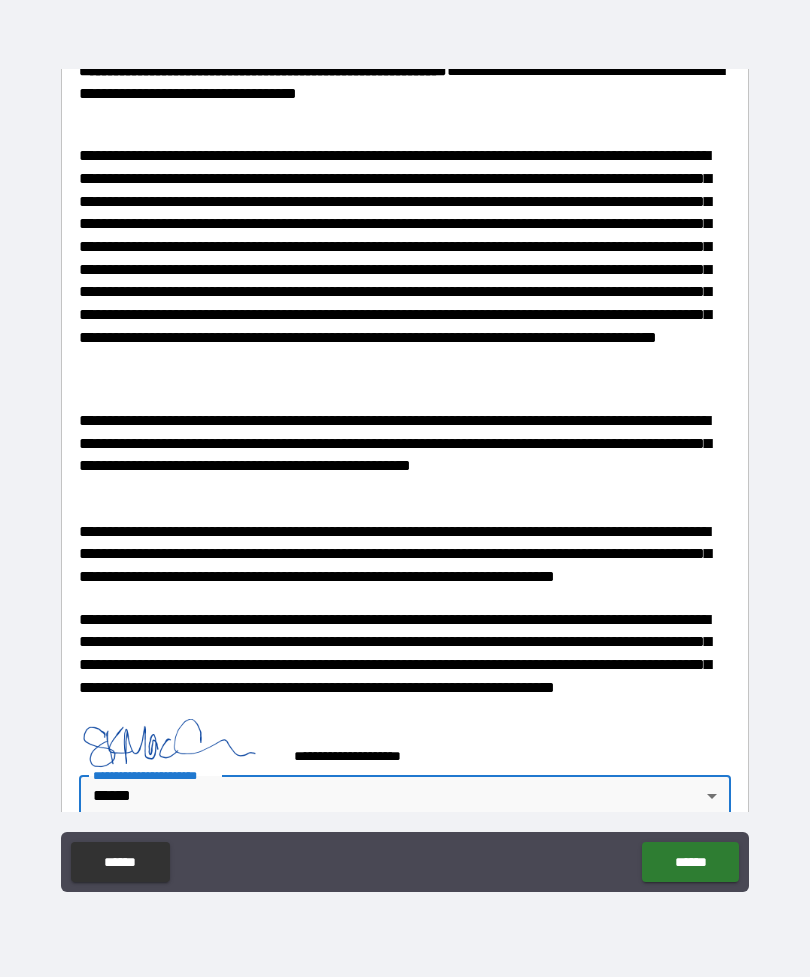 click on "******" 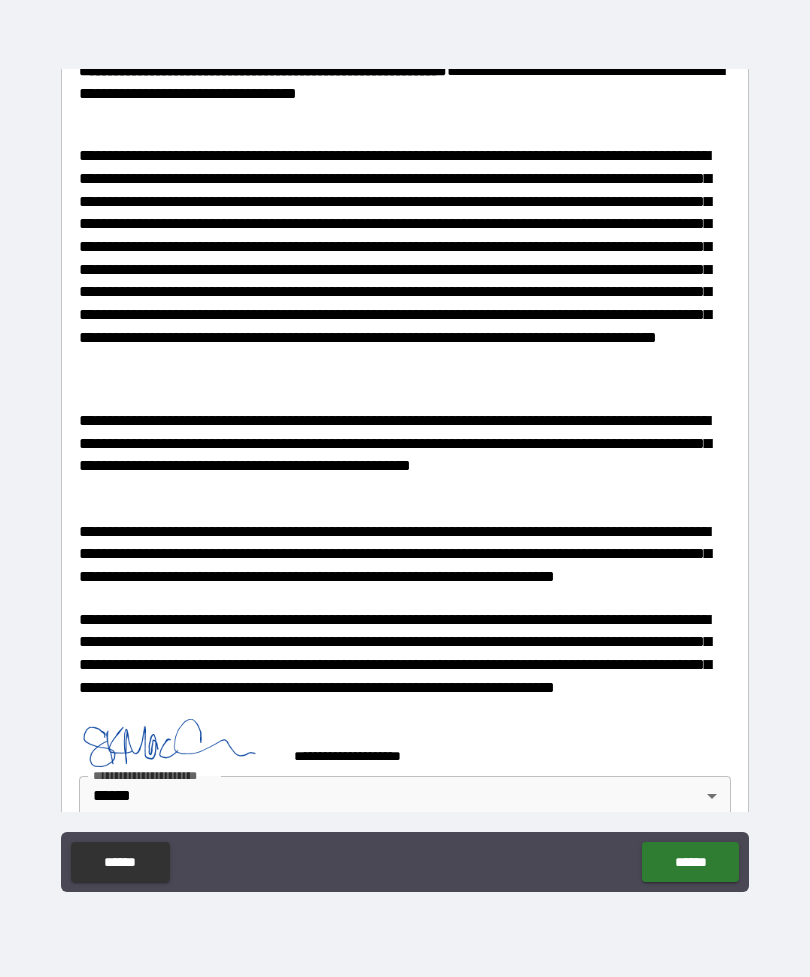 click on "******" at bounding box center [690, 862] 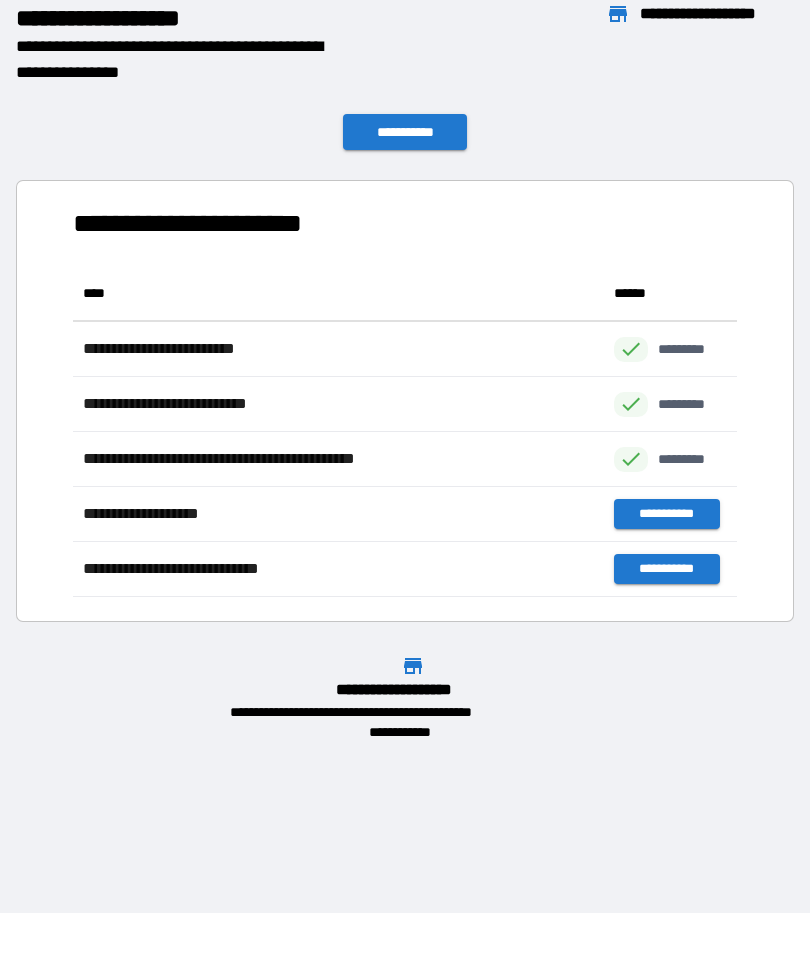 scroll, scrollTop: 1, scrollLeft: 1, axis: both 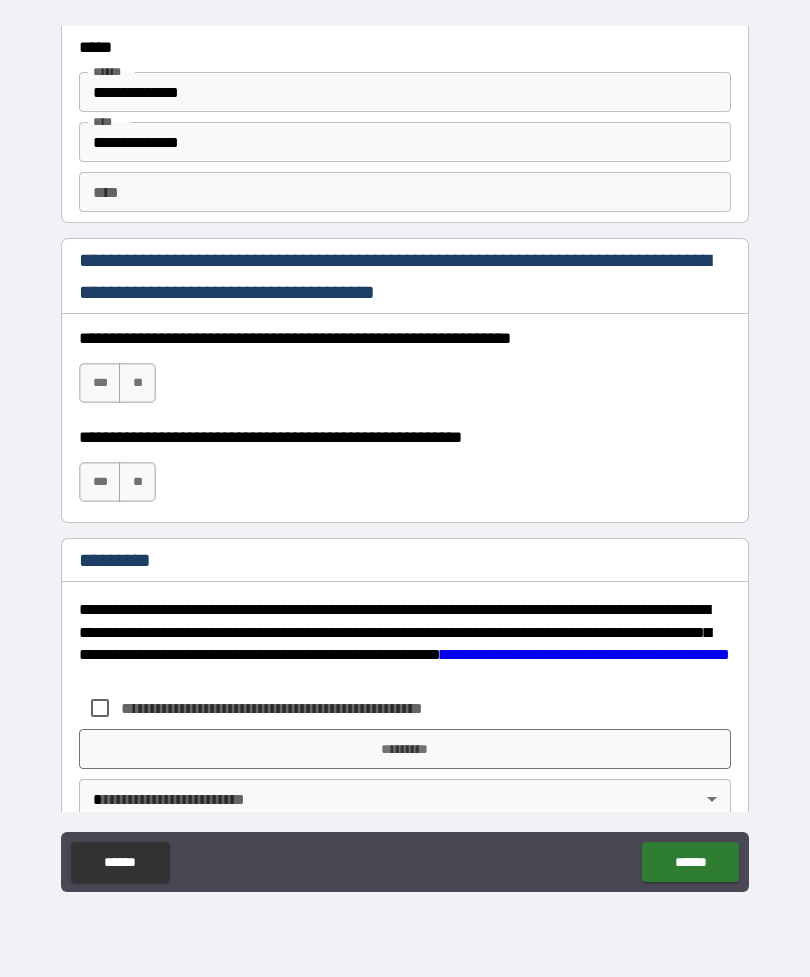 click on "***" at bounding box center [100, 383] 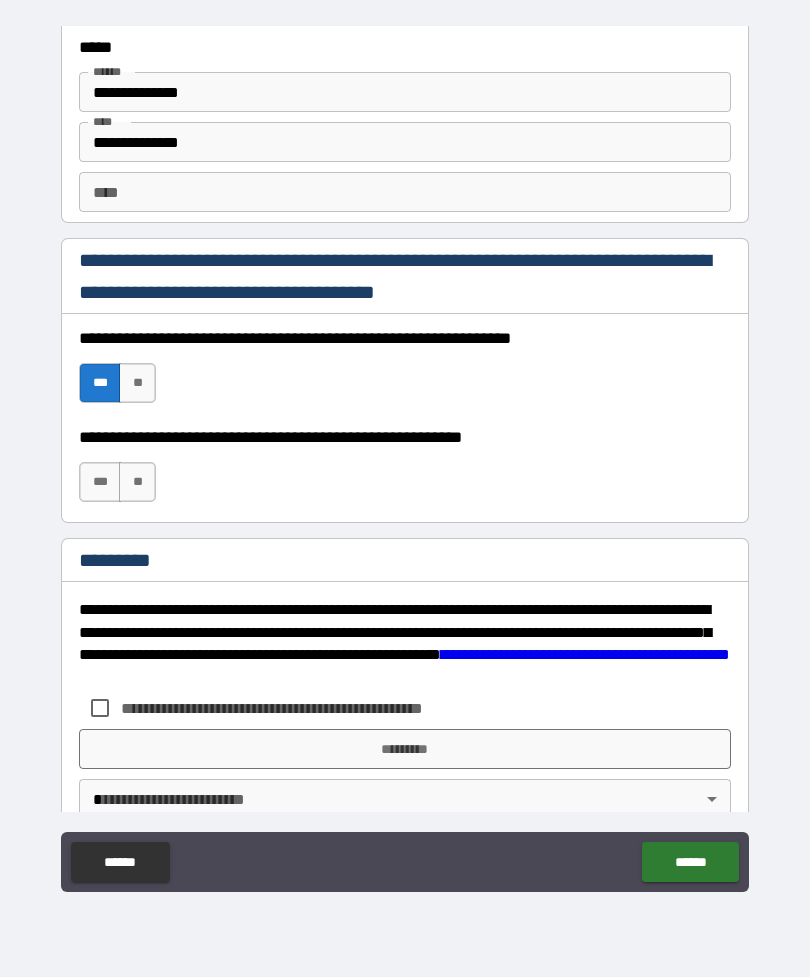click on "***" at bounding box center (100, 482) 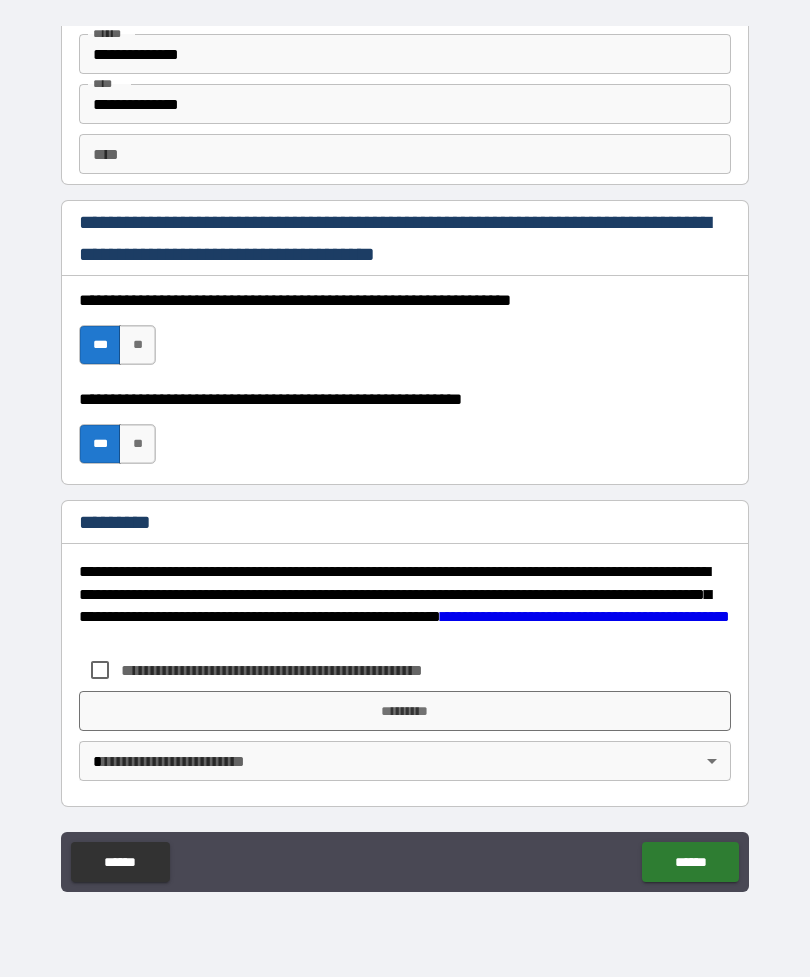 scroll, scrollTop: 2520, scrollLeft: 0, axis: vertical 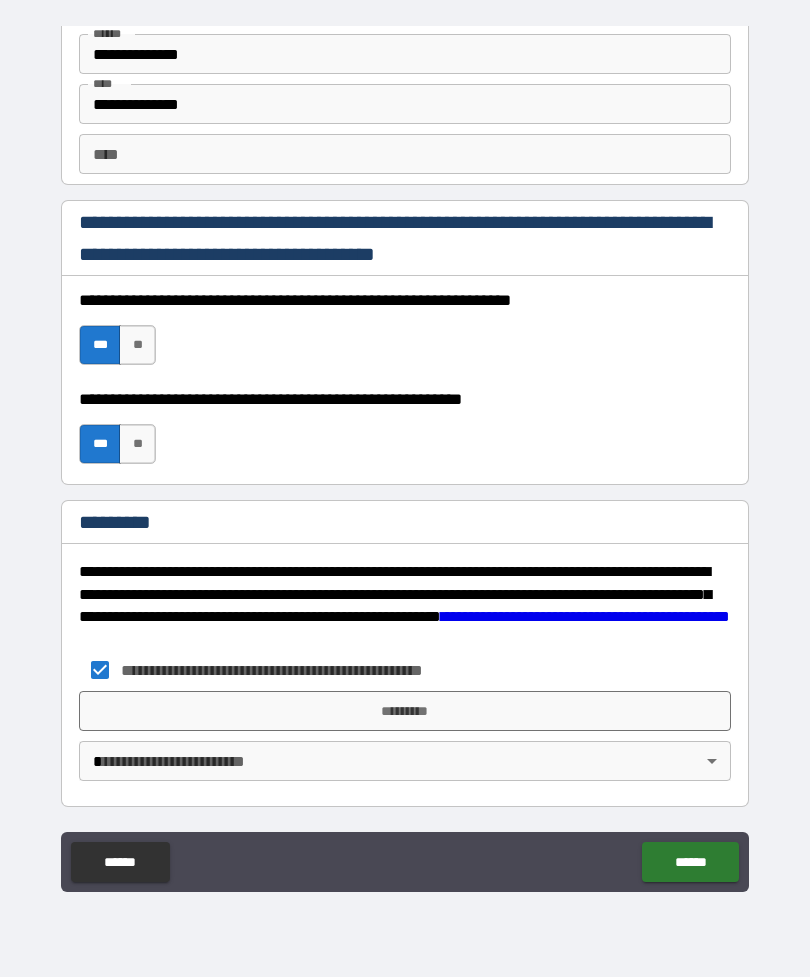 click on "*********" at bounding box center [405, 711] 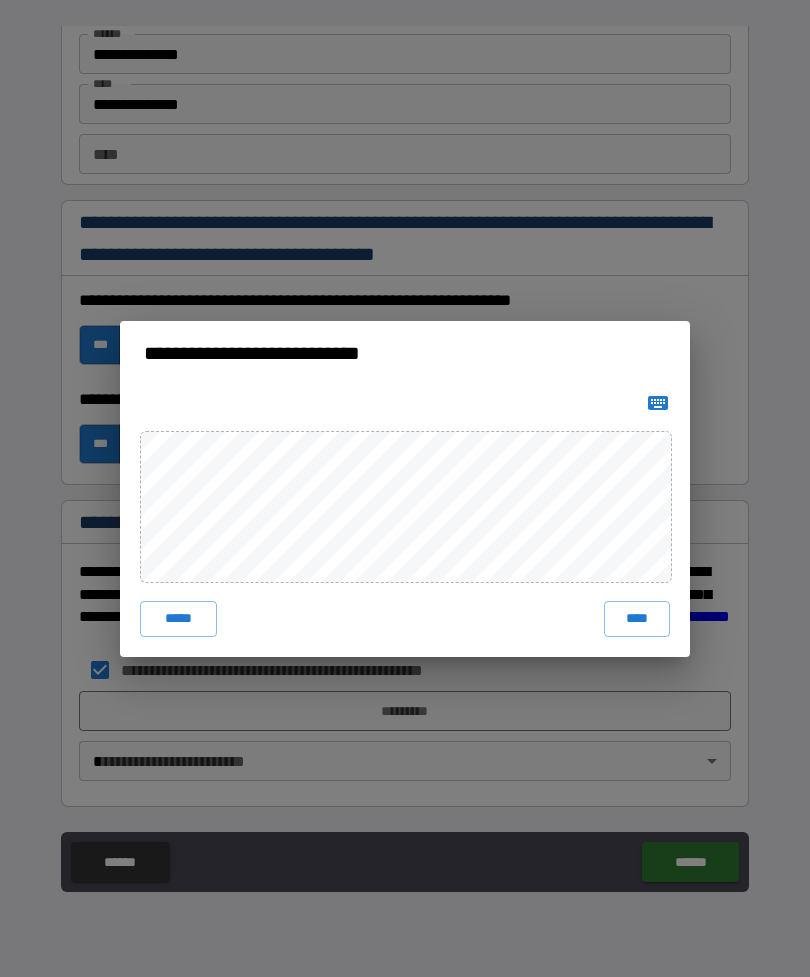 click on "****" at bounding box center [637, 619] 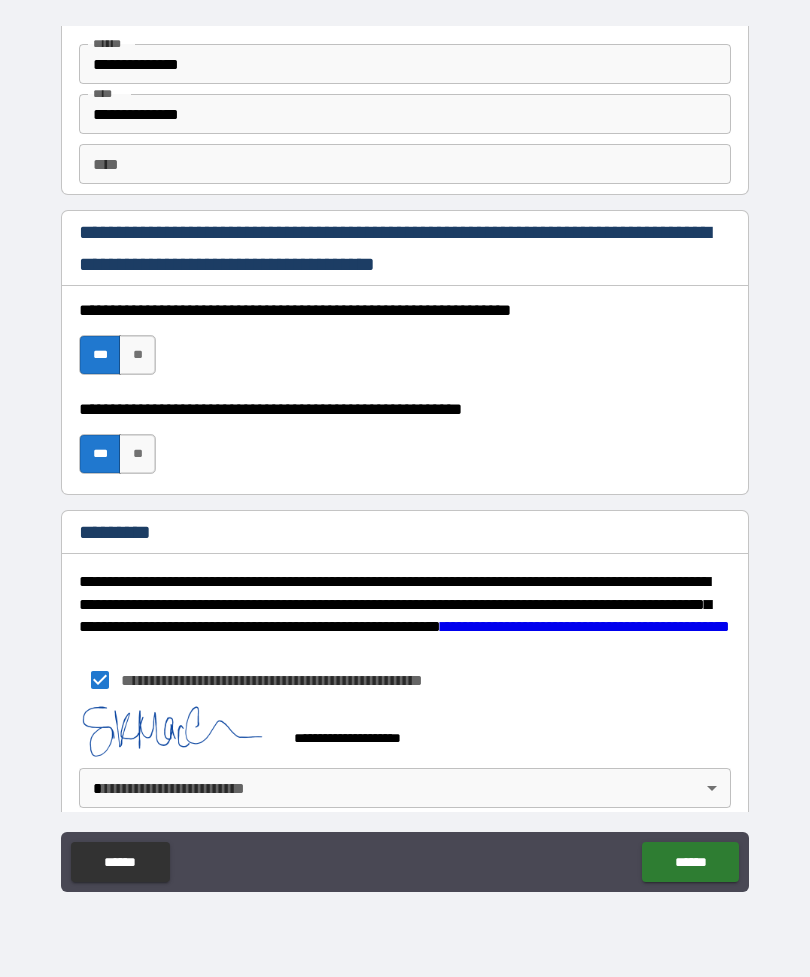 click on "**********" at bounding box center (405, 456) 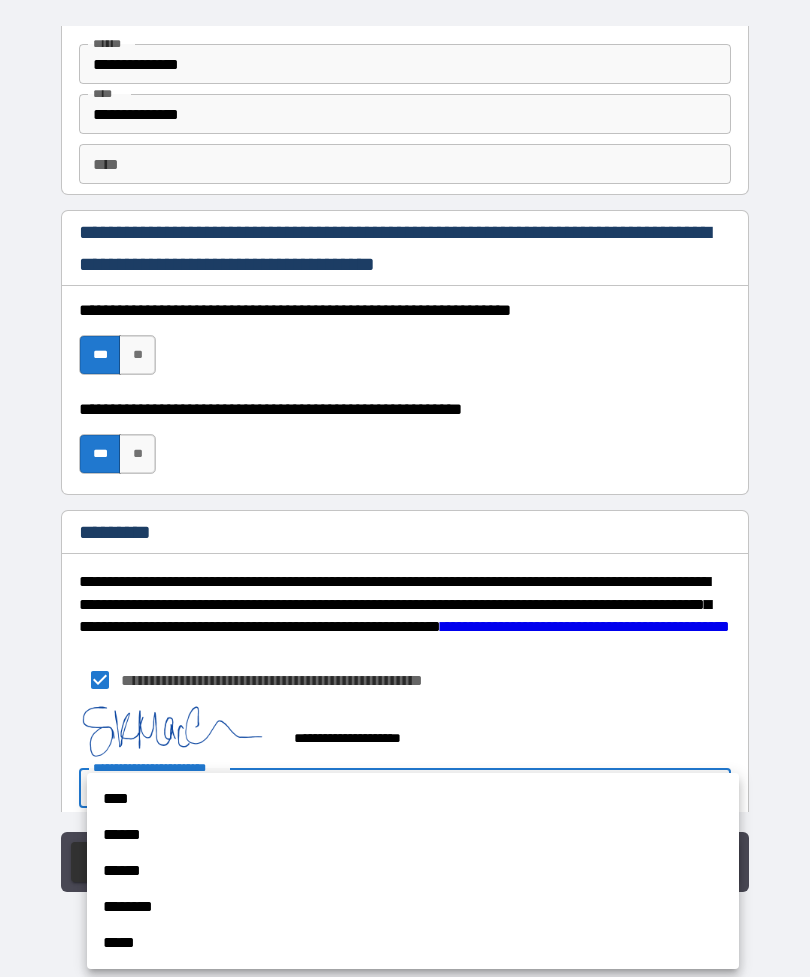 click on "******" at bounding box center [413, 835] 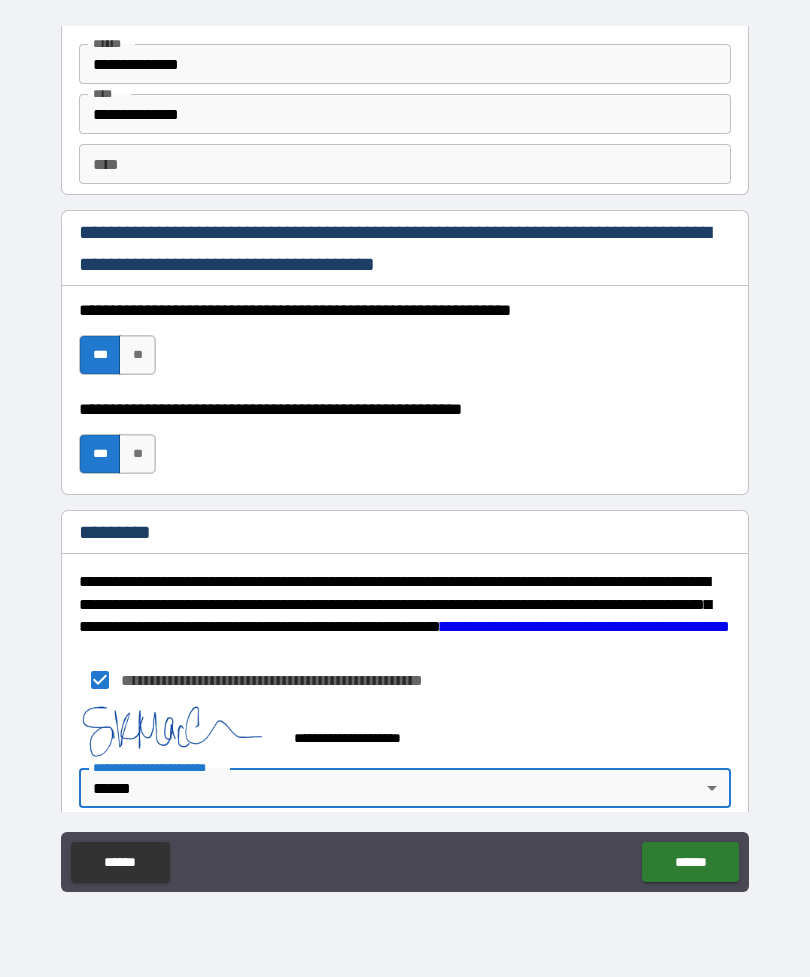 click on "******" 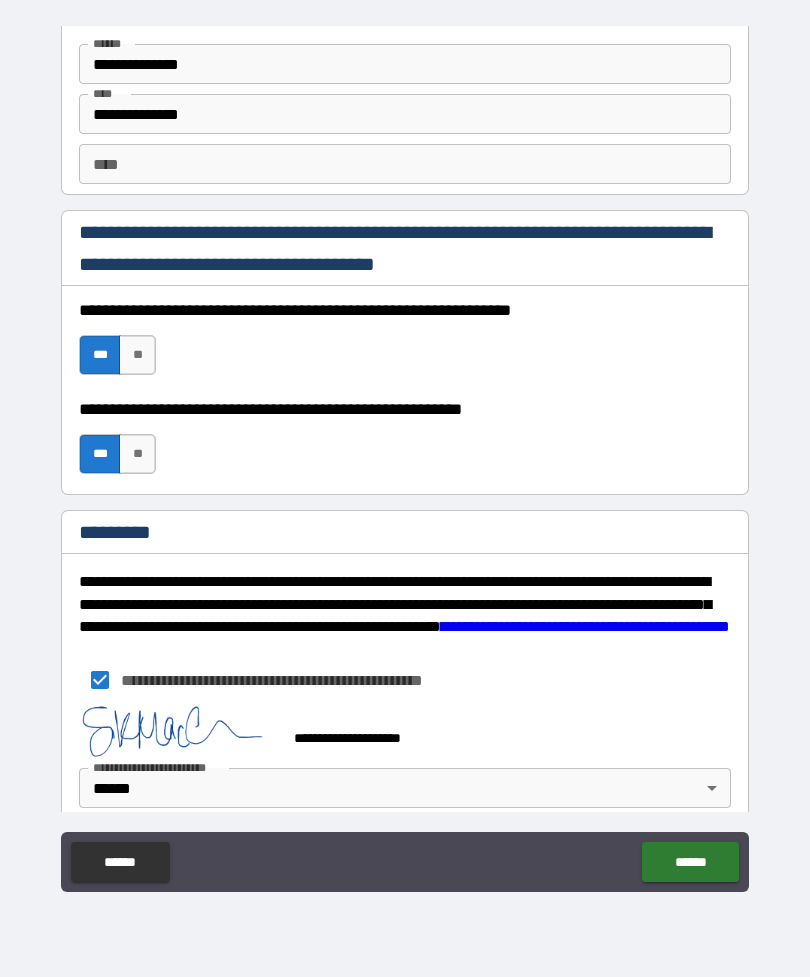 click on "******" at bounding box center [690, 862] 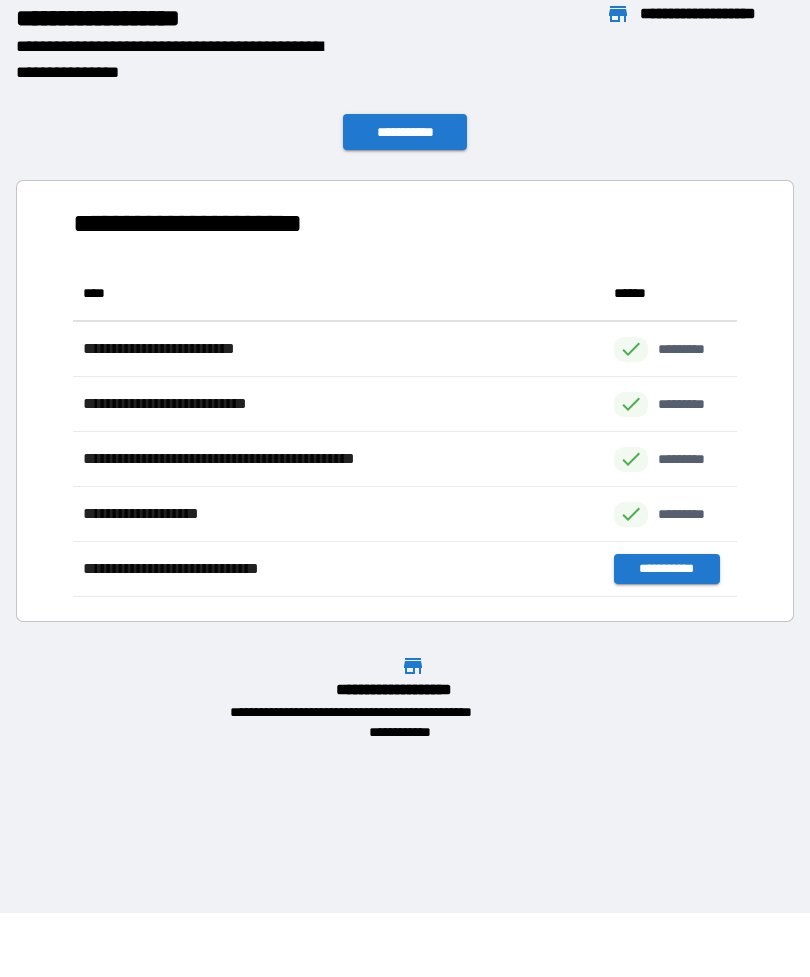 scroll, scrollTop: 331, scrollLeft: 664, axis: both 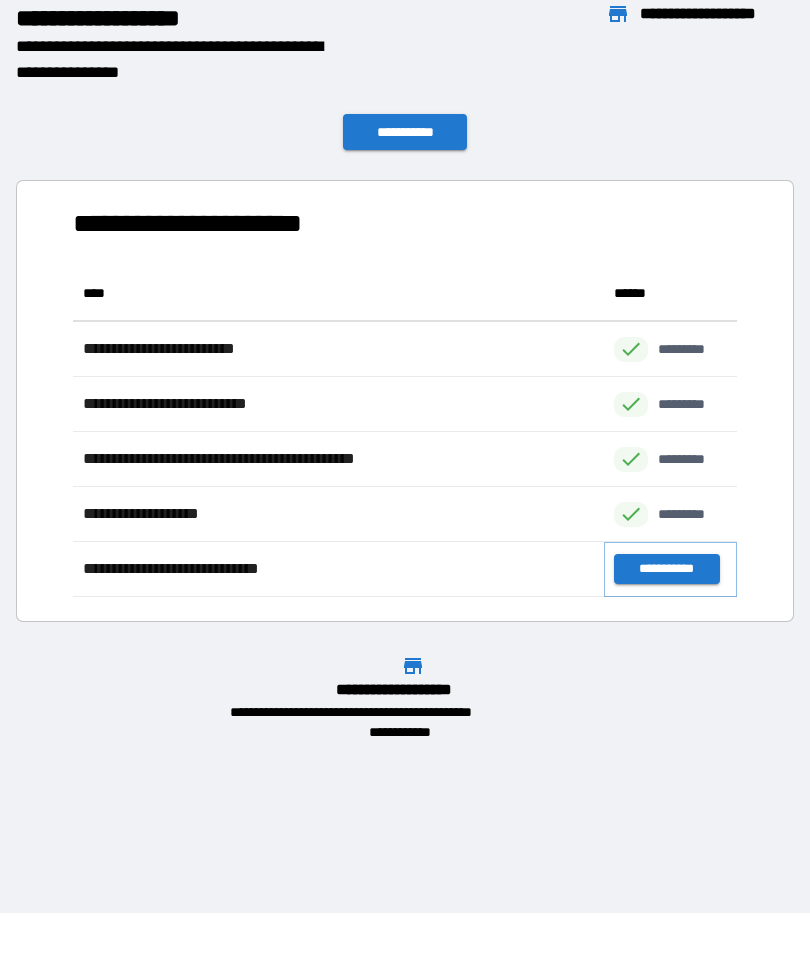 click on "**********" at bounding box center [666, 569] 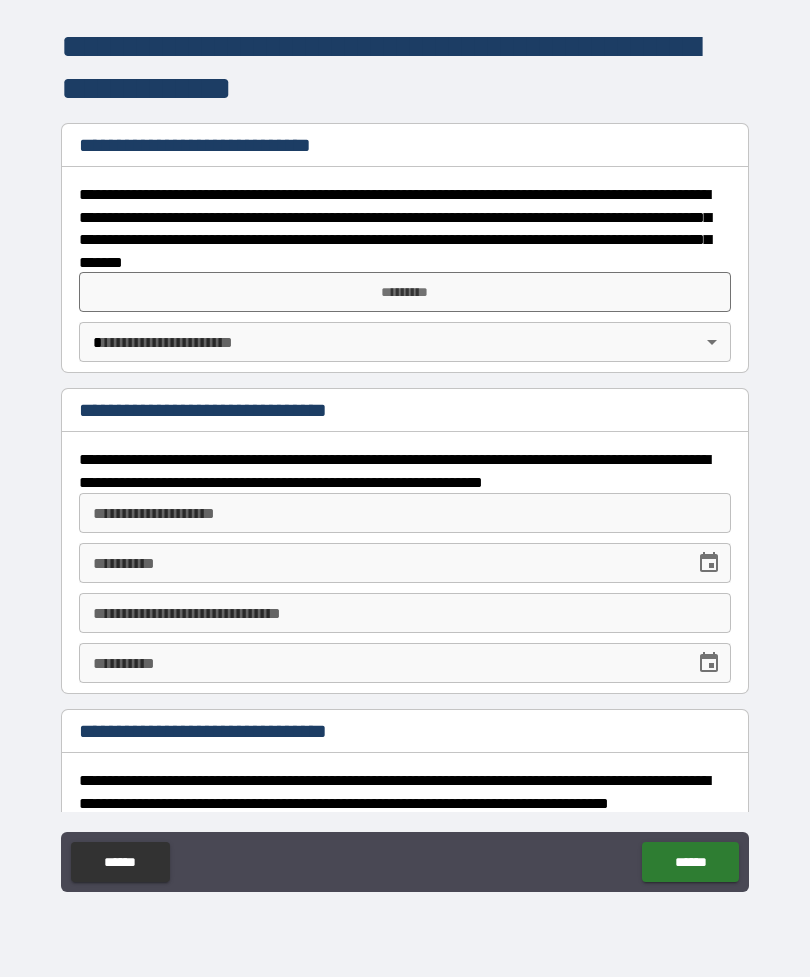 click on "*********" at bounding box center (405, 292) 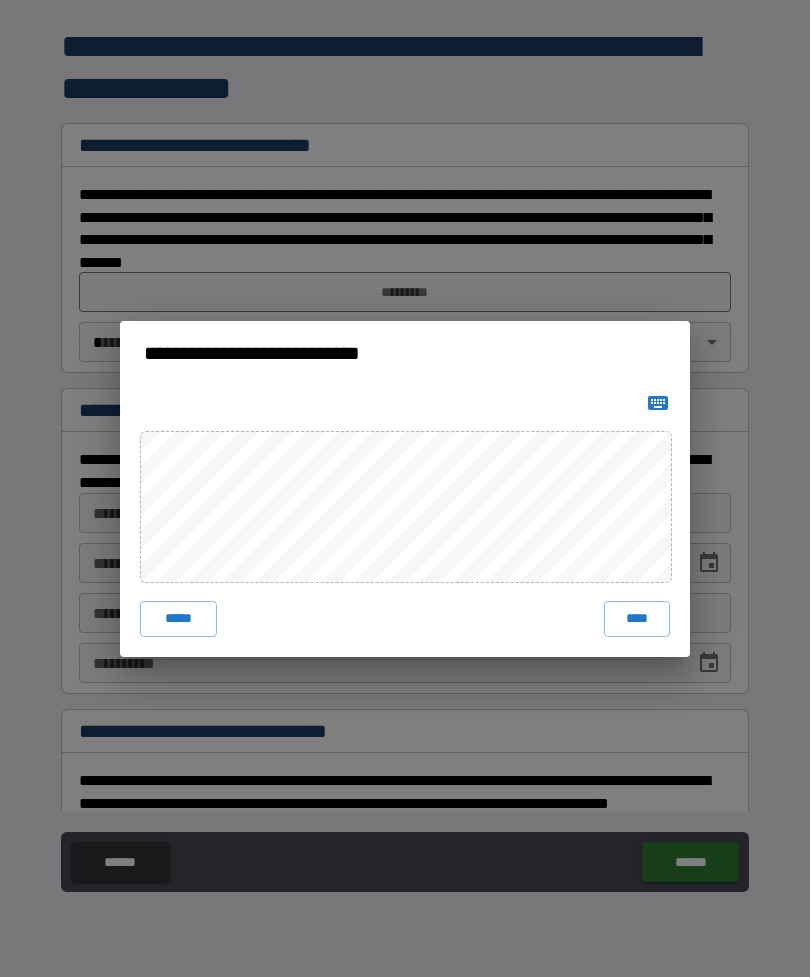 click on "****" at bounding box center (637, 619) 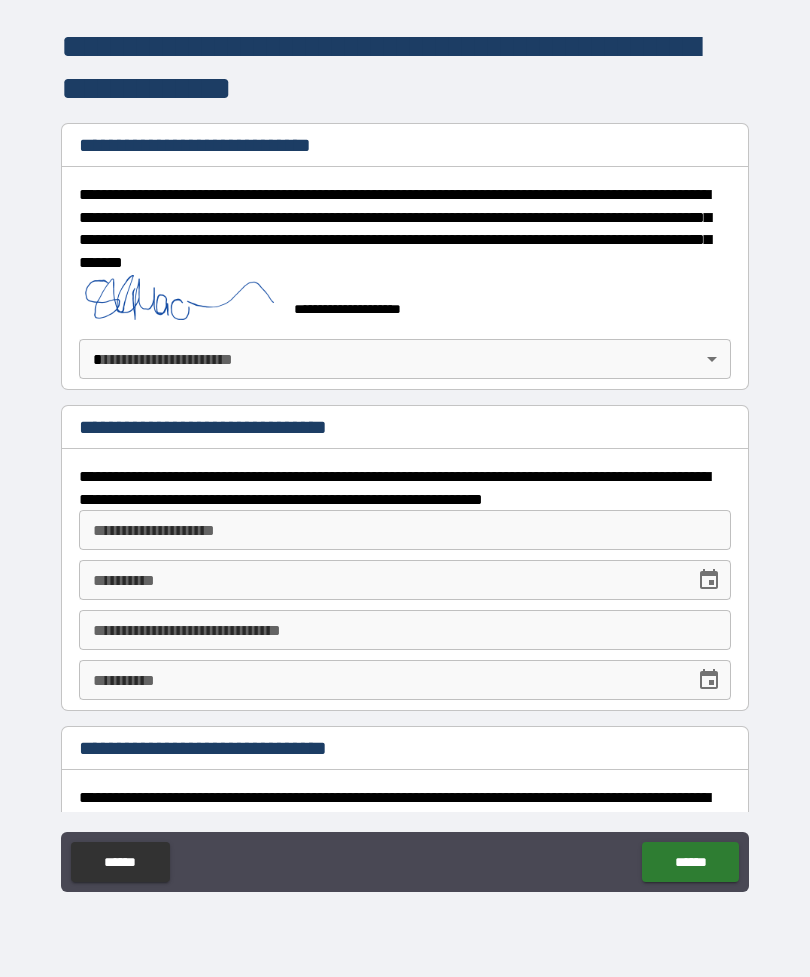 click on "**********" at bounding box center [405, 456] 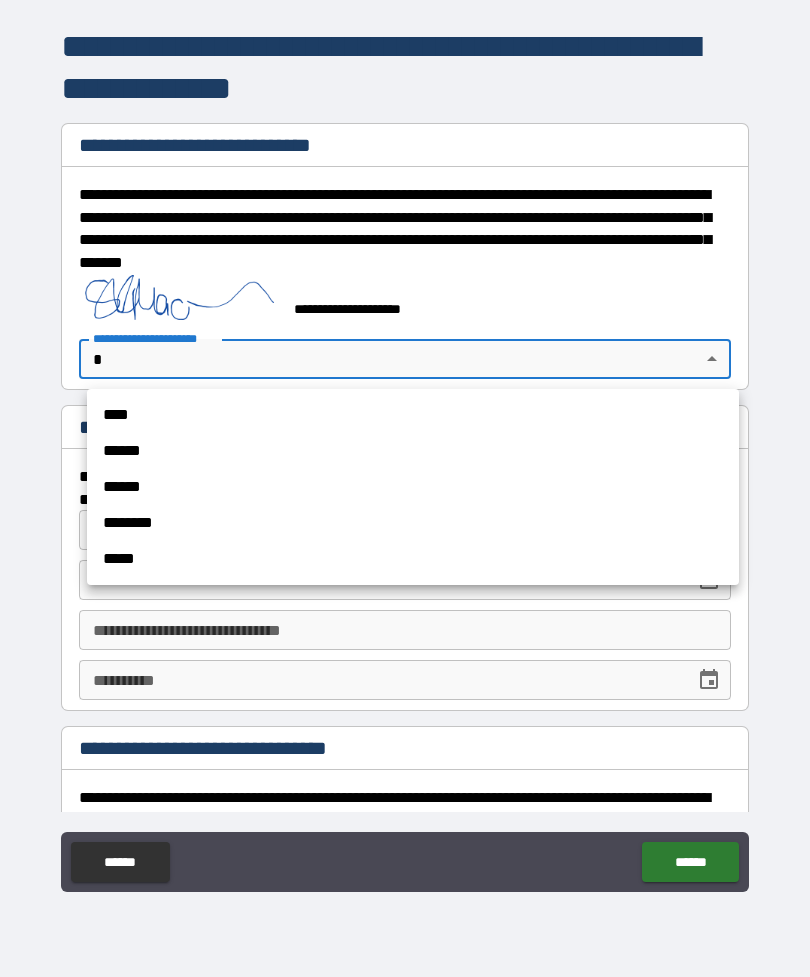 click on "******" at bounding box center (413, 451) 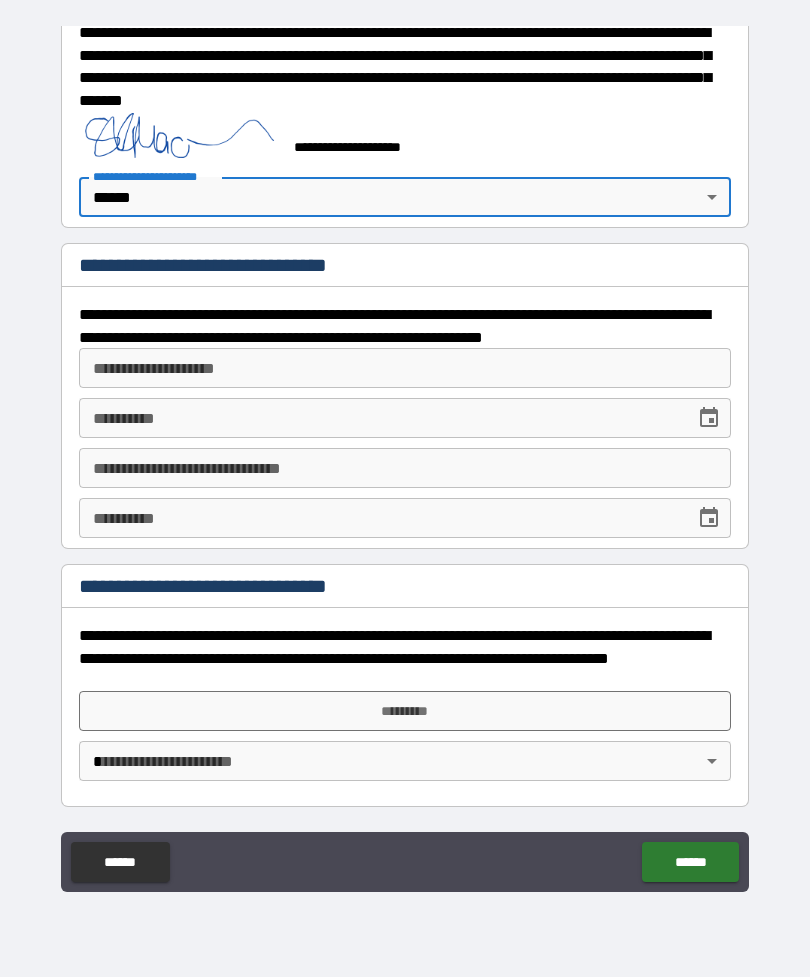 scroll, scrollTop: 162, scrollLeft: 0, axis: vertical 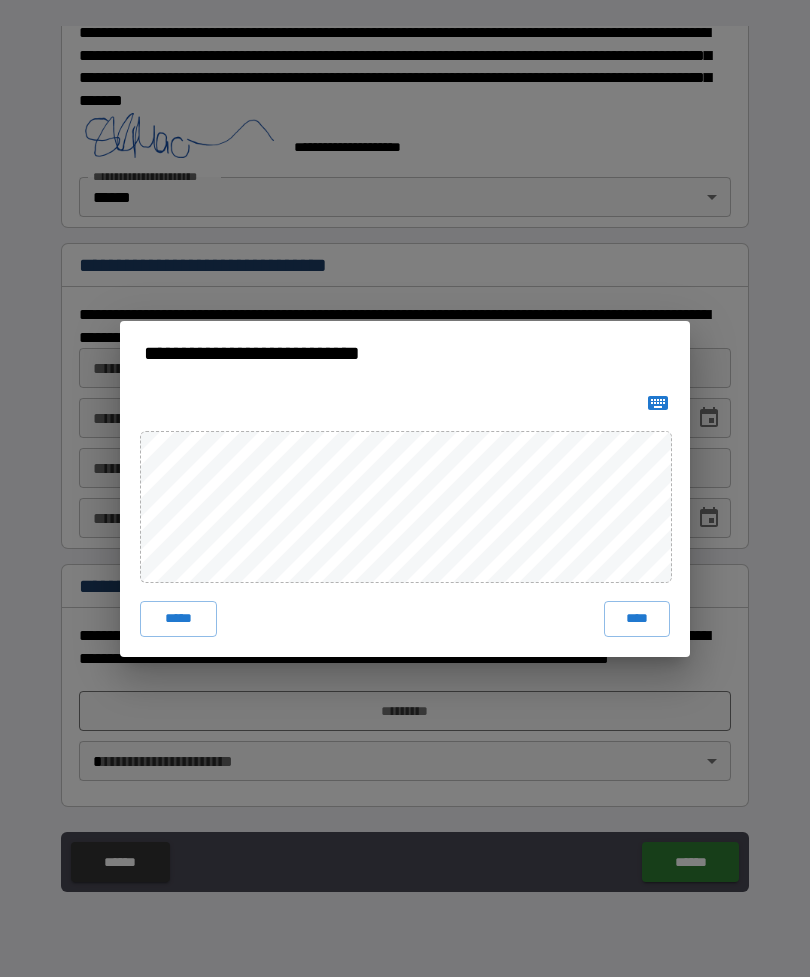 click on "****" at bounding box center [637, 619] 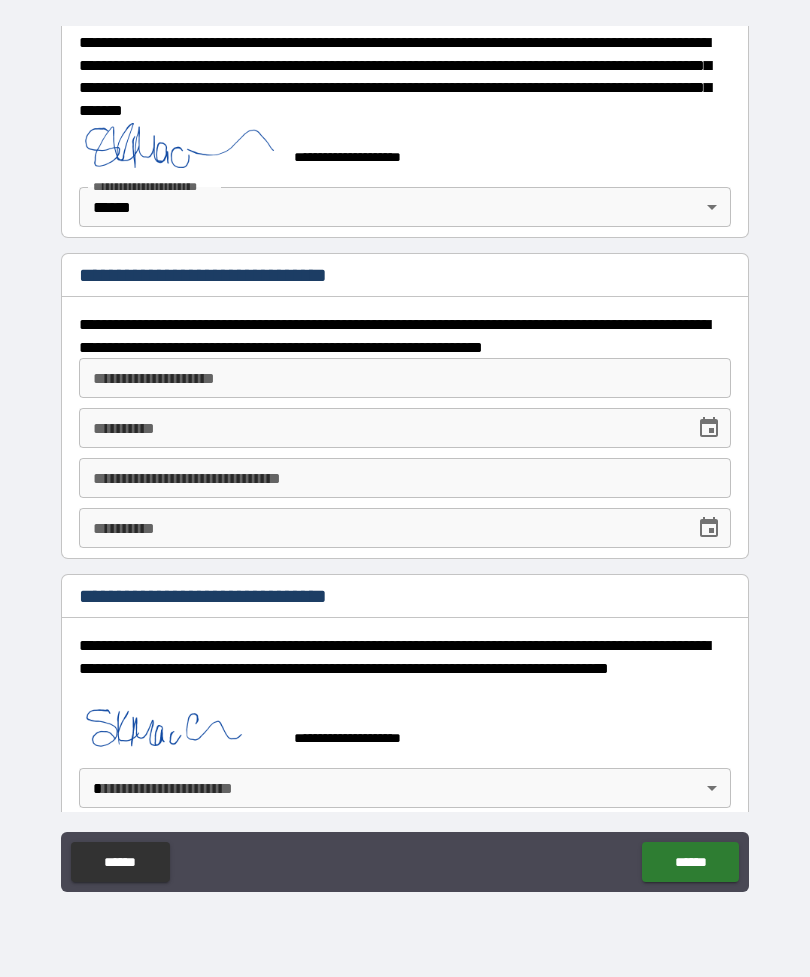 click on "**********" at bounding box center [405, 456] 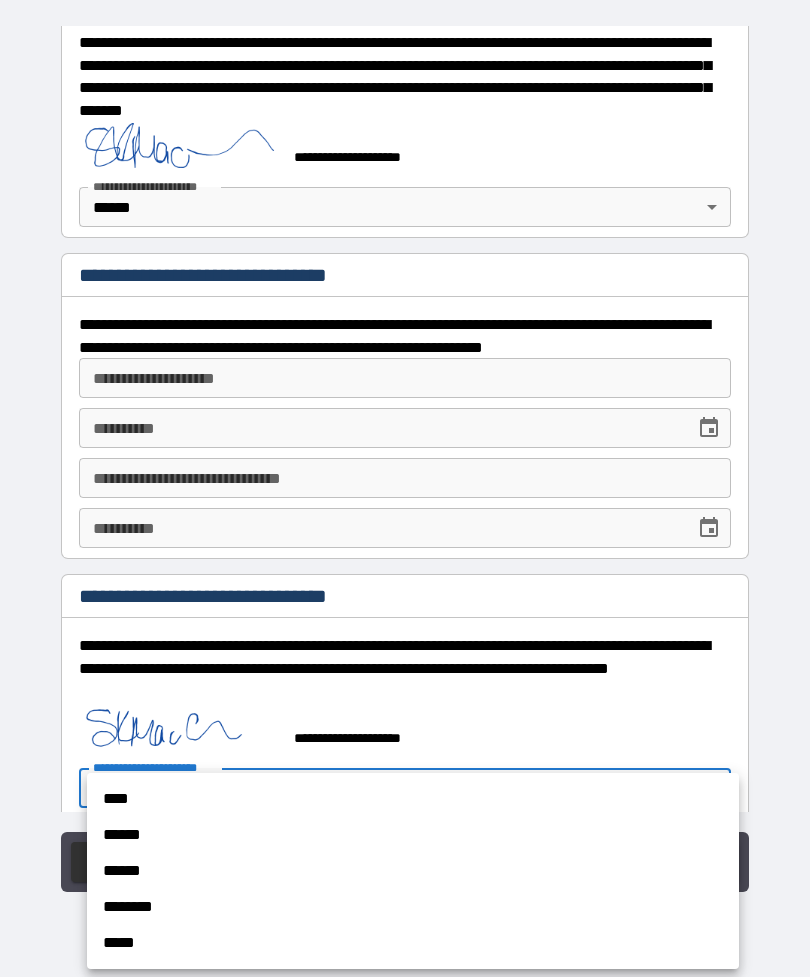 click on "******" at bounding box center (413, 835) 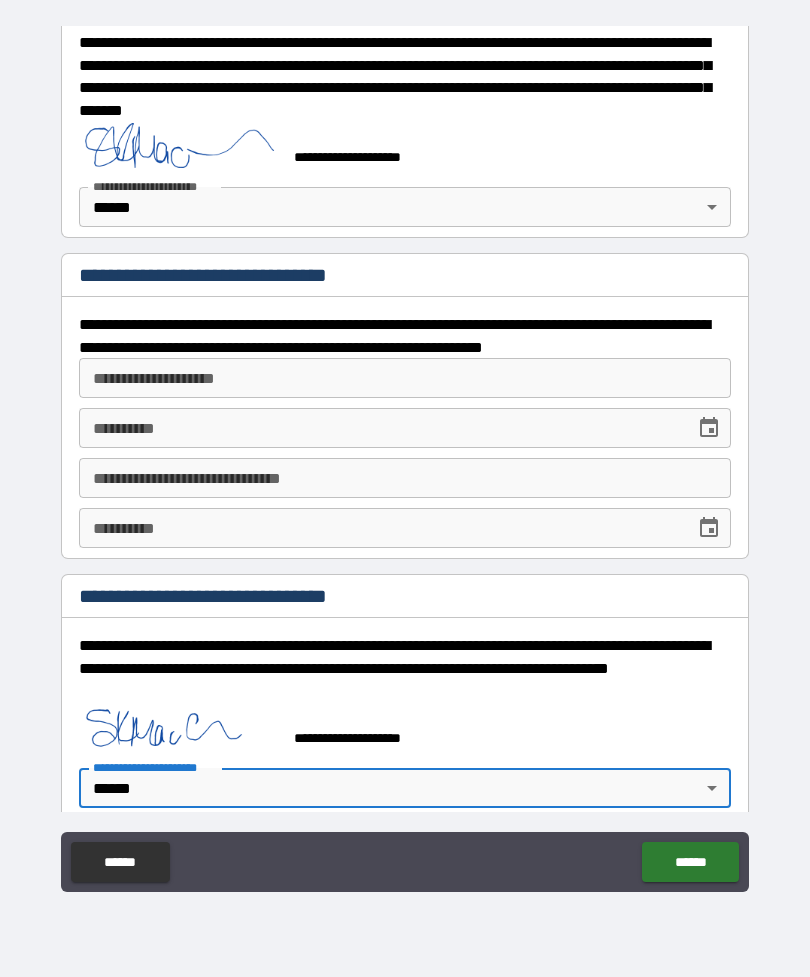 click on "******" at bounding box center (690, 862) 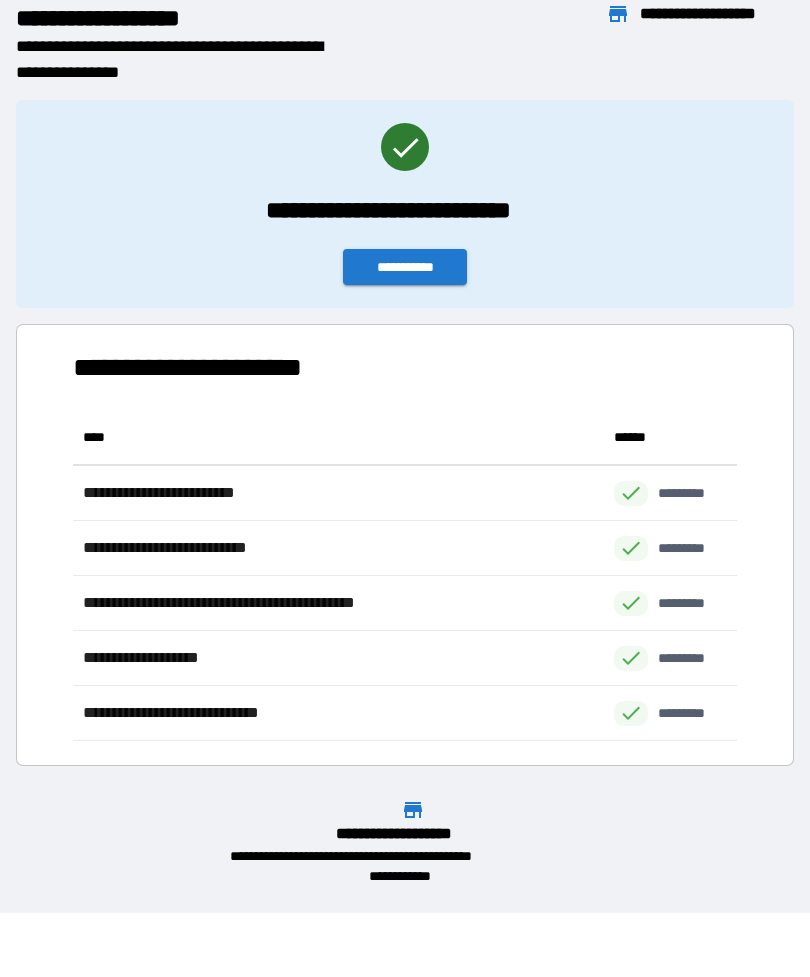 scroll, scrollTop: 1, scrollLeft: 1, axis: both 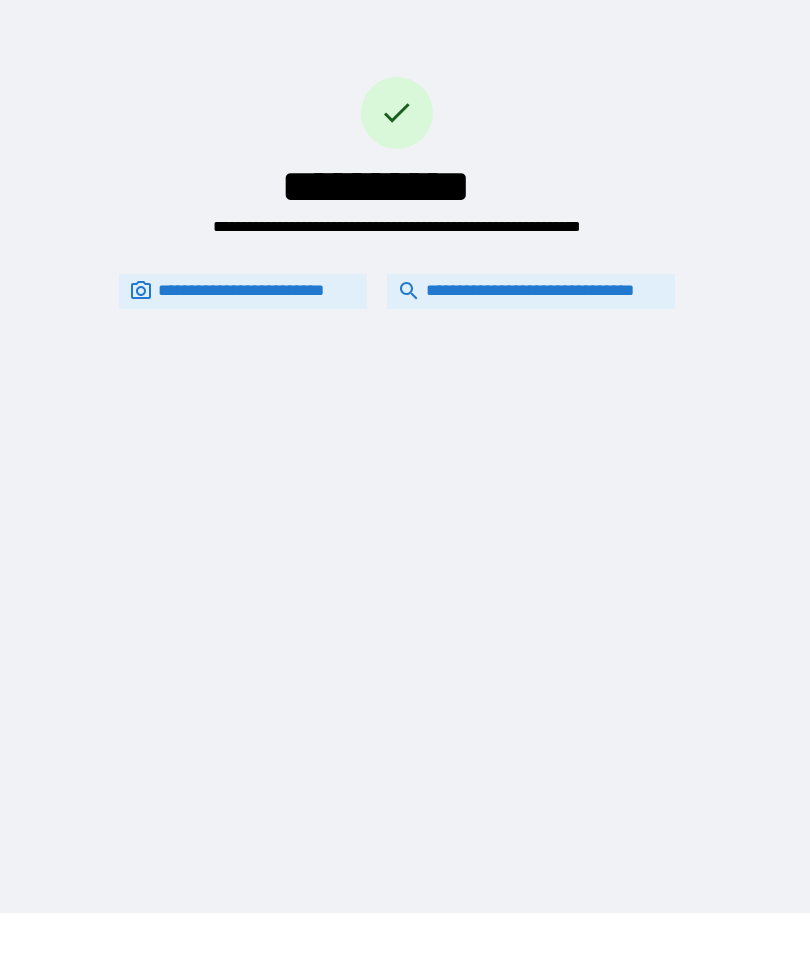 click on "**********" at bounding box center (531, 291) 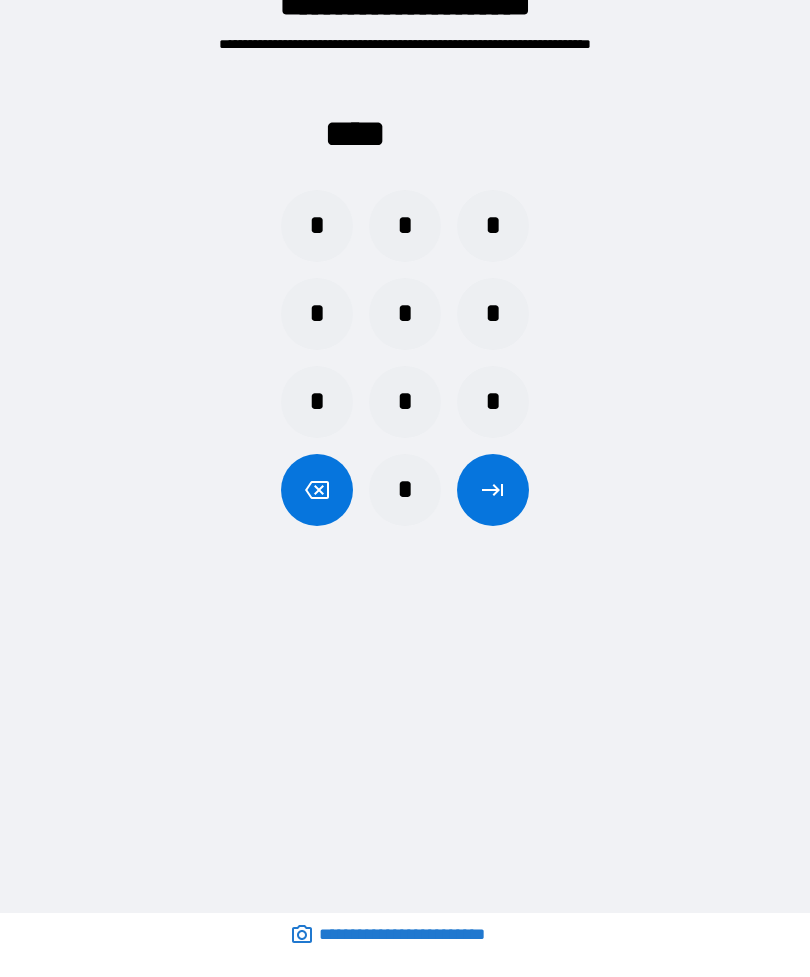 click on "*" at bounding box center (405, 490) 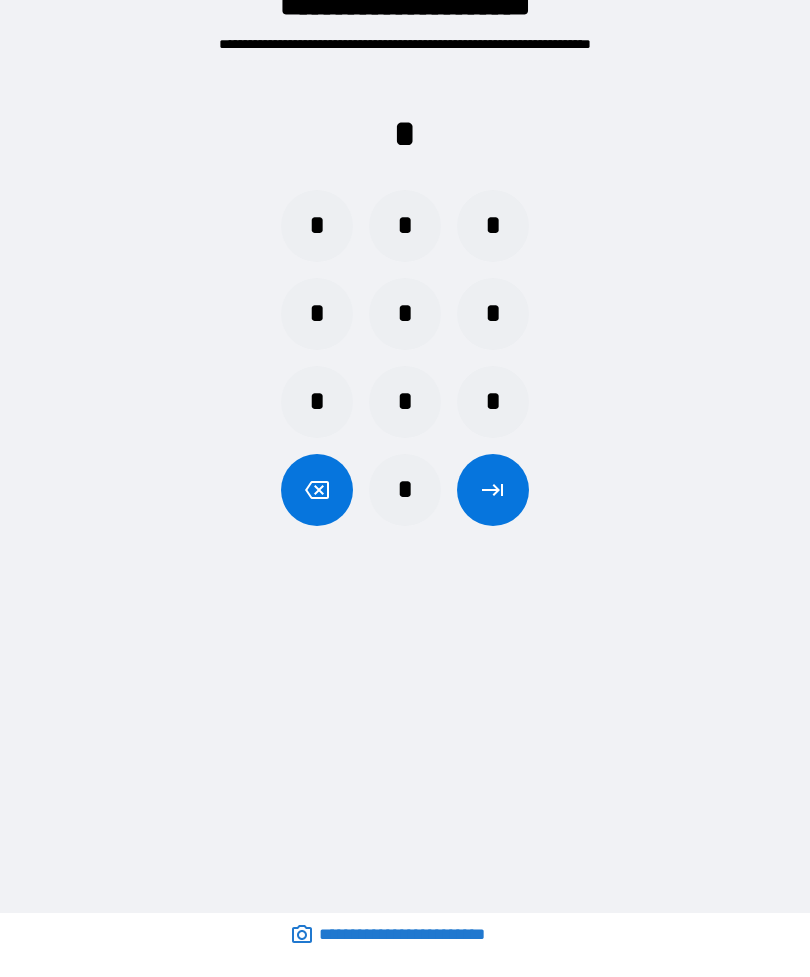 click on "*" at bounding box center (405, 226) 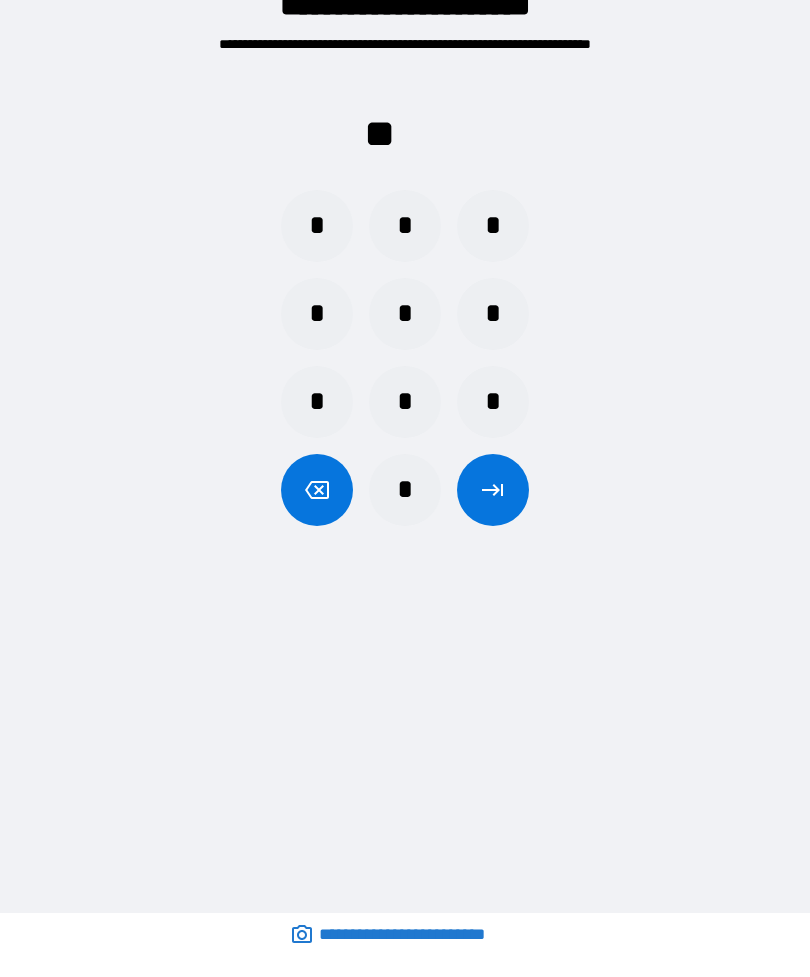 click on "*" at bounding box center [405, 490] 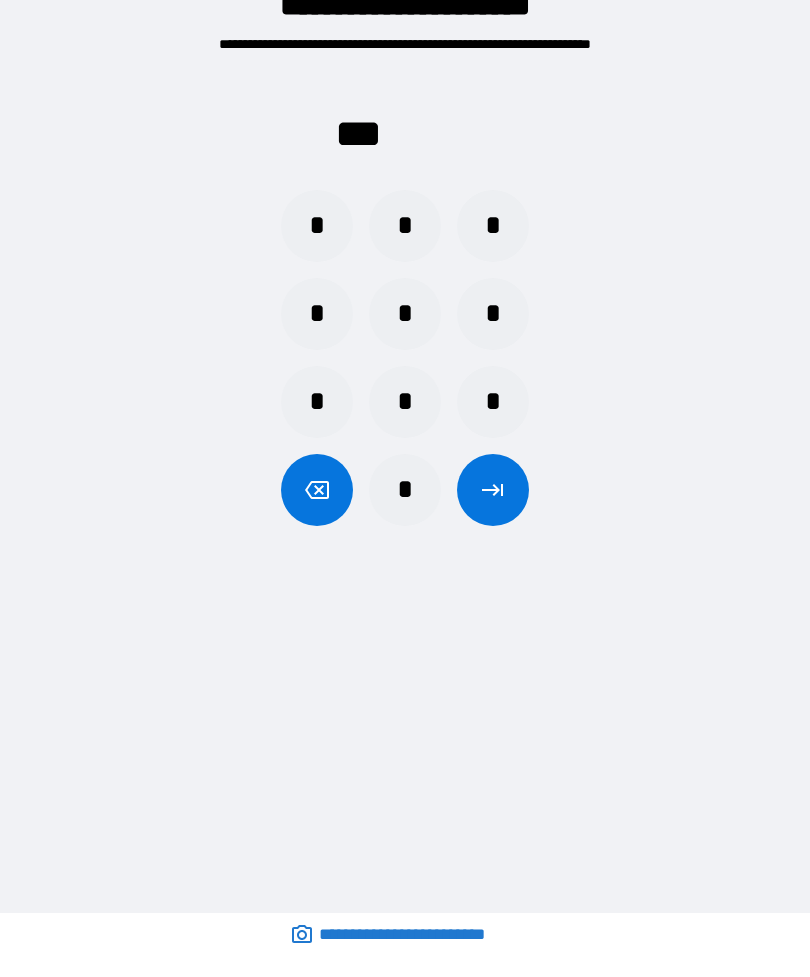 click on "*" at bounding box center [405, 314] 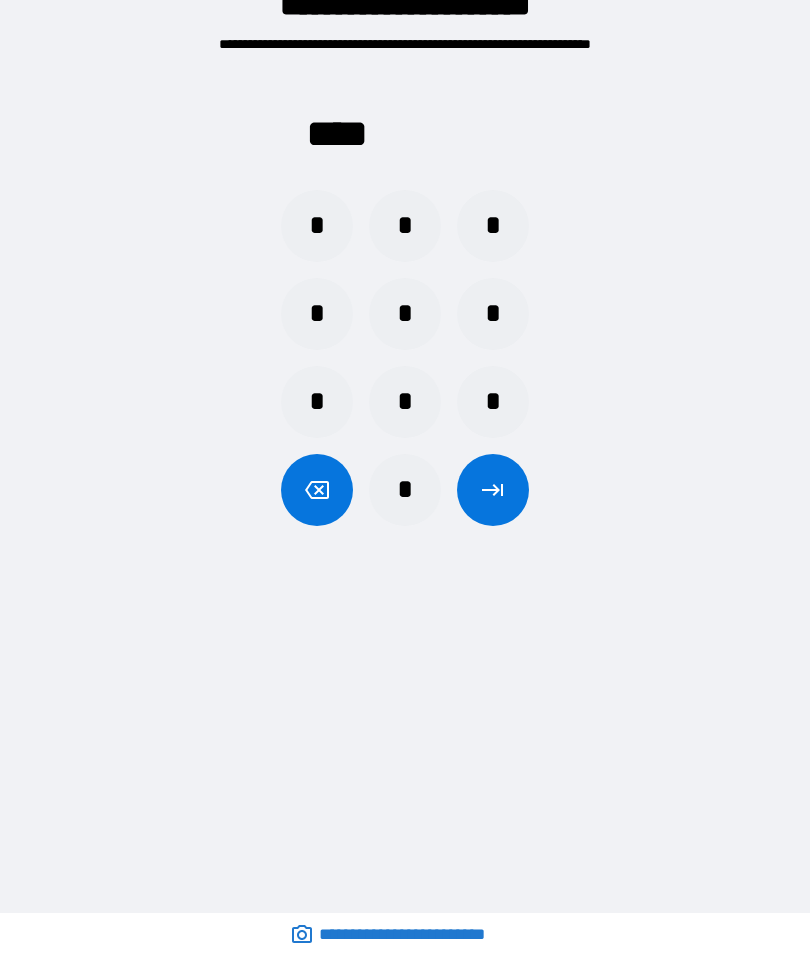 click at bounding box center [493, 490] 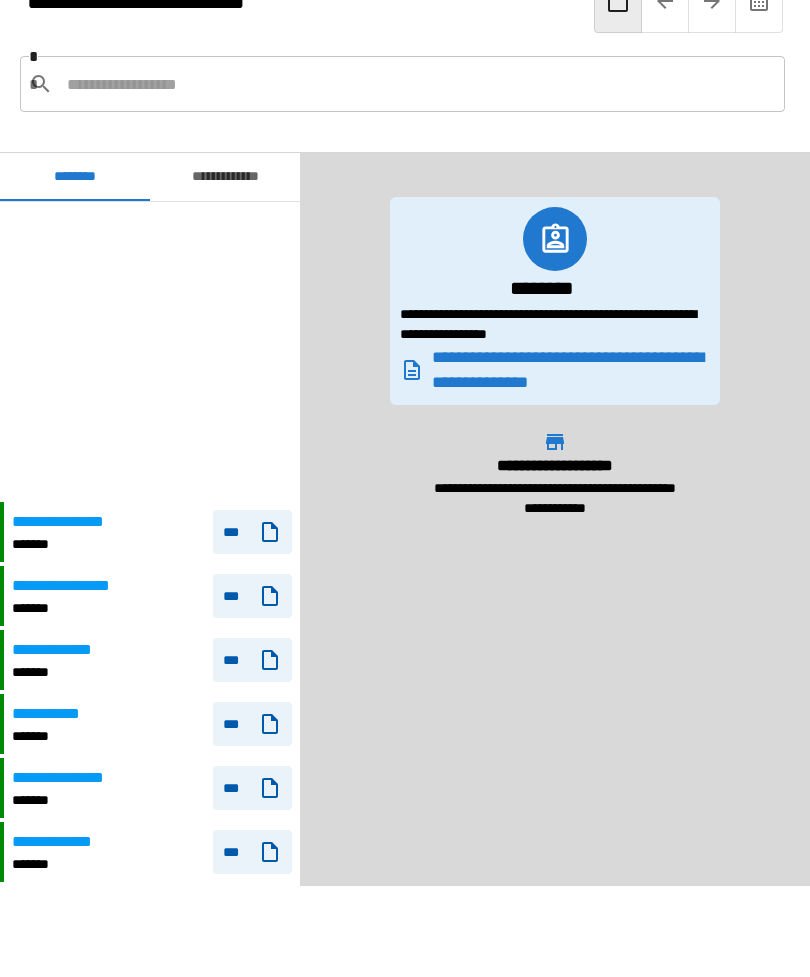 scroll, scrollTop: 300, scrollLeft: 0, axis: vertical 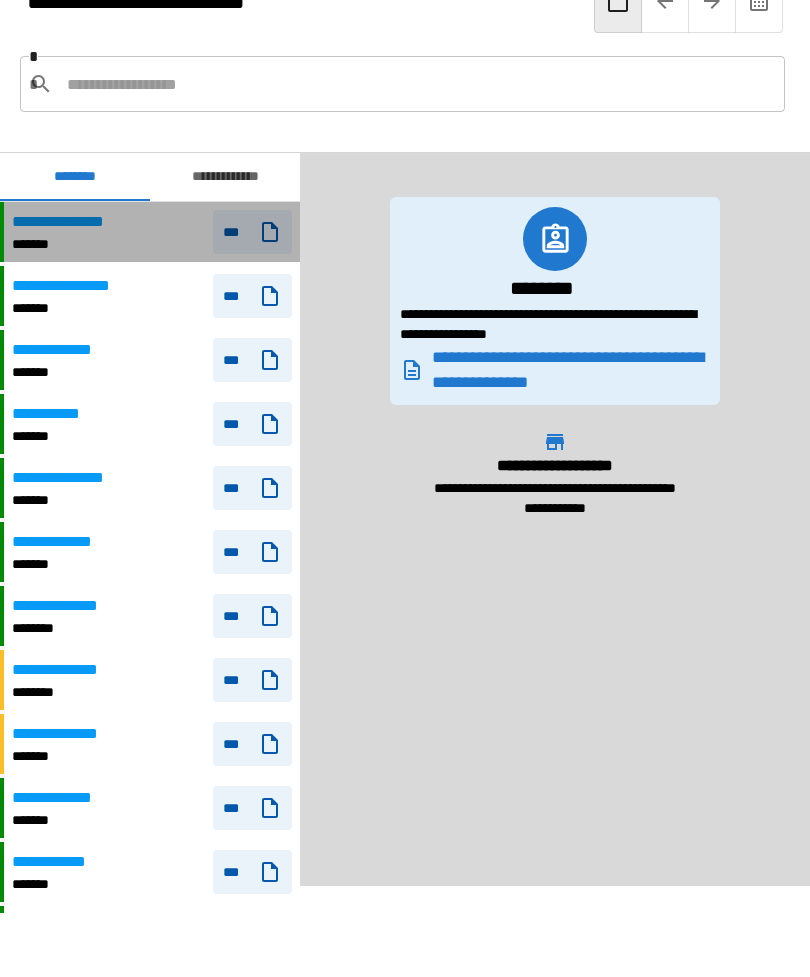 click 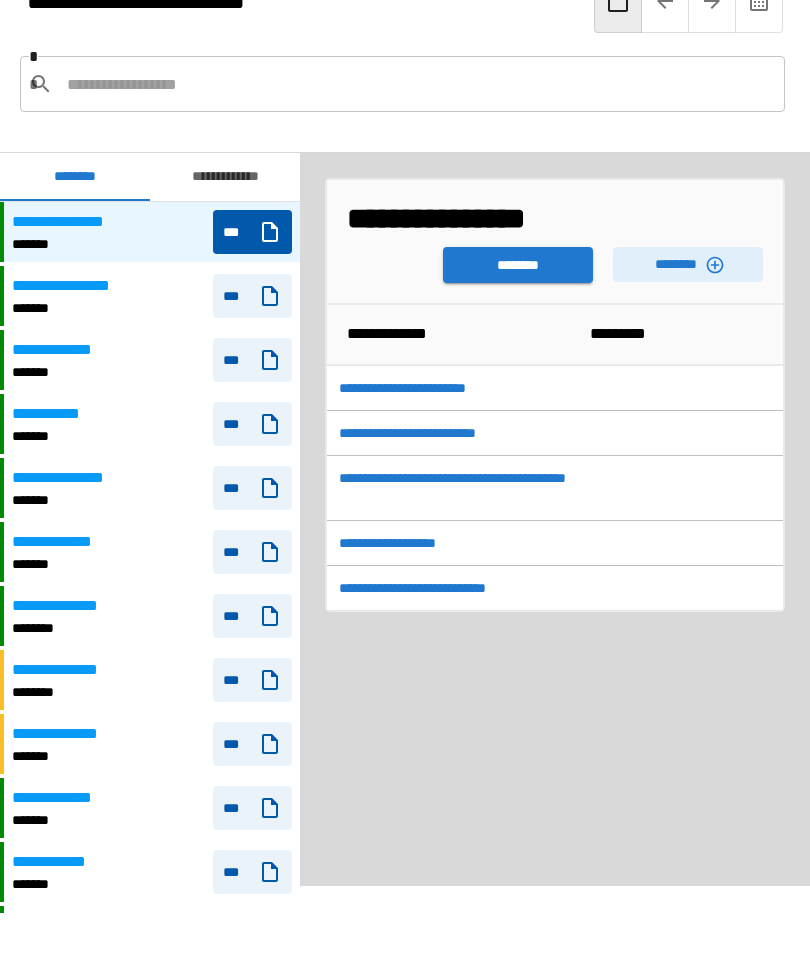 click on "********" at bounding box center [518, 265] 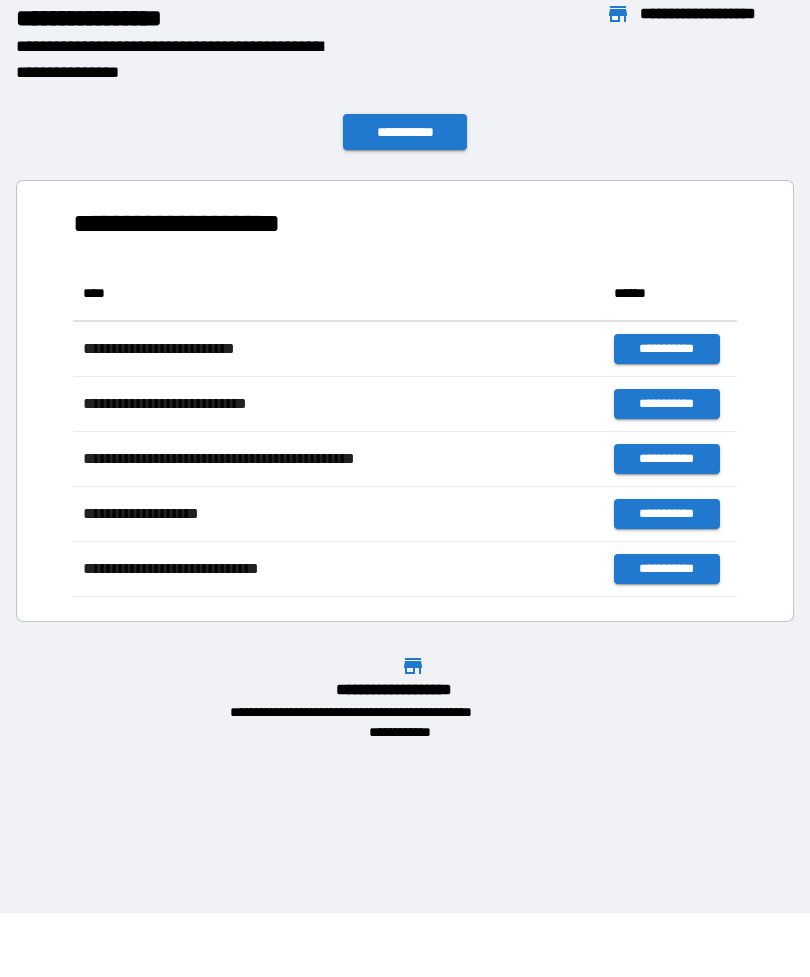 scroll, scrollTop: 1, scrollLeft: 1, axis: both 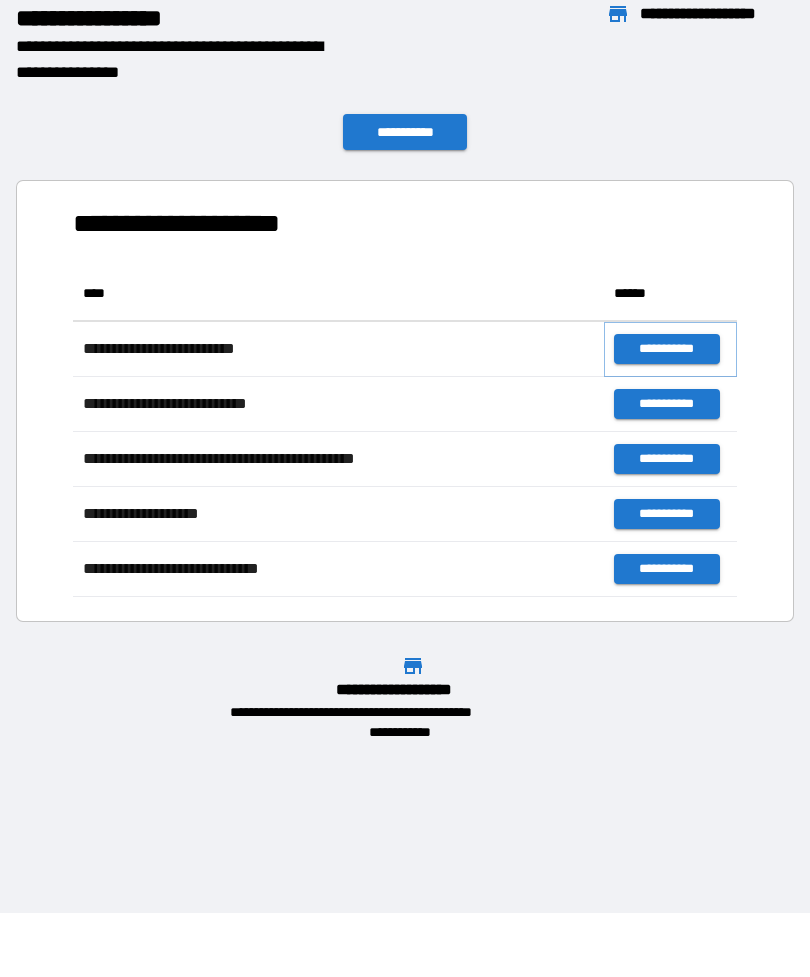 click on "**********" at bounding box center [666, 349] 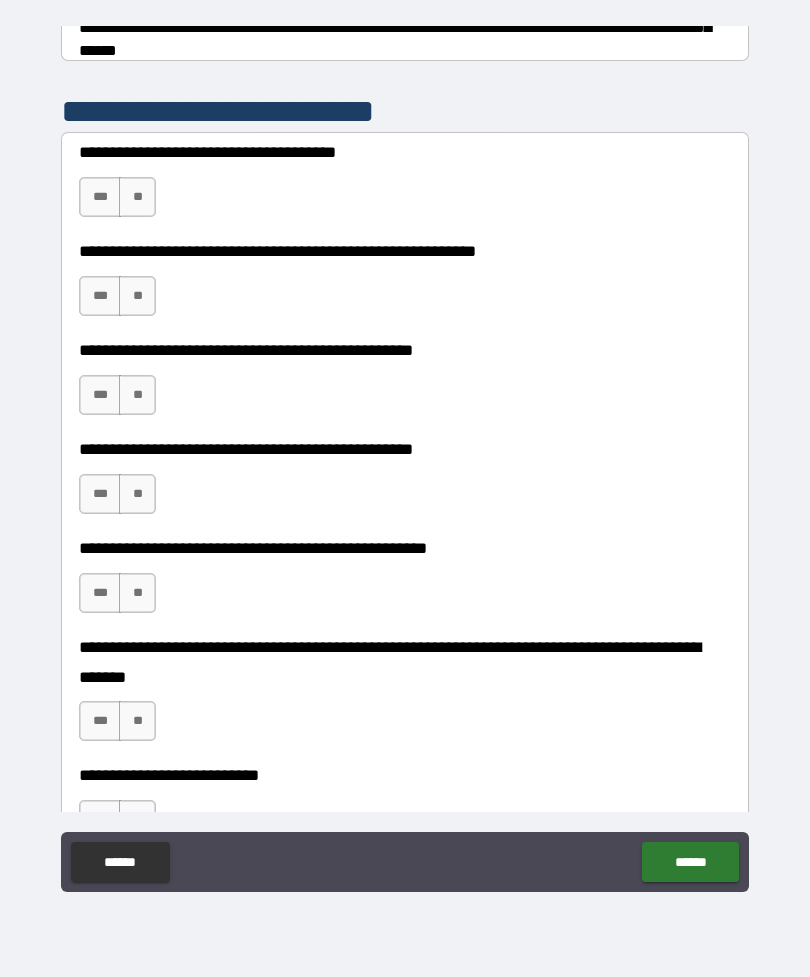 scroll, scrollTop: 384, scrollLeft: 0, axis: vertical 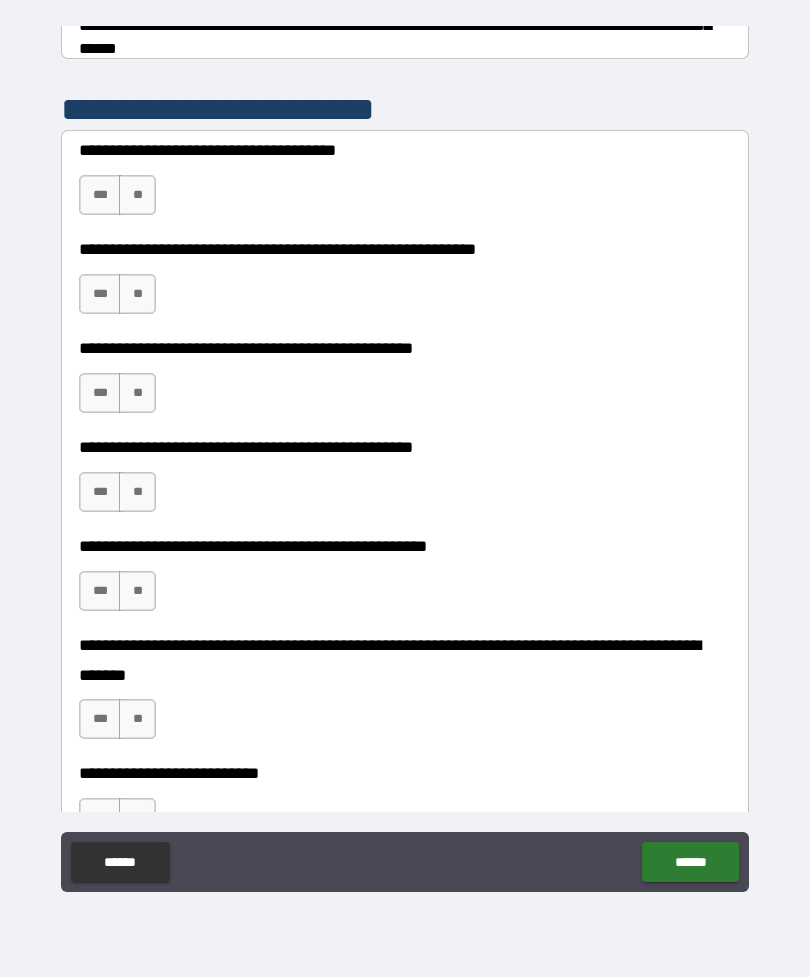 click on "**" at bounding box center (137, 195) 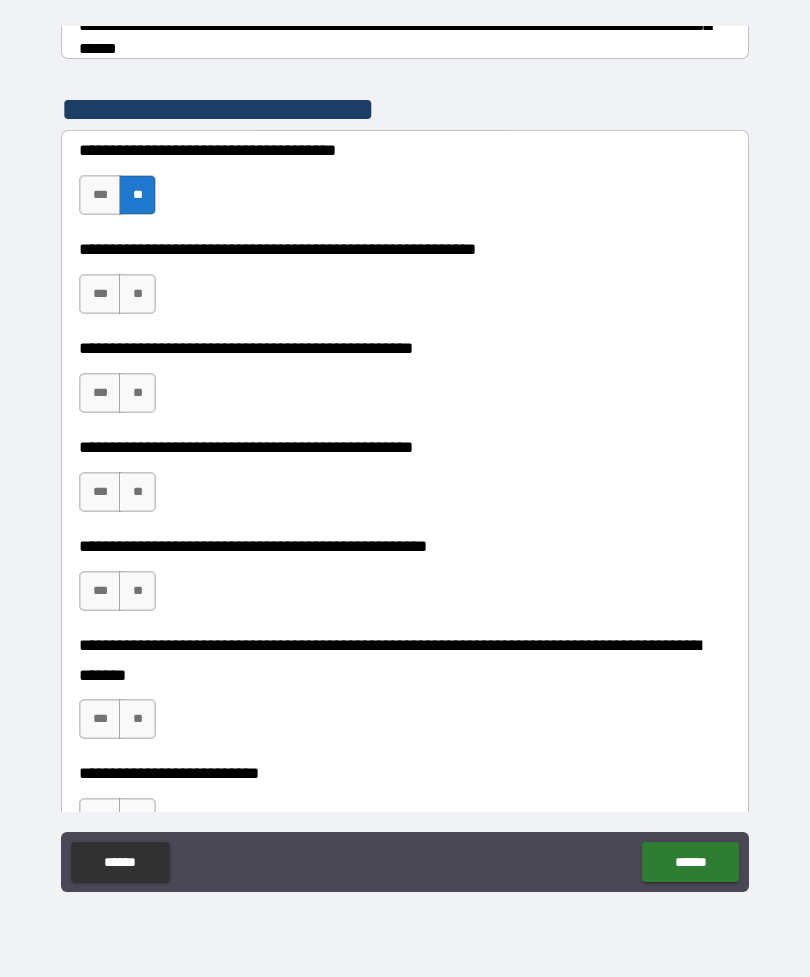 click on "**" at bounding box center (137, 294) 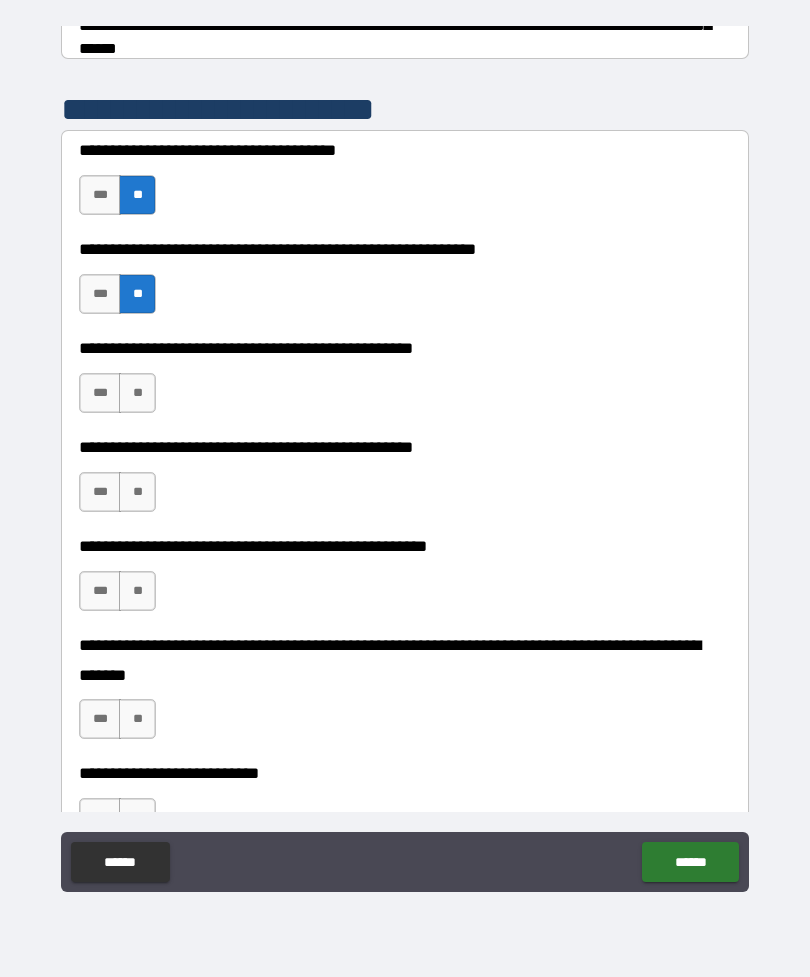 click on "**" at bounding box center [137, 393] 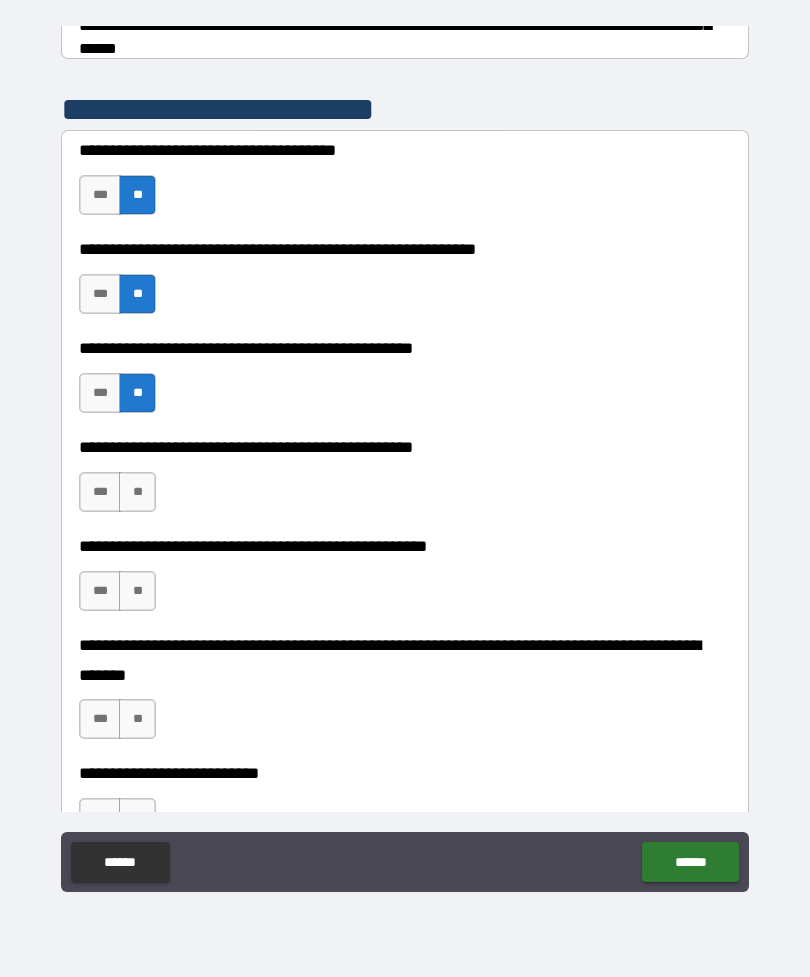 click on "***" at bounding box center (100, 492) 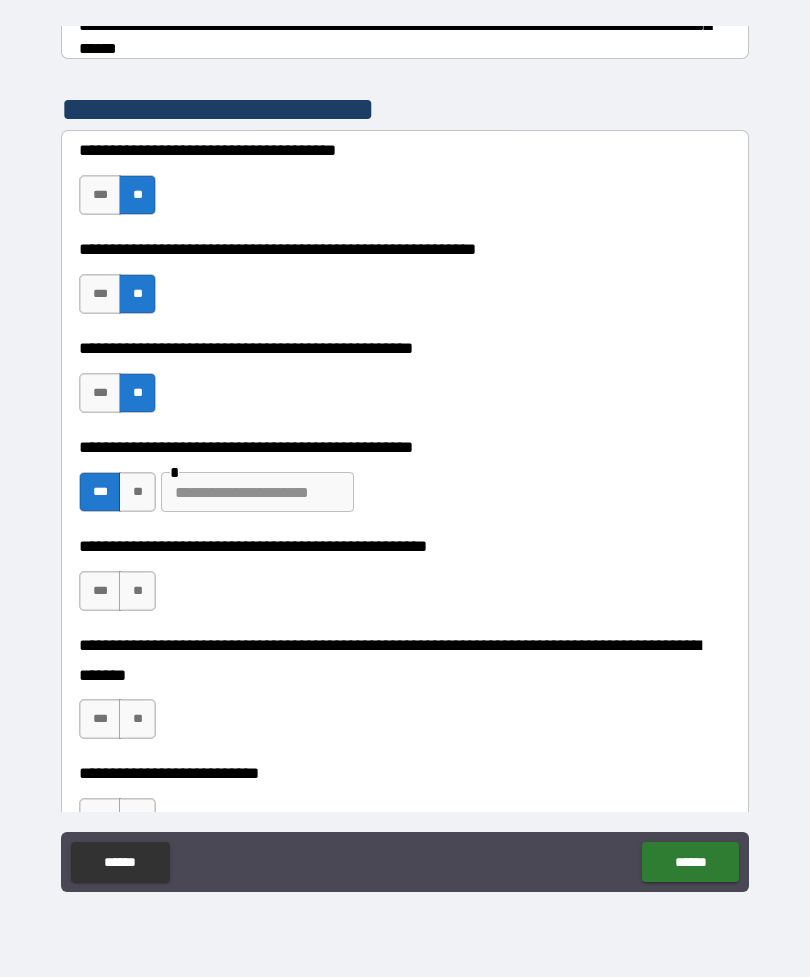 click at bounding box center (257, 492) 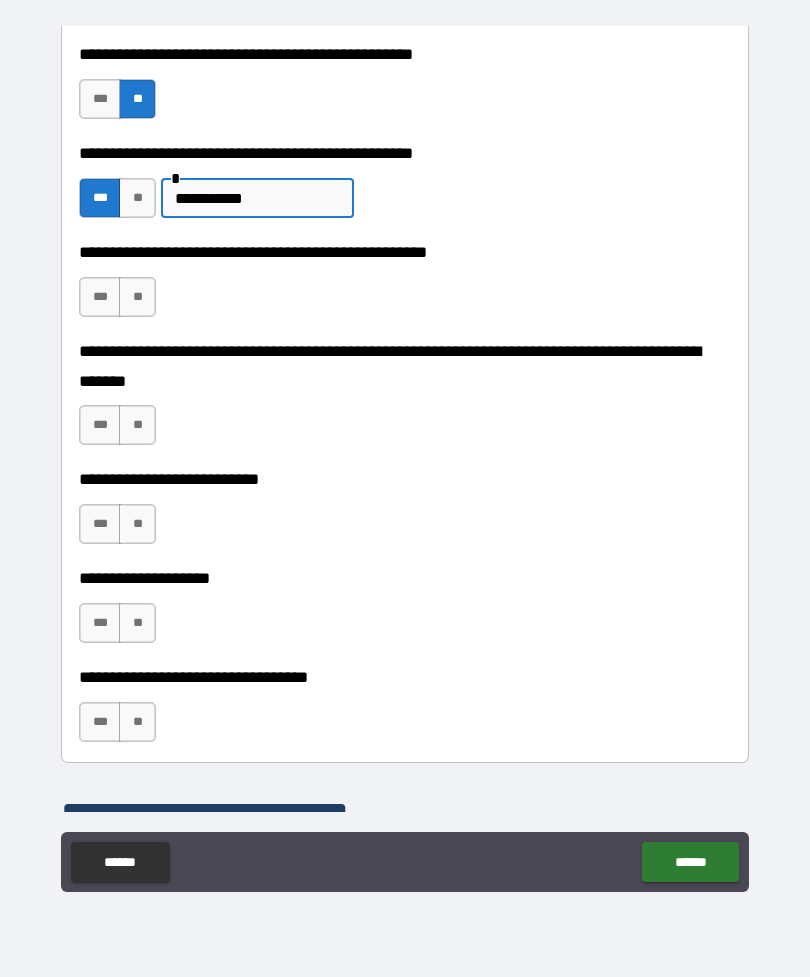scroll, scrollTop: 682, scrollLeft: 0, axis: vertical 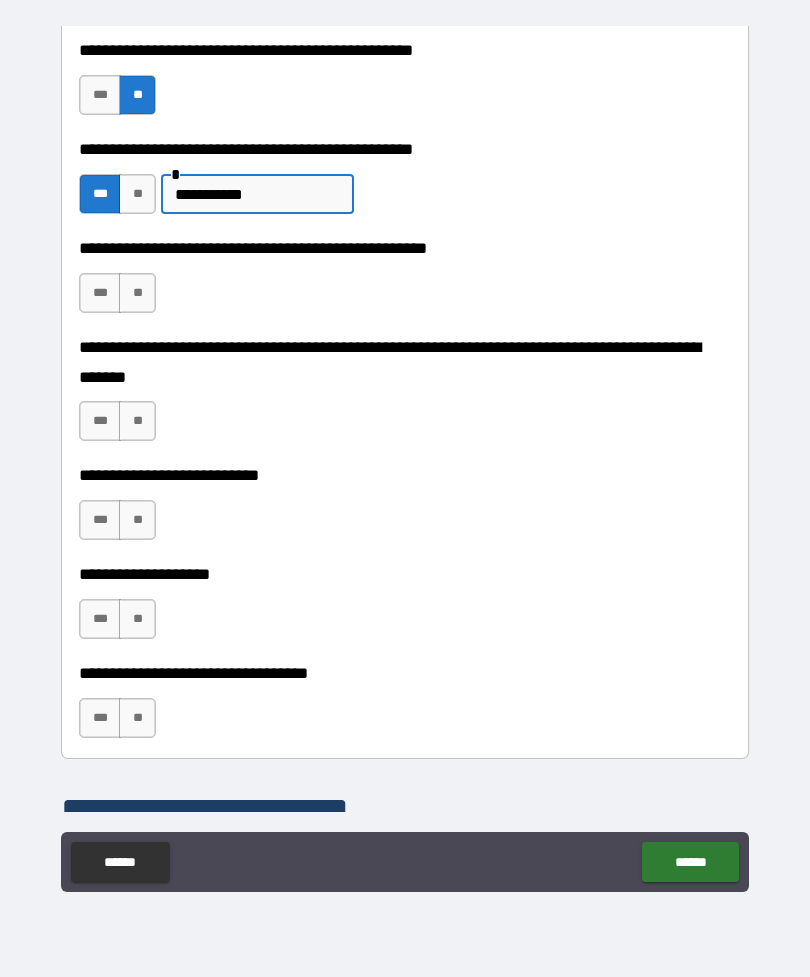 type on "**********" 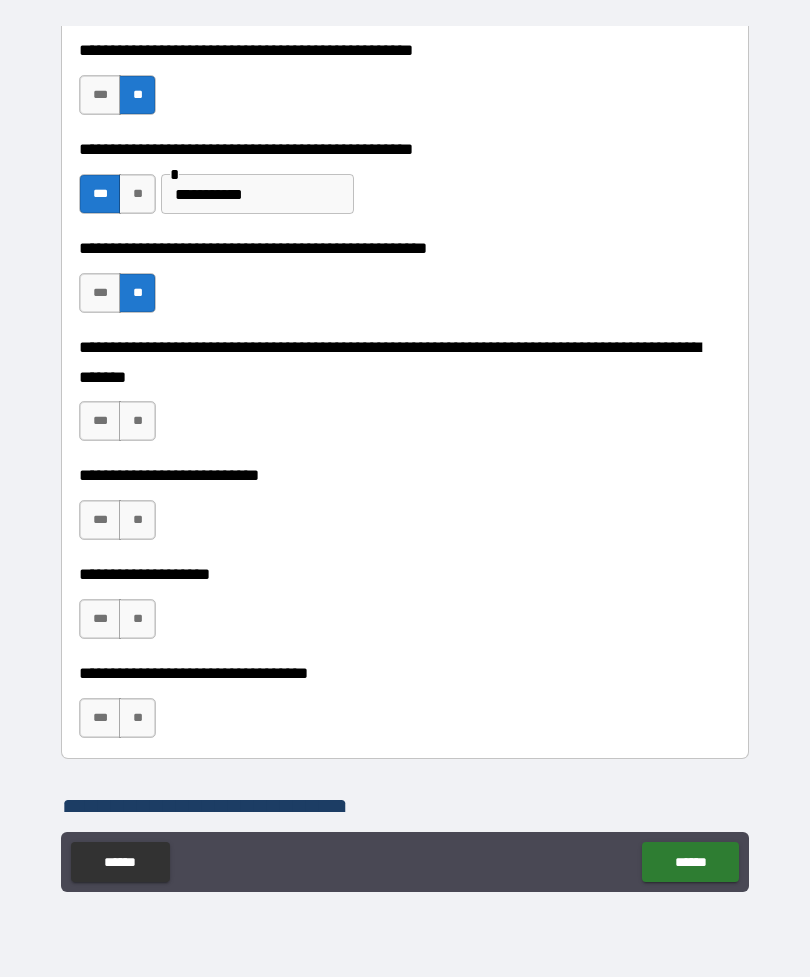 click on "**" at bounding box center (137, 421) 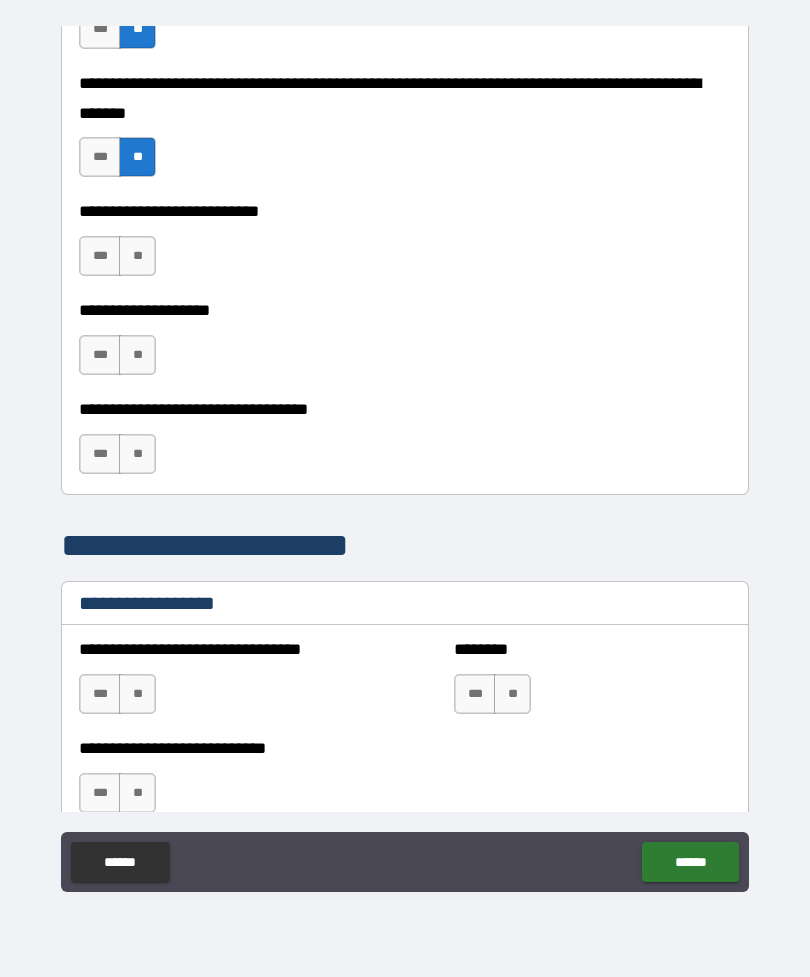 scroll, scrollTop: 965, scrollLeft: 0, axis: vertical 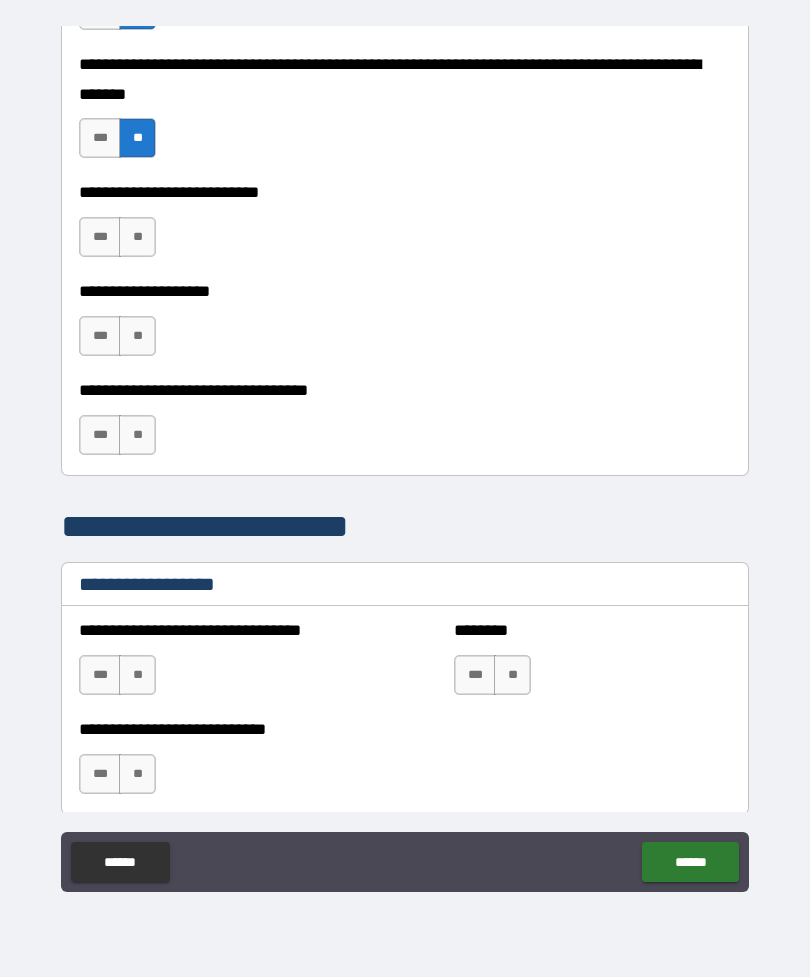 click on "**" at bounding box center (137, 237) 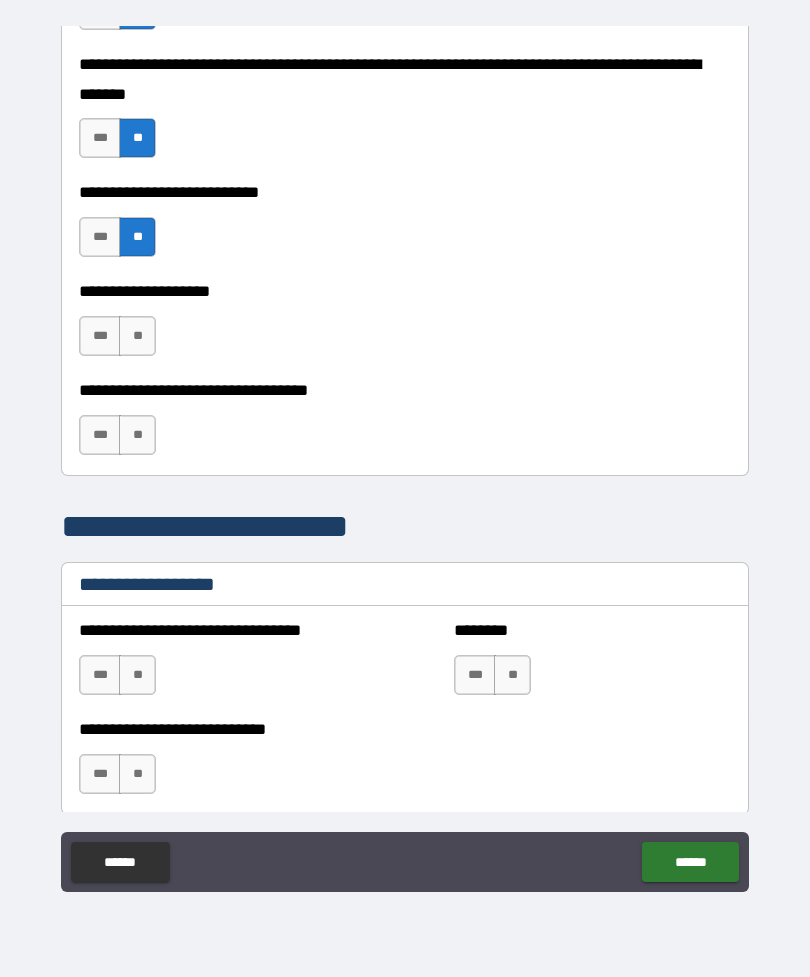 click on "**" at bounding box center (137, 336) 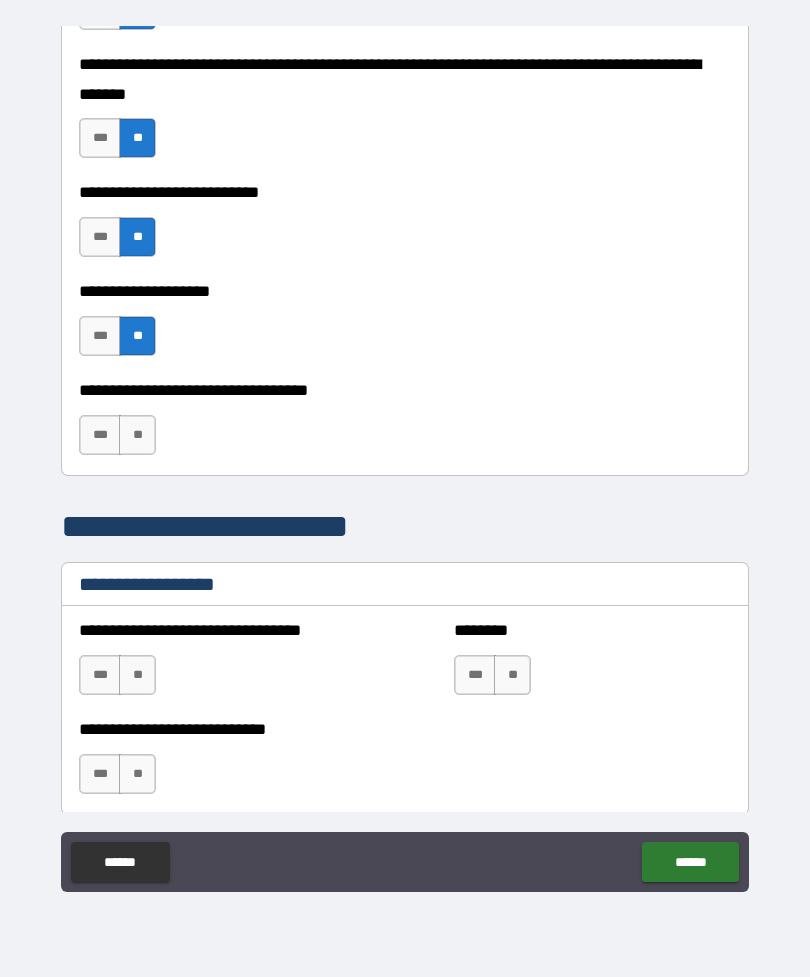 click on "**" at bounding box center [137, 435] 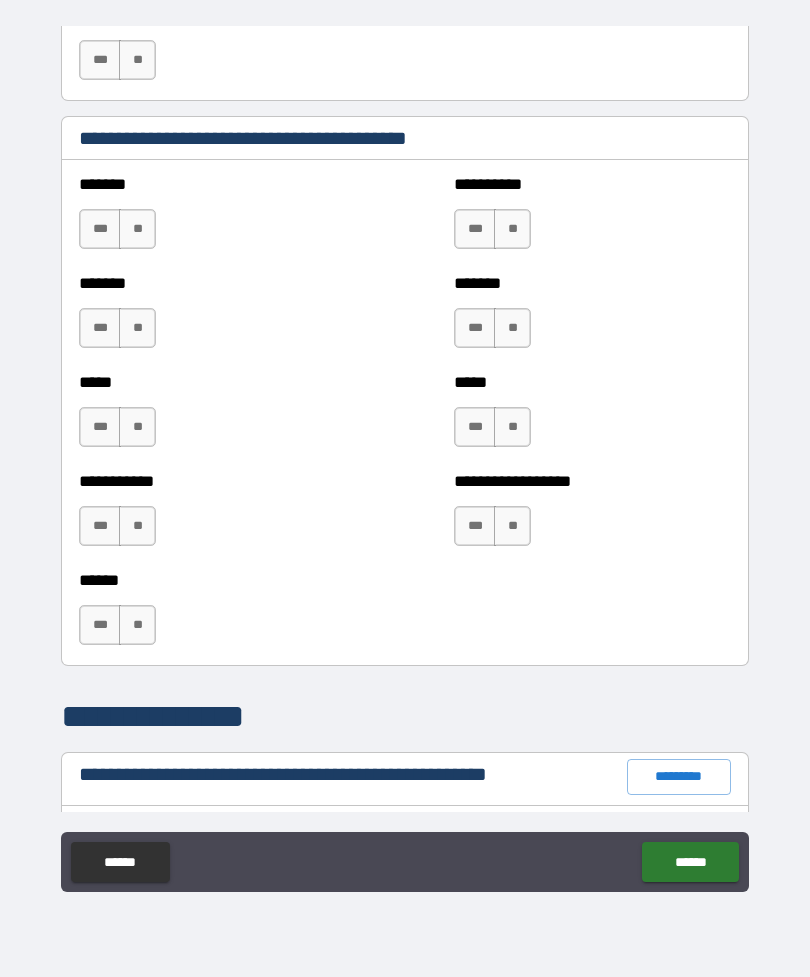 scroll, scrollTop: 1682, scrollLeft: 0, axis: vertical 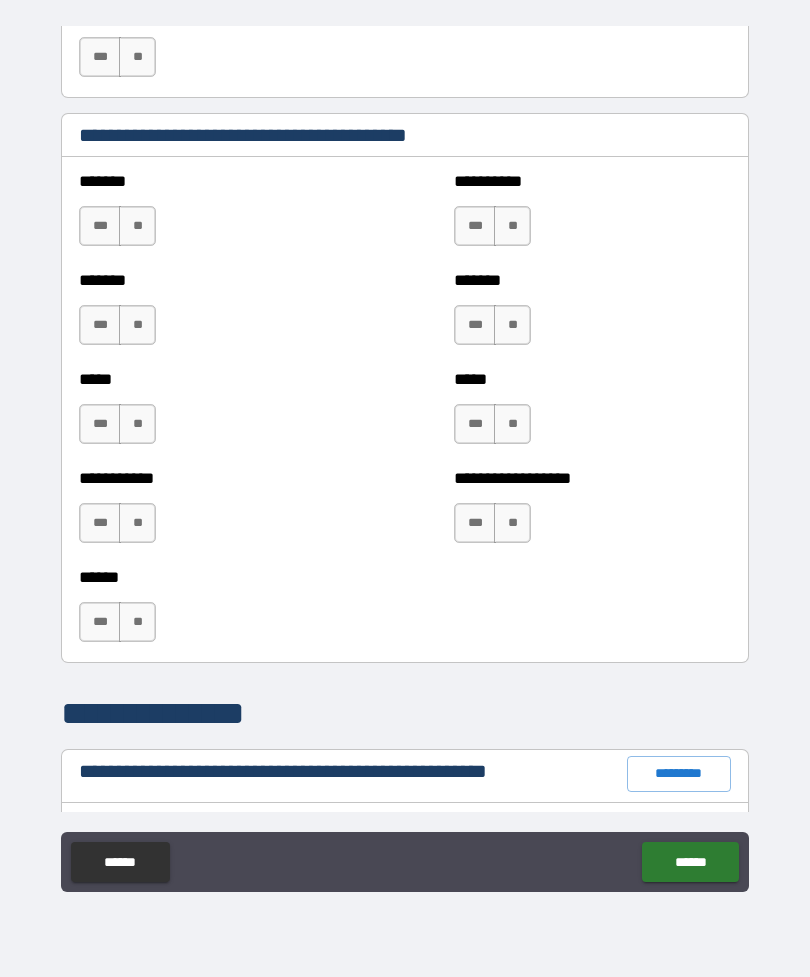 click on "**" at bounding box center [137, 226] 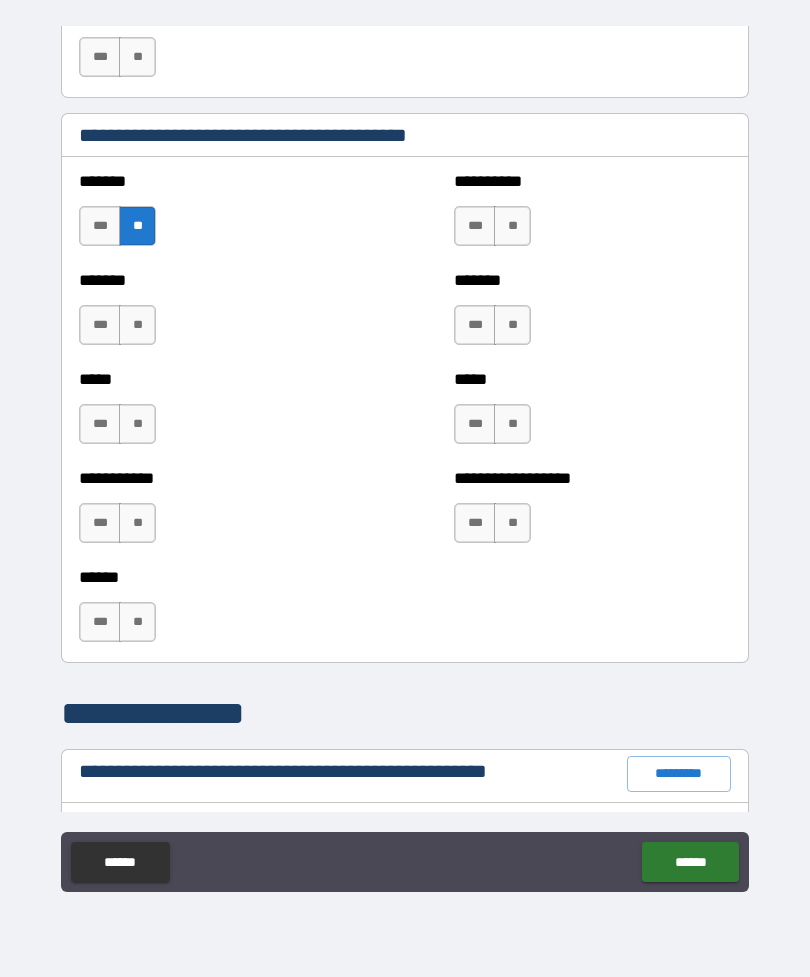 click on "**" at bounding box center [137, 325] 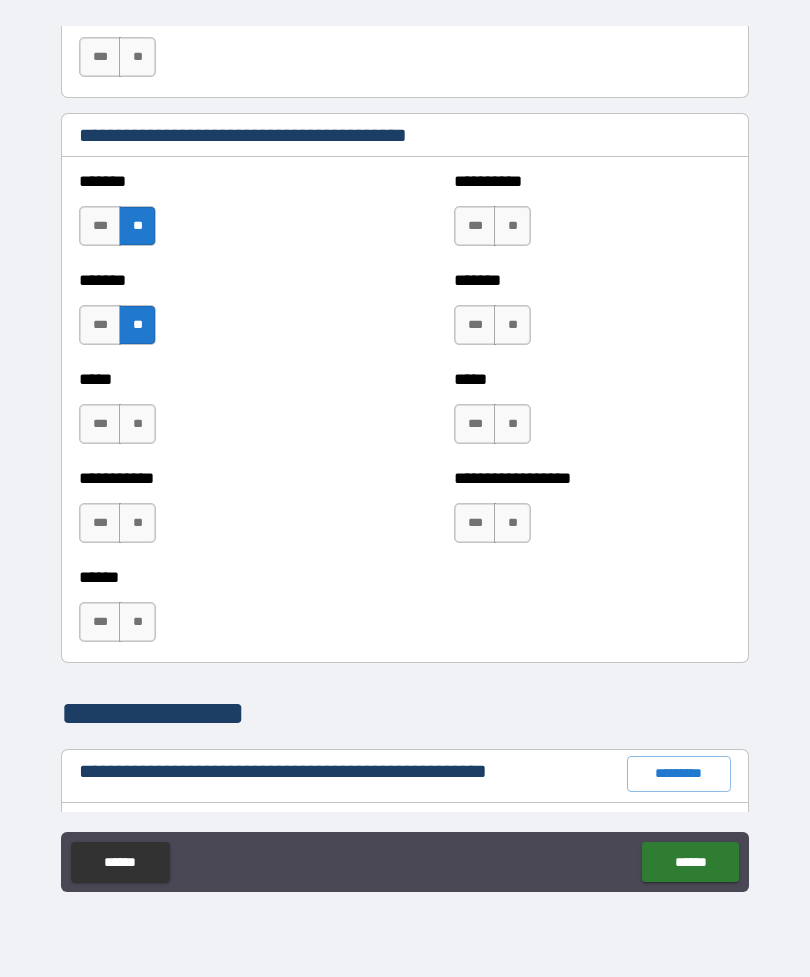 click on "**" at bounding box center (137, 523) 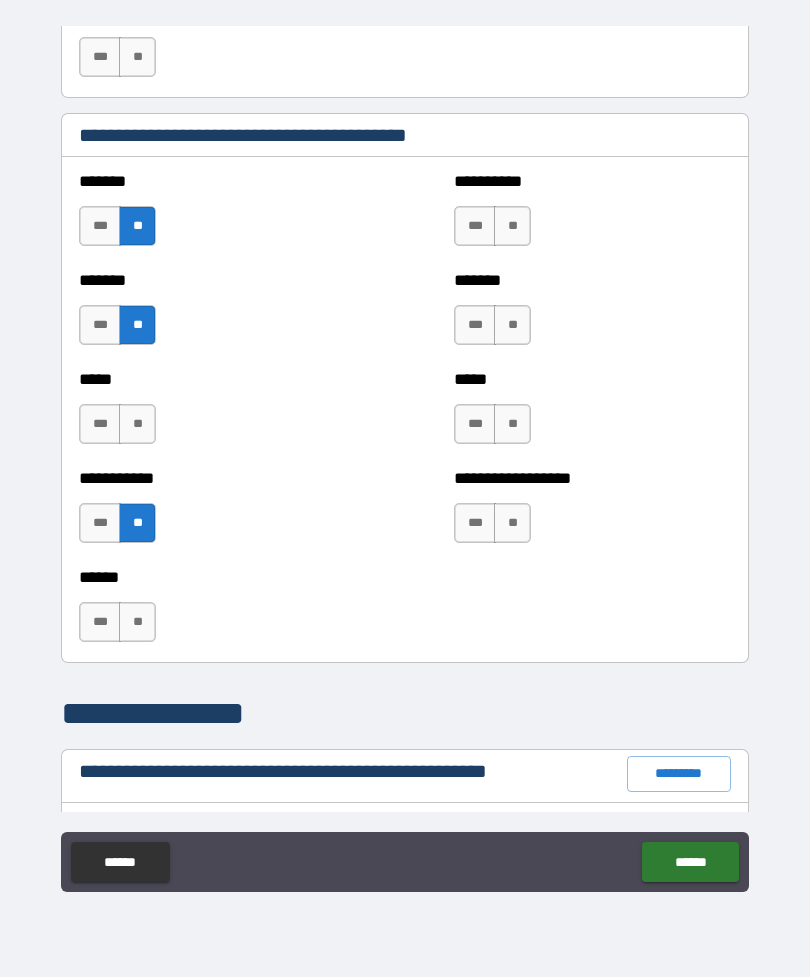 click on "**" at bounding box center (137, 622) 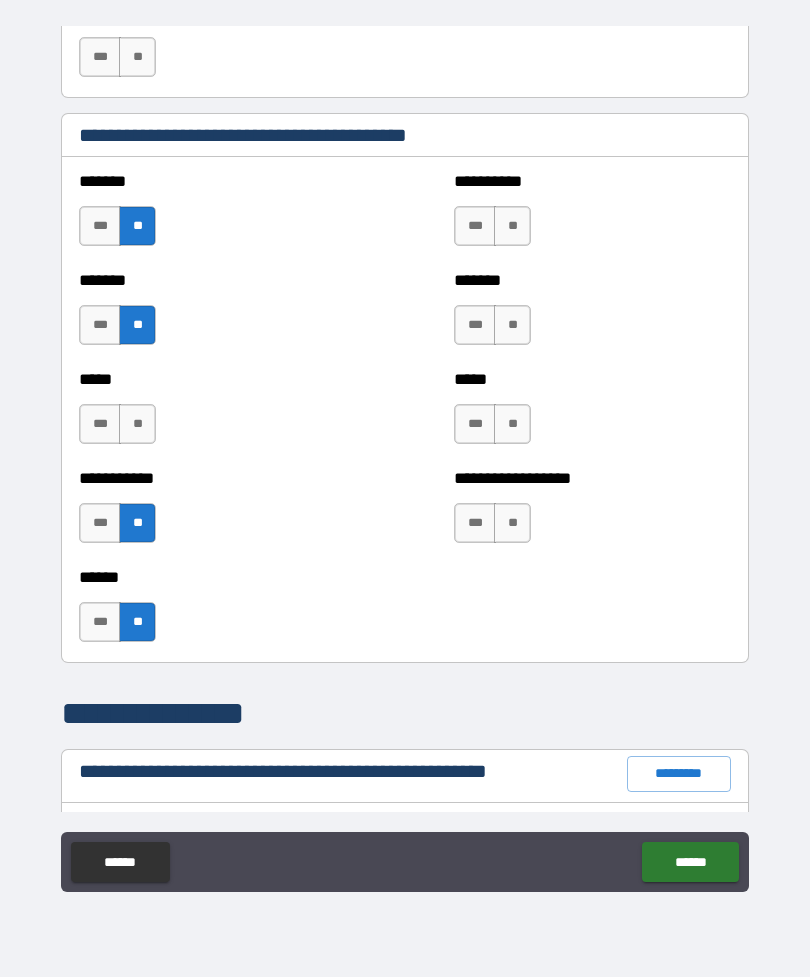 click on "**" at bounding box center (137, 424) 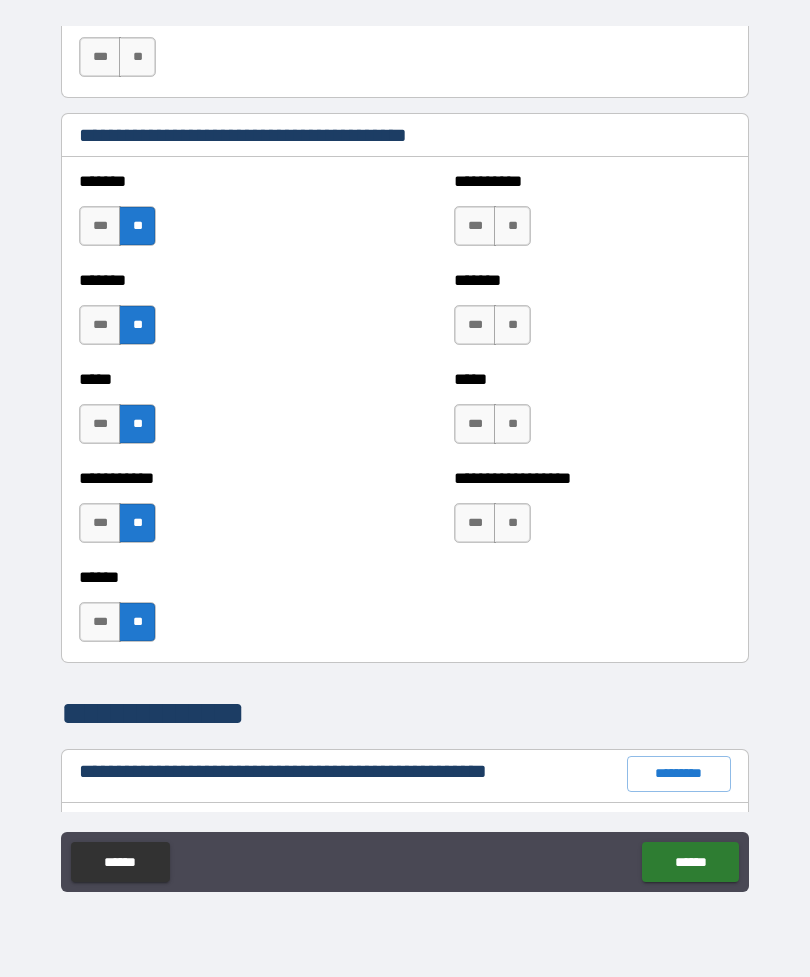 click on "**" at bounding box center [512, 523] 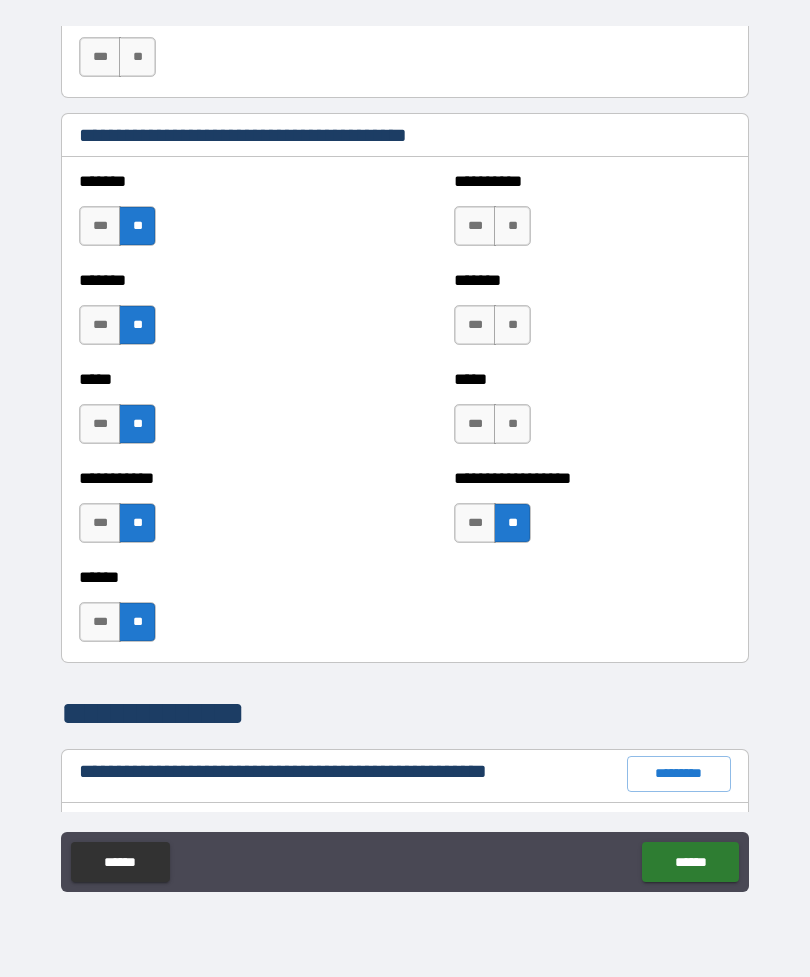 click on "**" at bounding box center [512, 325] 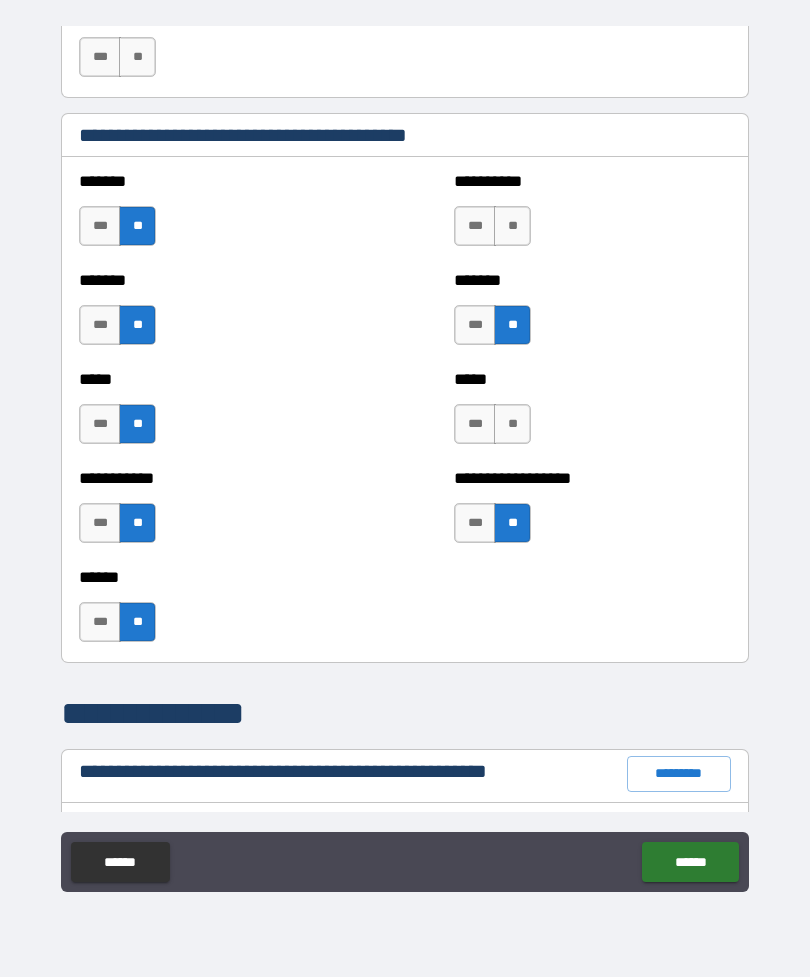 click on "**" at bounding box center [512, 226] 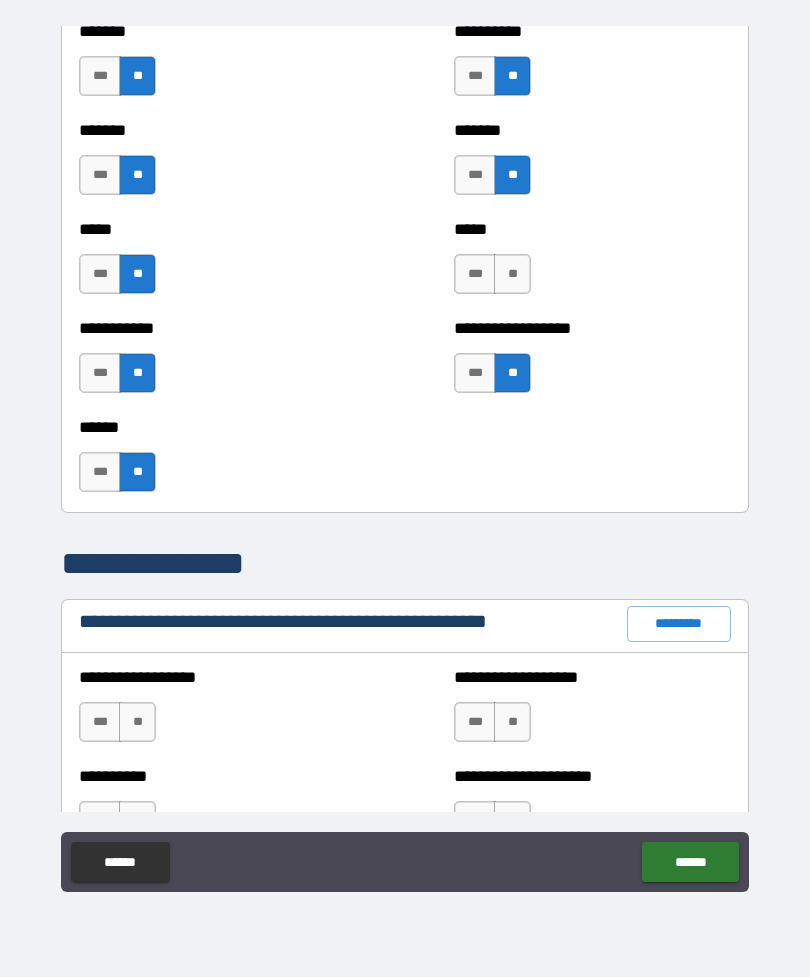 click on "**" at bounding box center (512, 274) 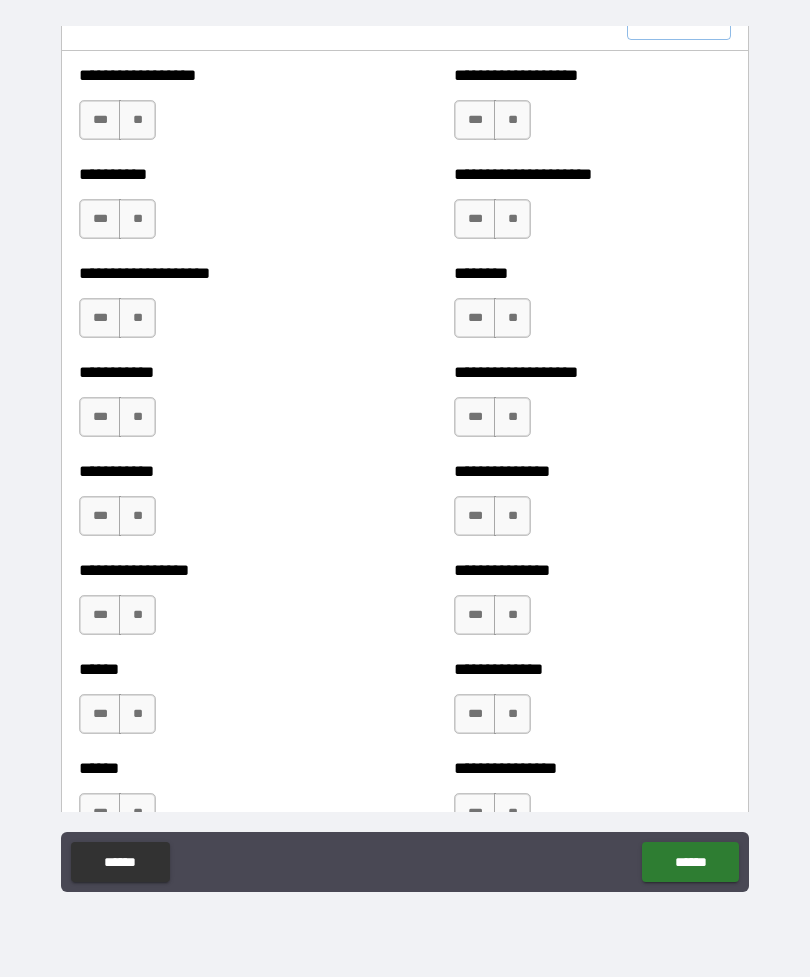 scroll, scrollTop: 2294, scrollLeft: 0, axis: vertical 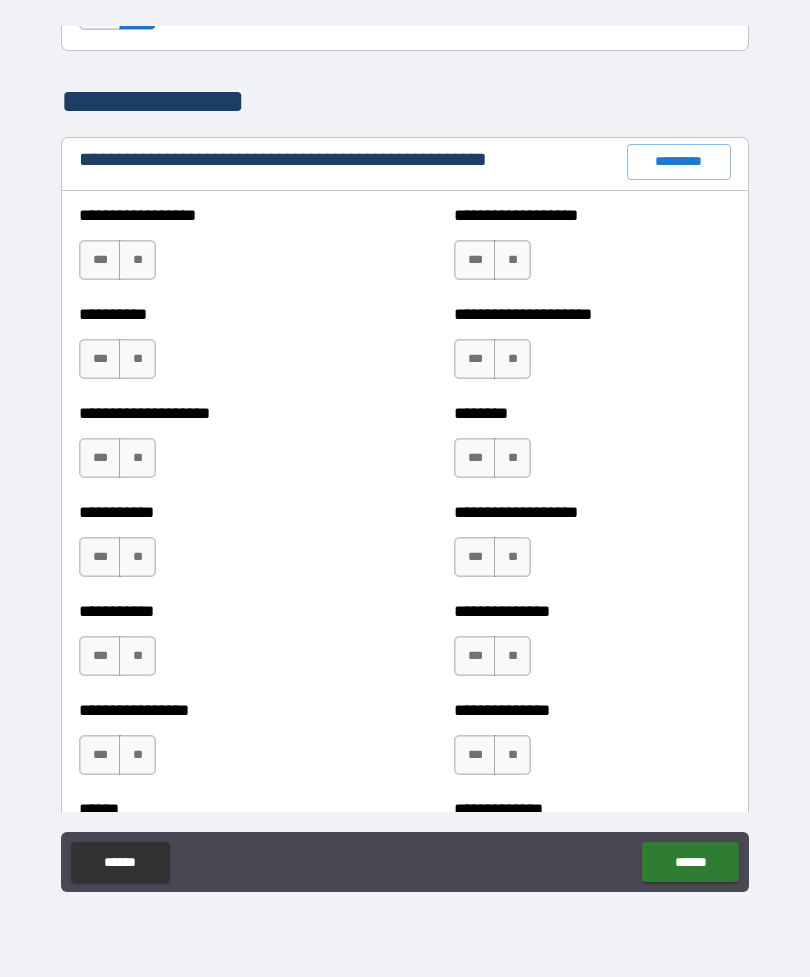 click on "*********" at bounding box center [679, 162] 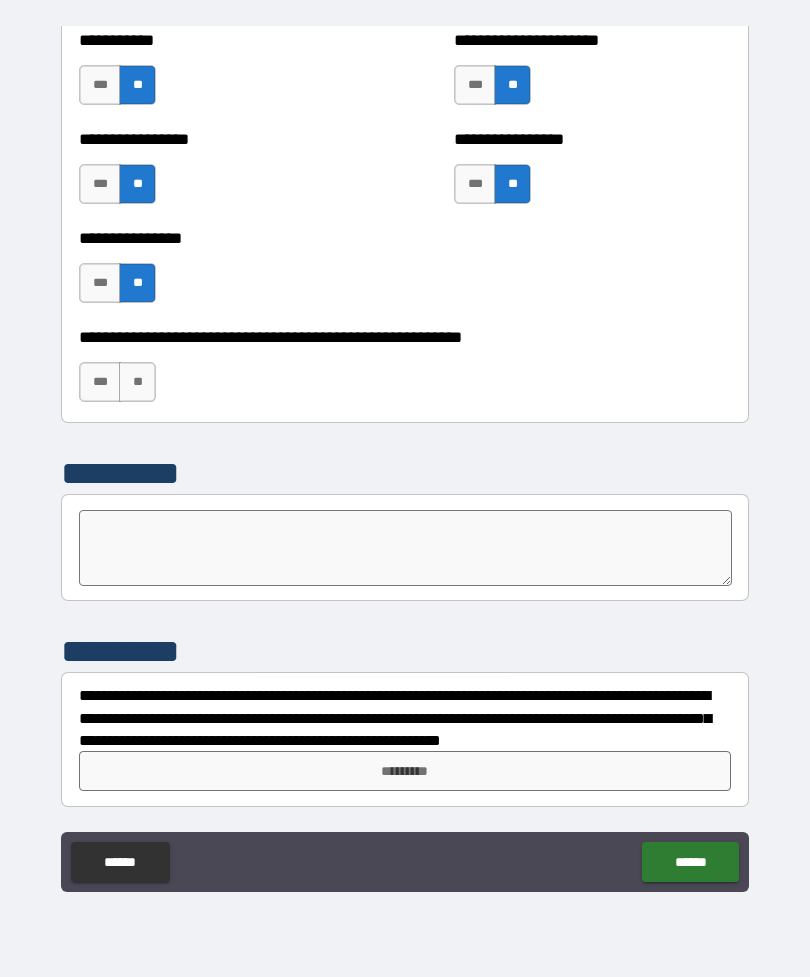 scroll, scrollTop: 6033, scrollLeft: 0, axis: vertical 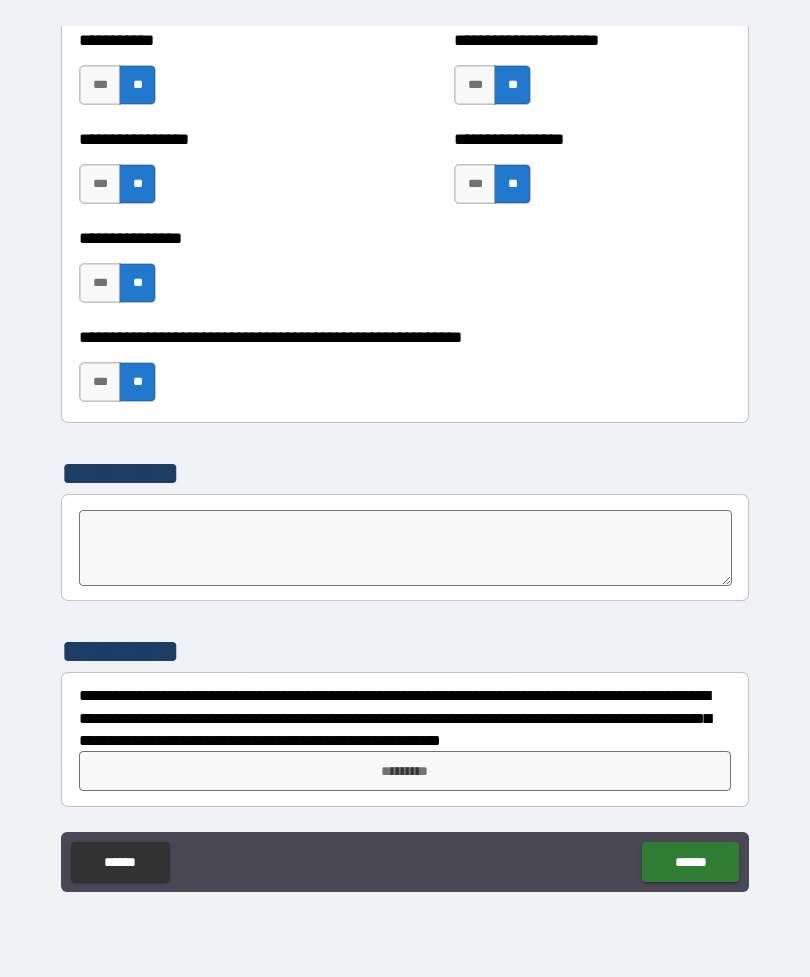 click on "*********" at bounding box center [405, 771] 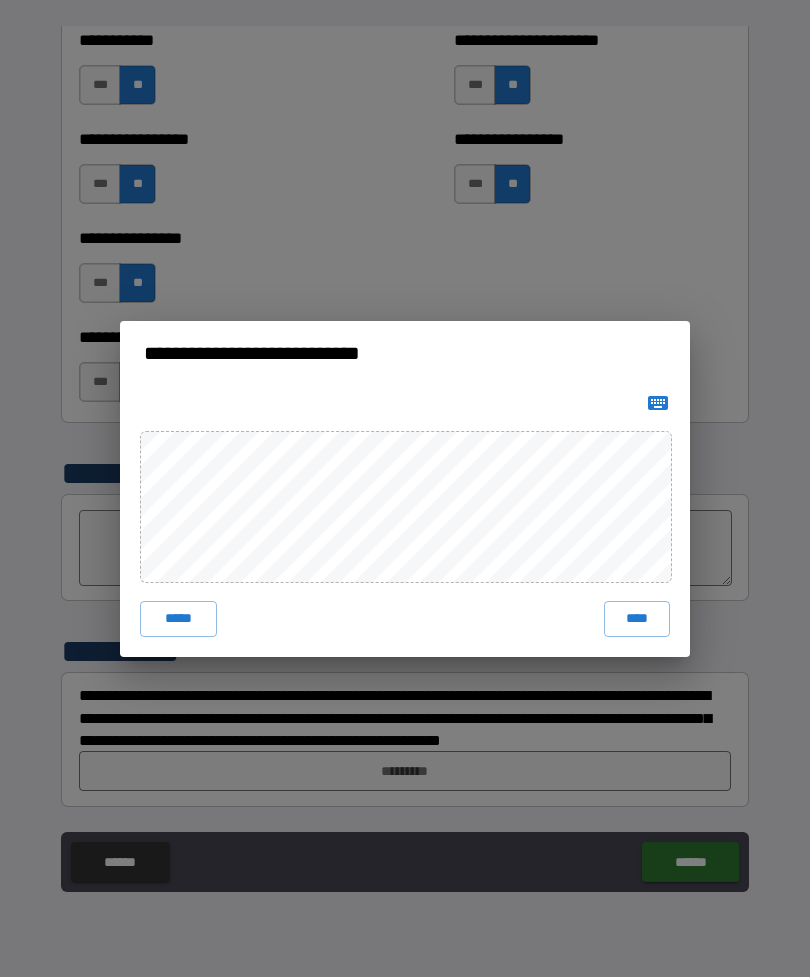 click on "****" at bounding box center [637, 619] 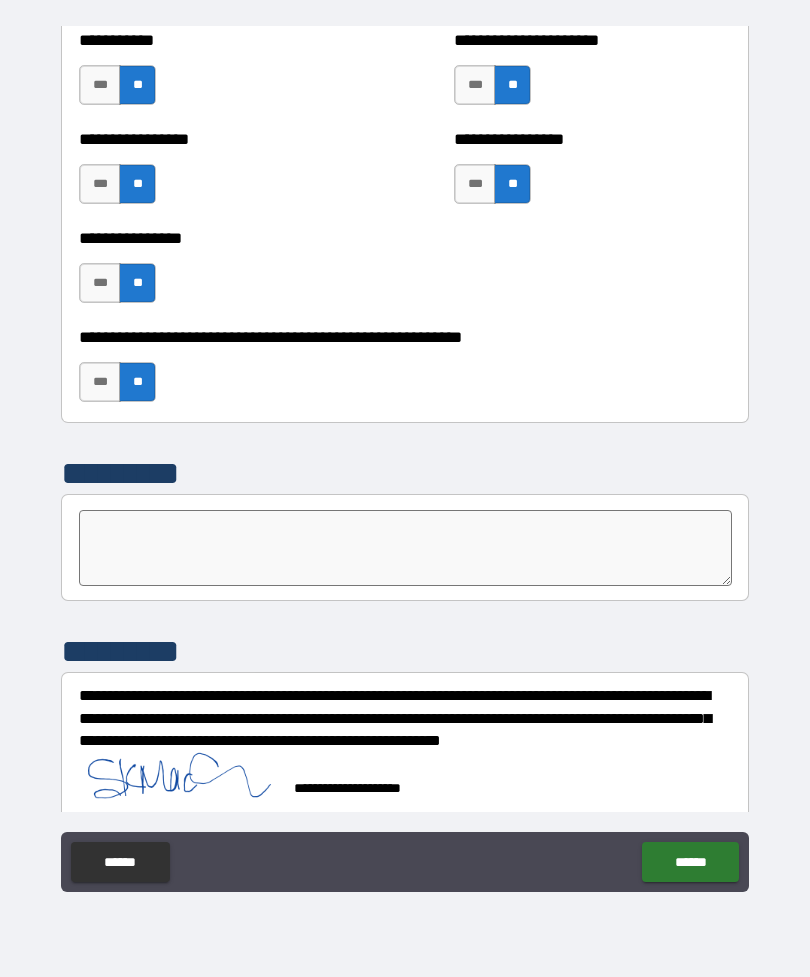 scroll, scrollTop: 6023, scrollLeft: 0, axis: vertical 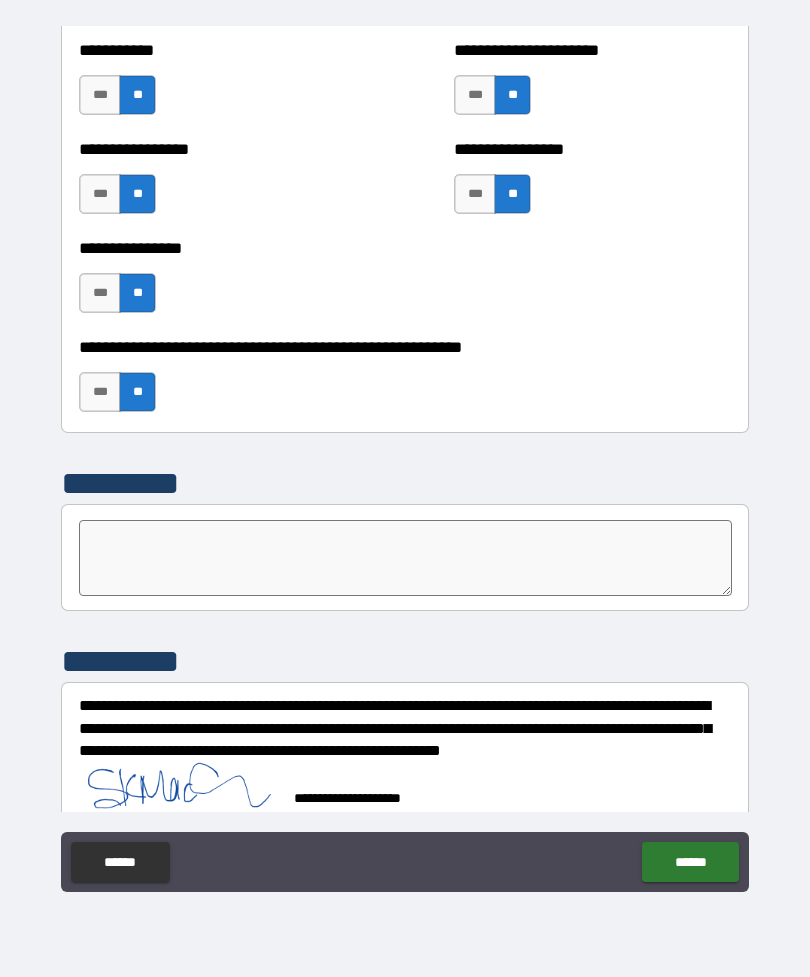 click on "******" at bounding box center (690, 862) 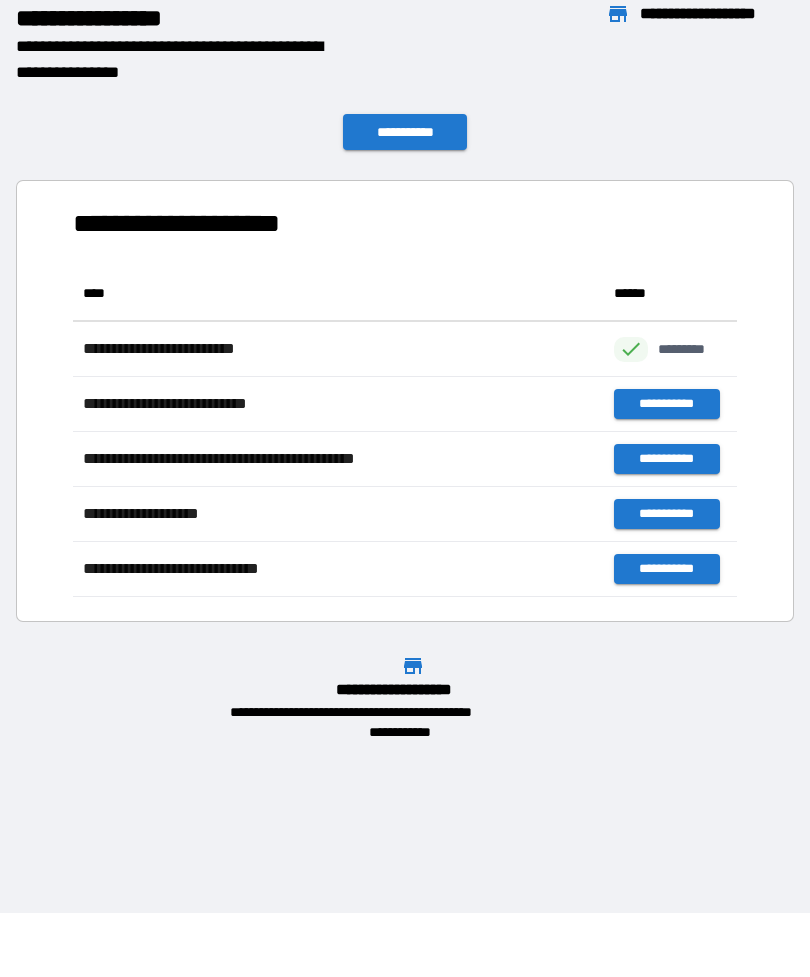 scroll, scrollTop: 1, scrollLeft: 1, axis: both 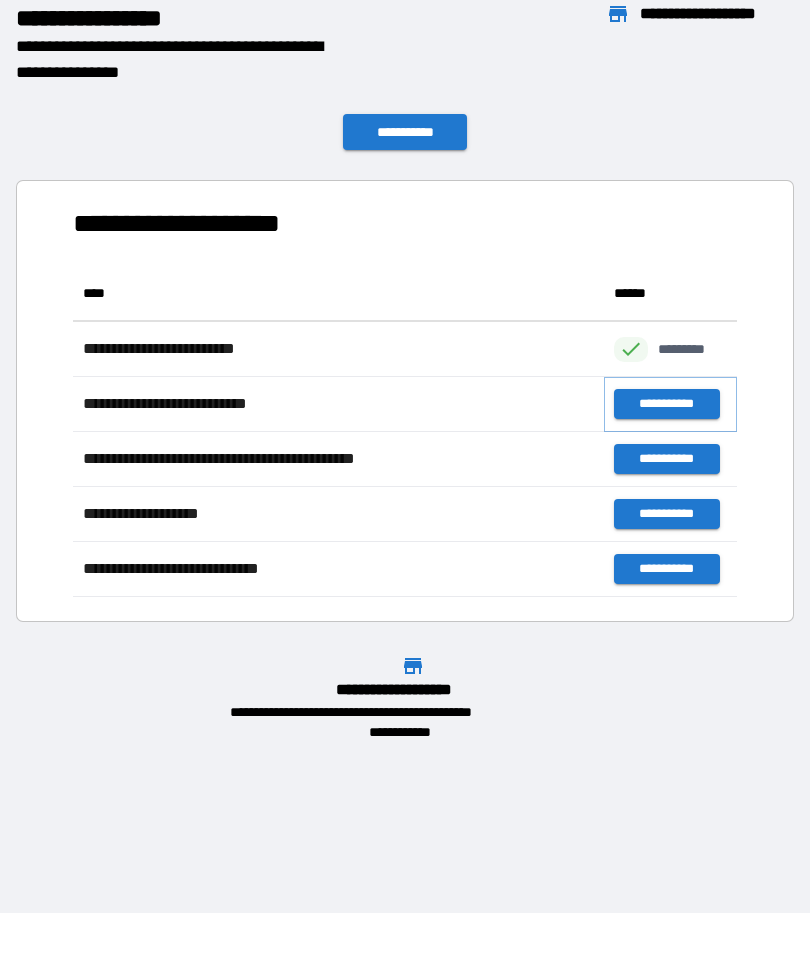click on "**********" at bounding box center [666, 404] 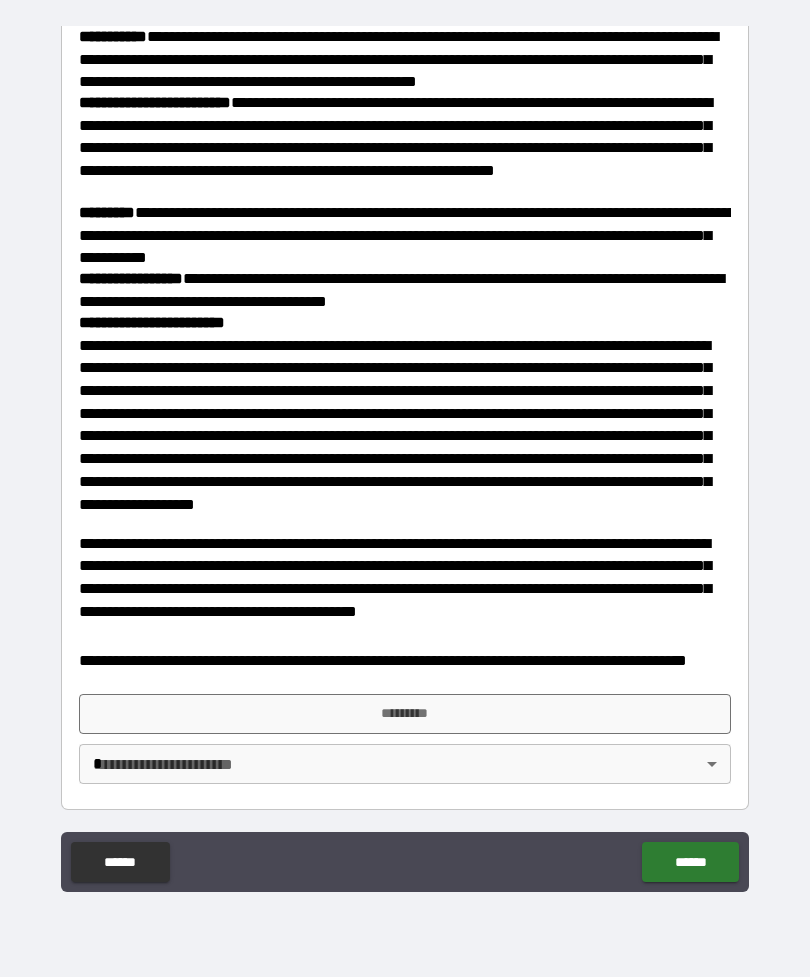 scroll, scrollTop: 2036, scrollLeft: 0, axis: vertical 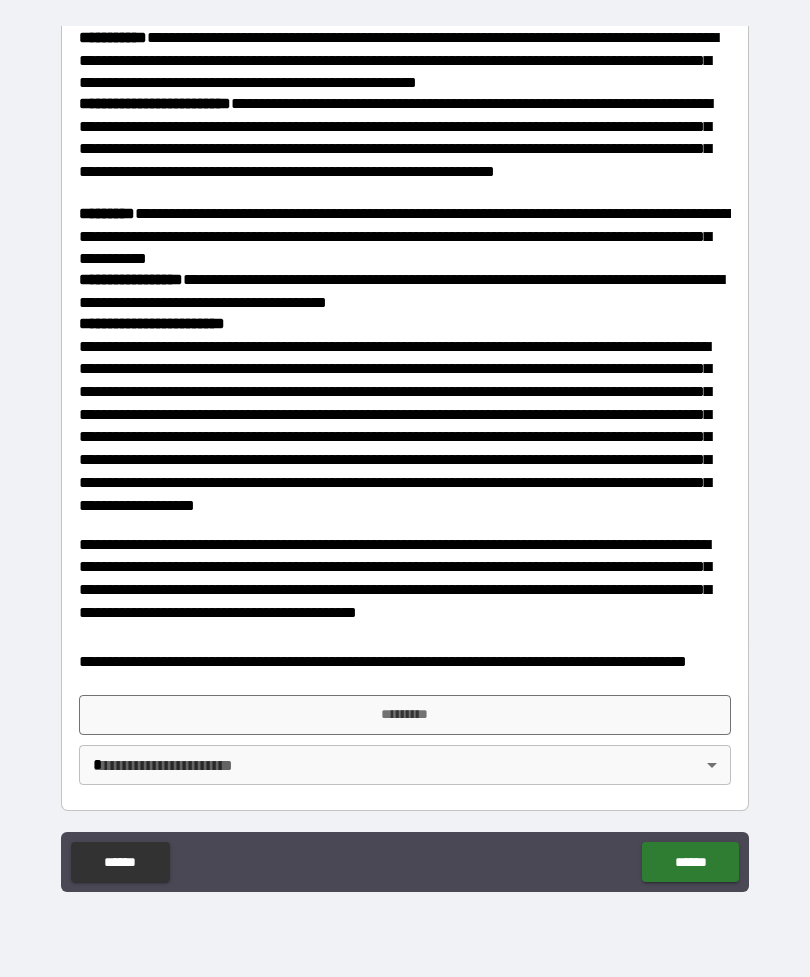 click on "*********" at bounding box center [405, 715] 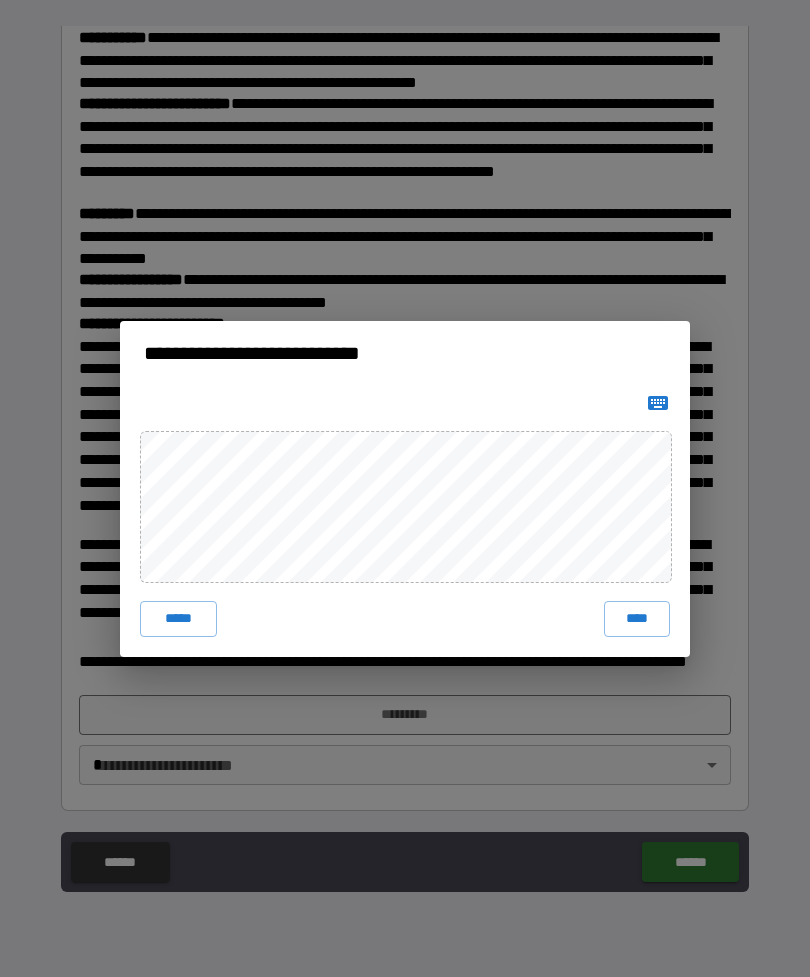 click on "****" at bounding box center (637, 619) 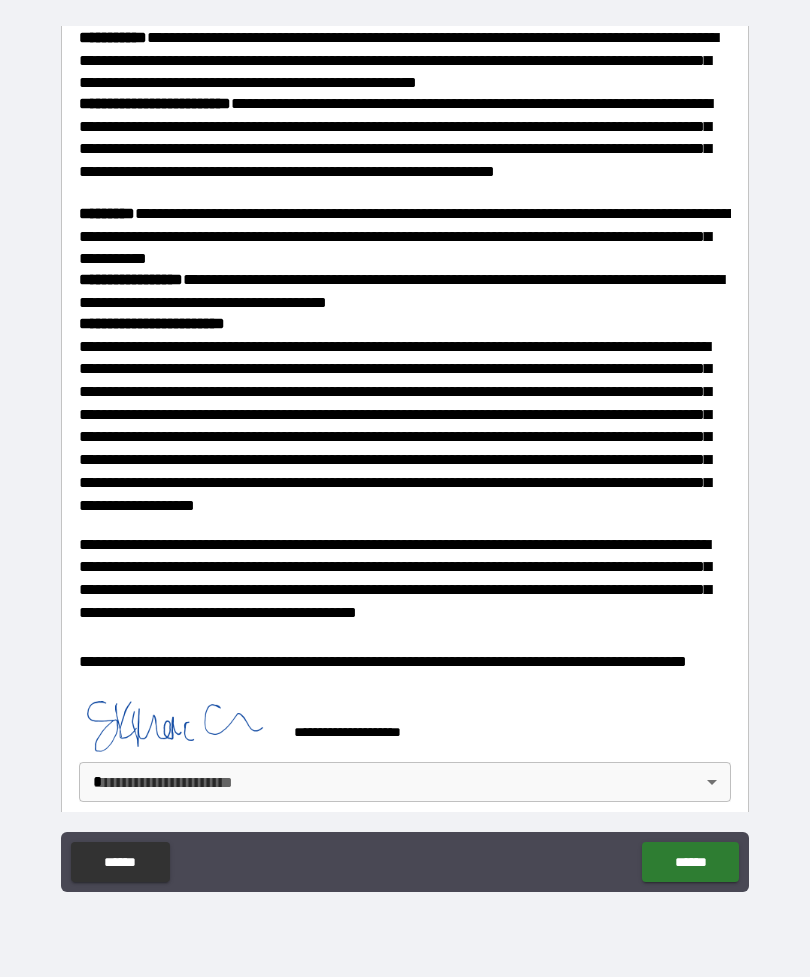 scroll, scrollTop: 2026, scrollLeft: 0, axis: vertical 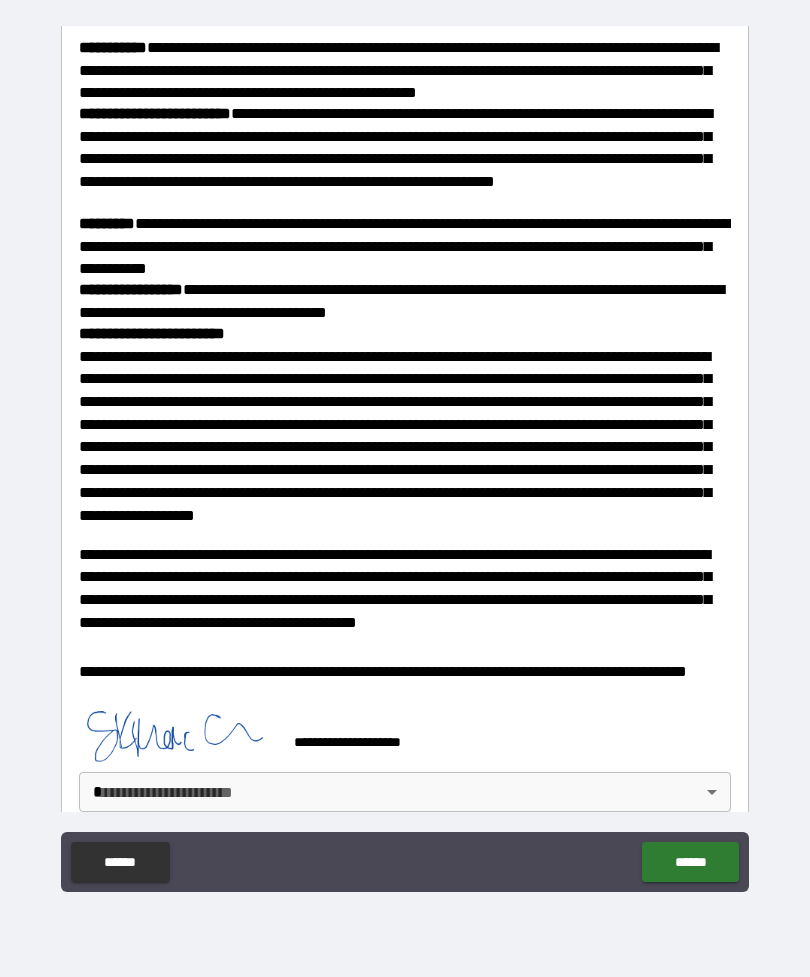 click on "**********" at bounding box center [405, 456] 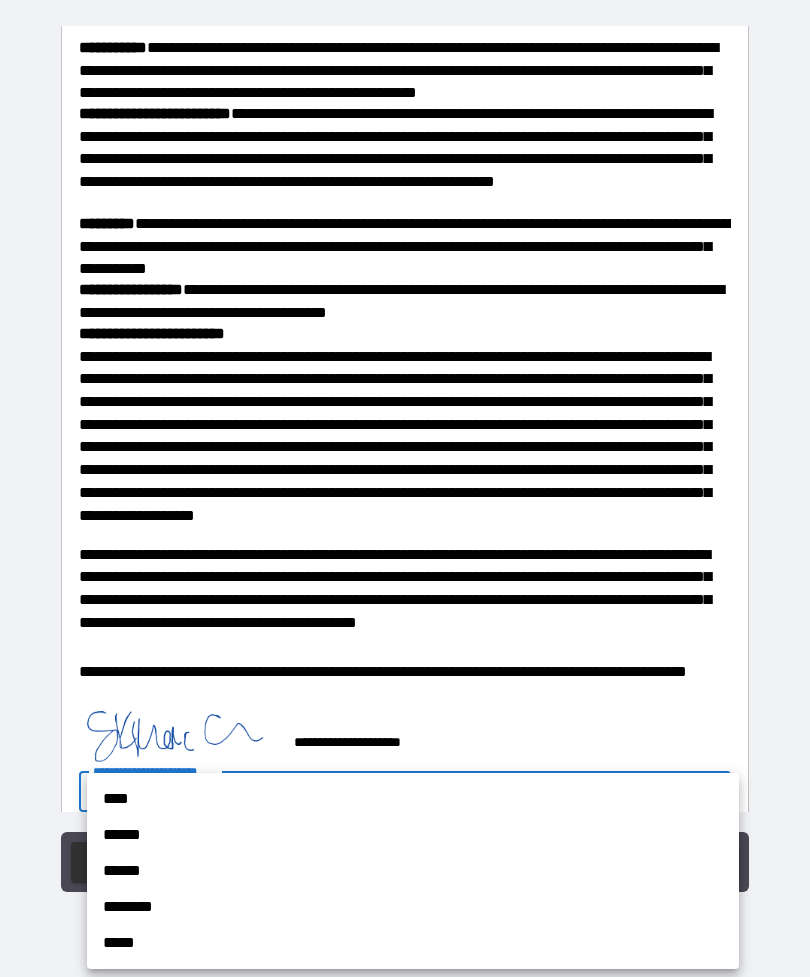 click on "******" at bounding box center [413, 835] 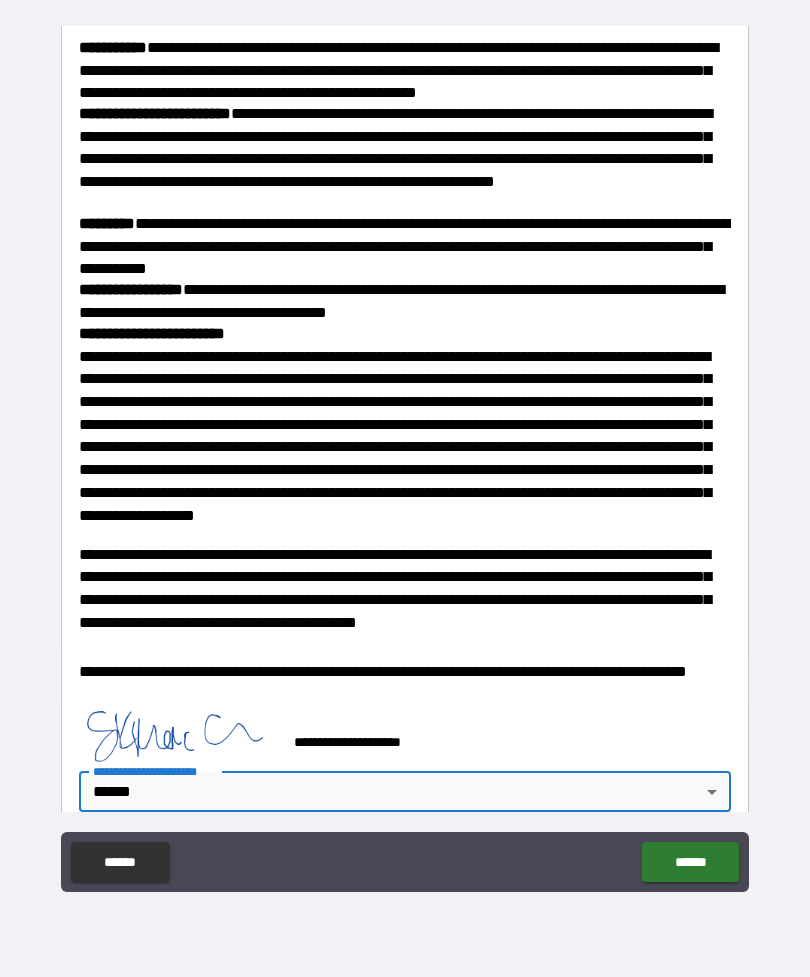 click on "******" at bounding box center (690, 862) 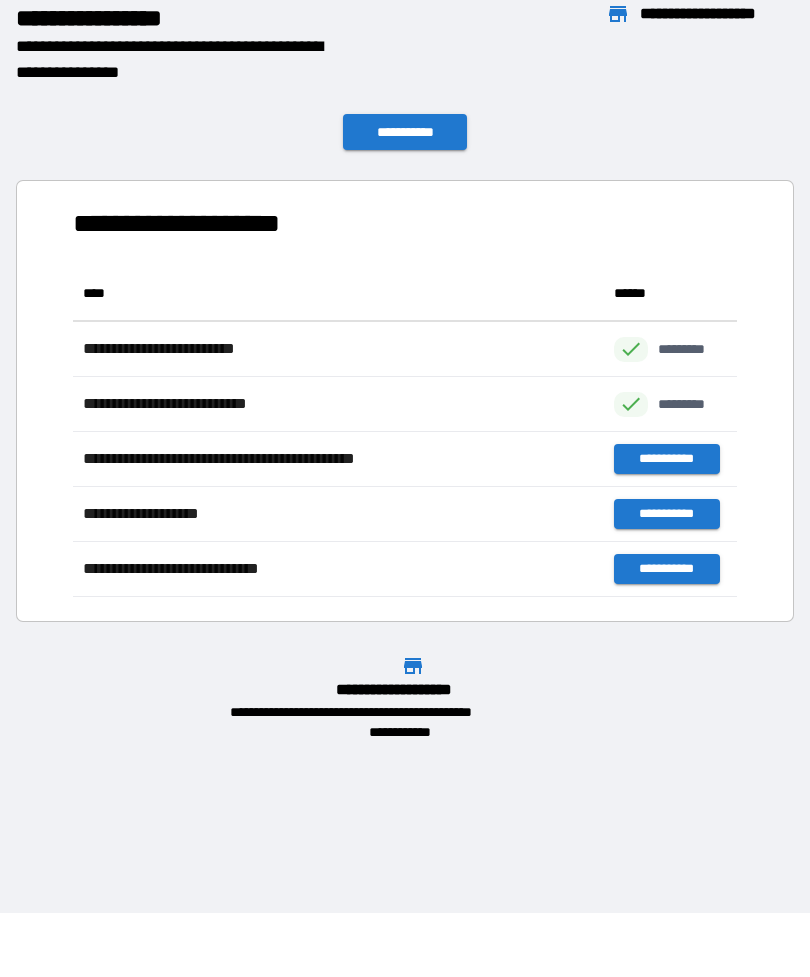 scroll, scrollTop: 1, scrollLeft: 1, axis: both 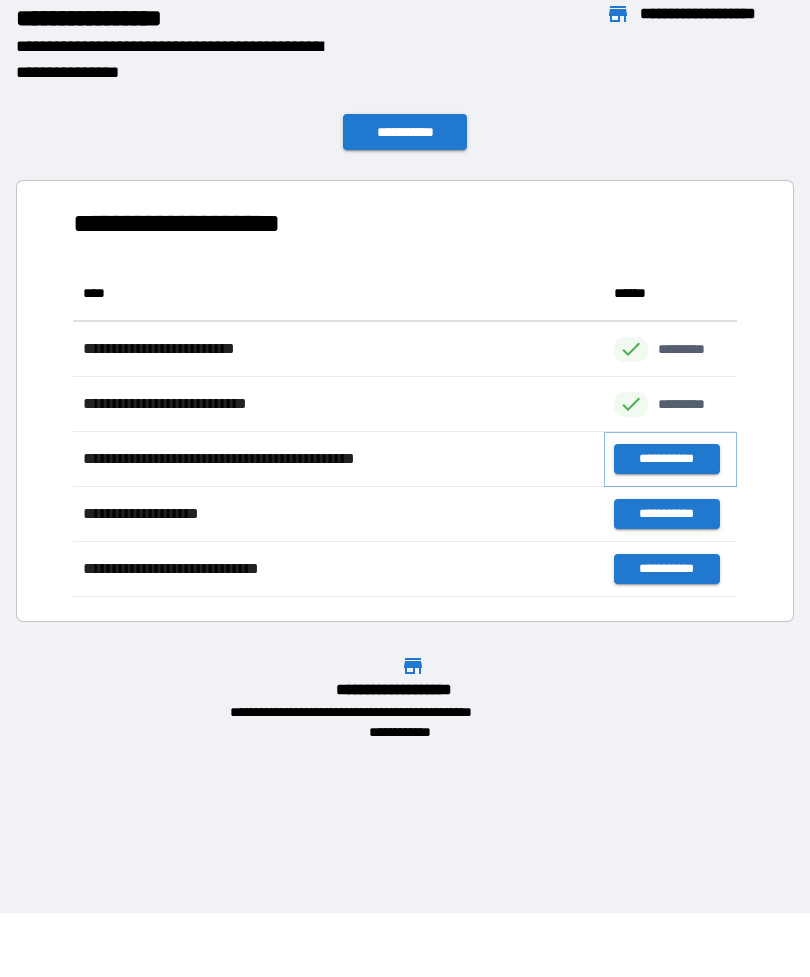 click on "**********" at bounding box center (666, 459) 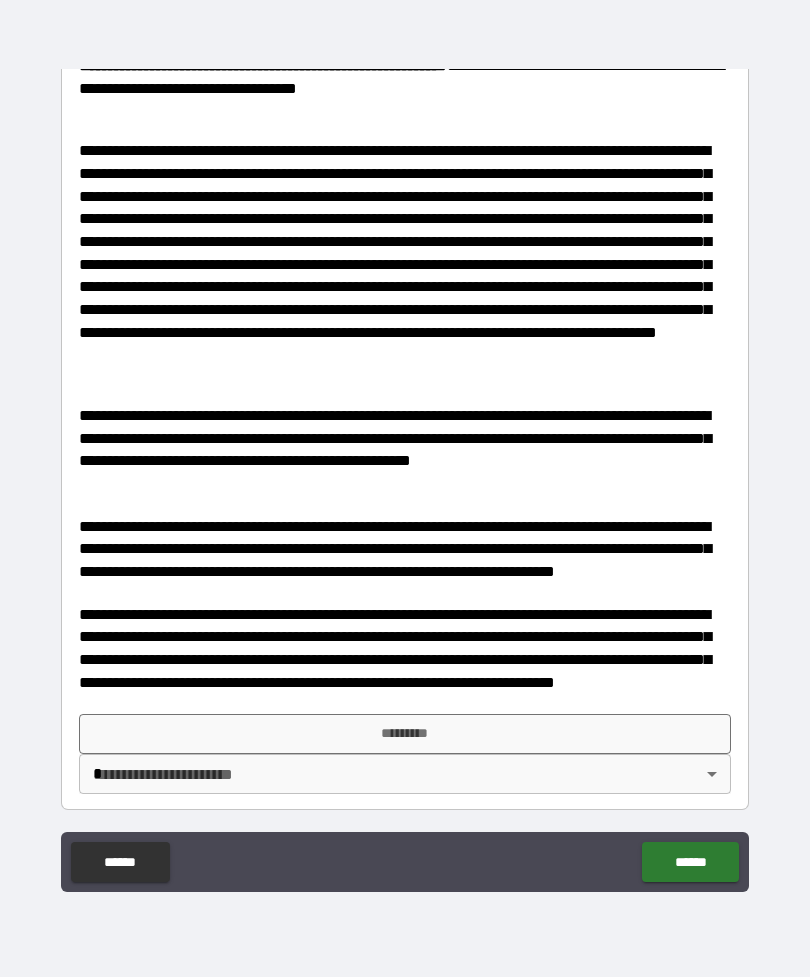 scroll, scrollTop: 597, scrollLeft: 0, axis: vertical 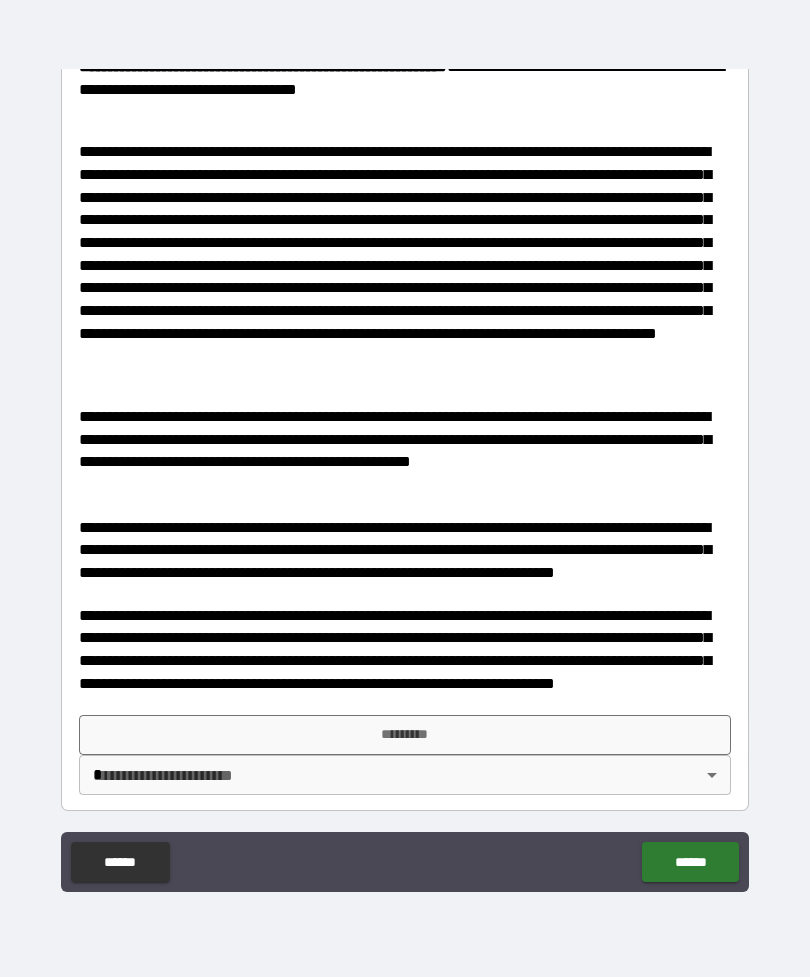click on "*********" at bounding box center (405, 735) 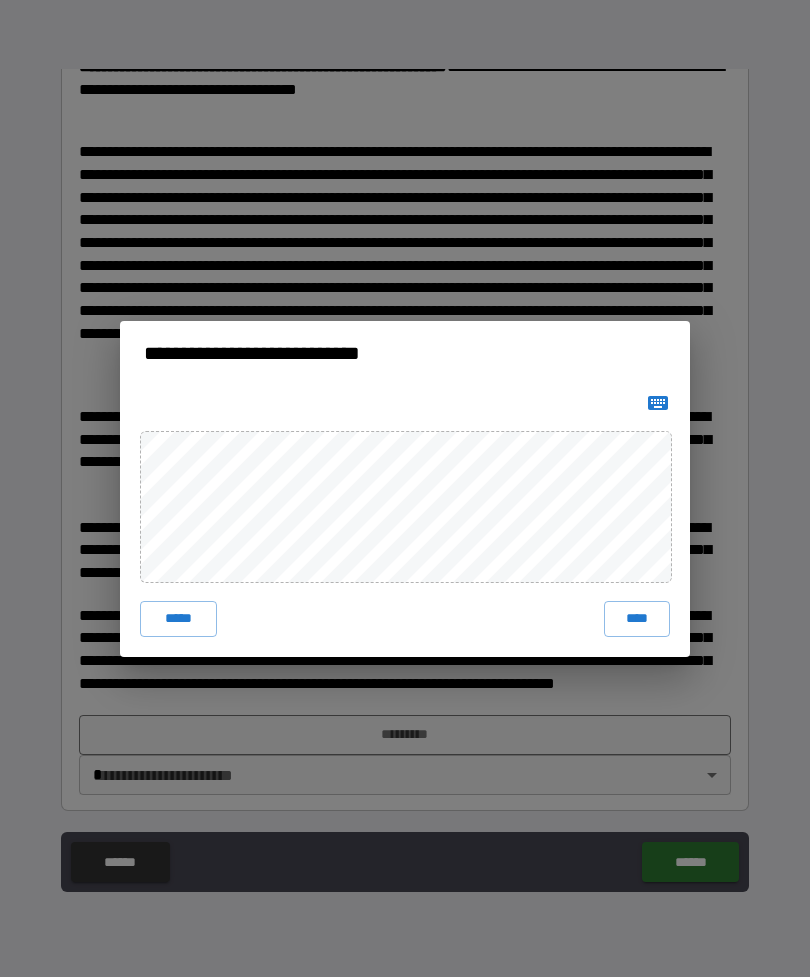 click on "****" at bounding box center [637, 619] 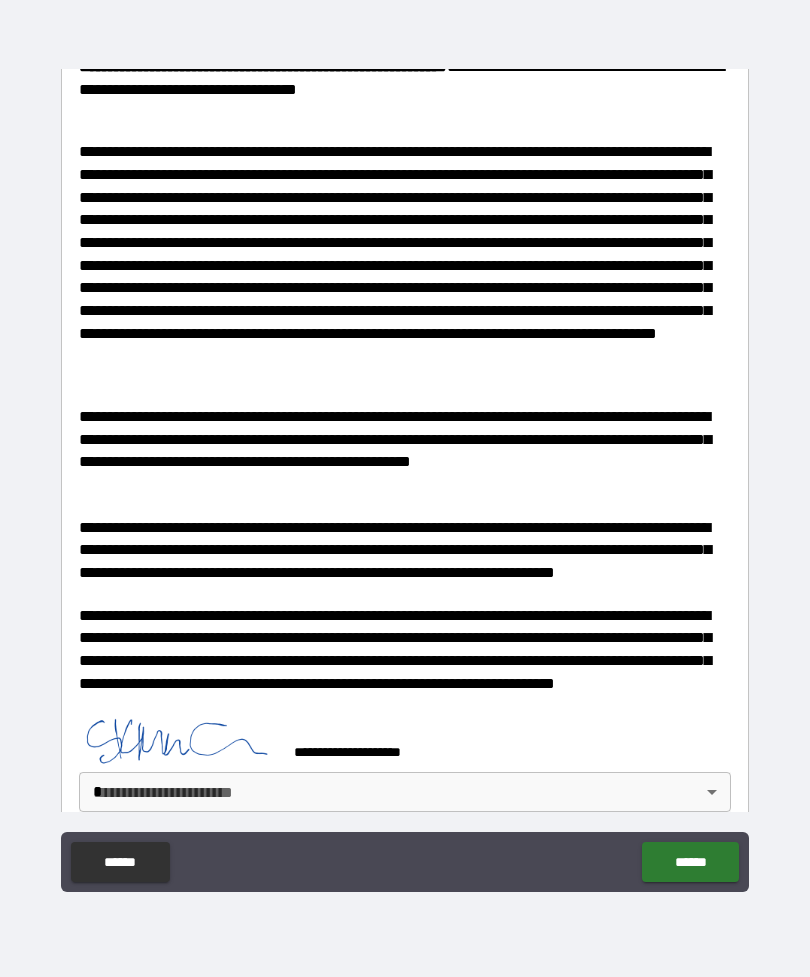 scroll, scrollTop: 587, scrollLeft: 0, axis: vertical 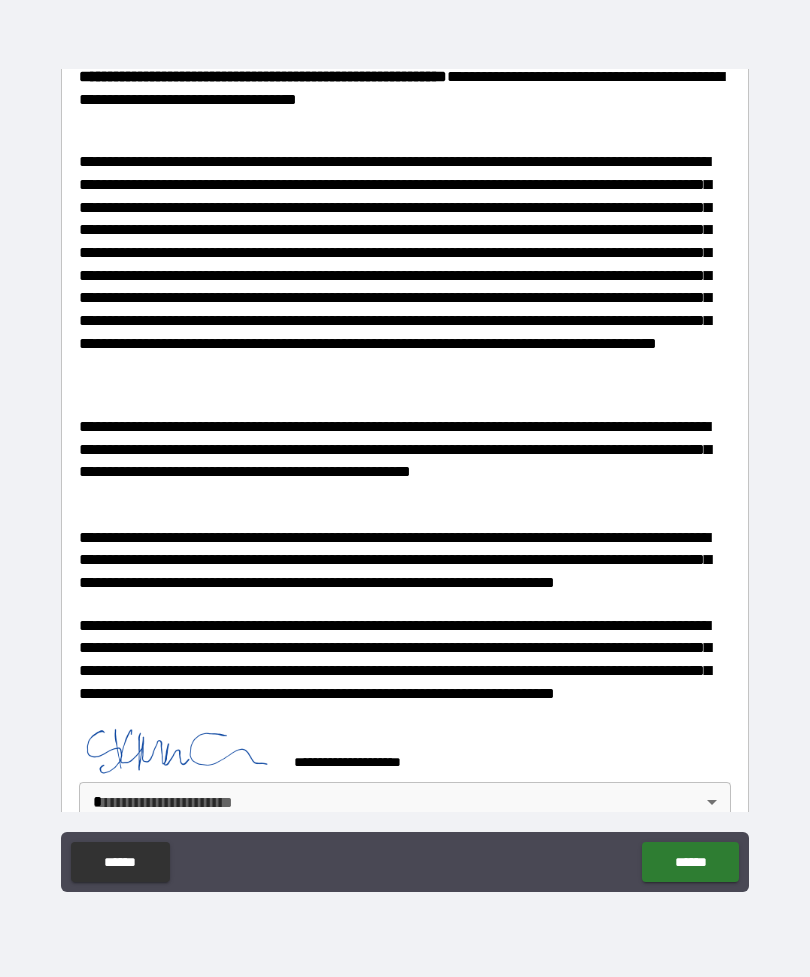 click on "**********" at bounding box center (405, 456) 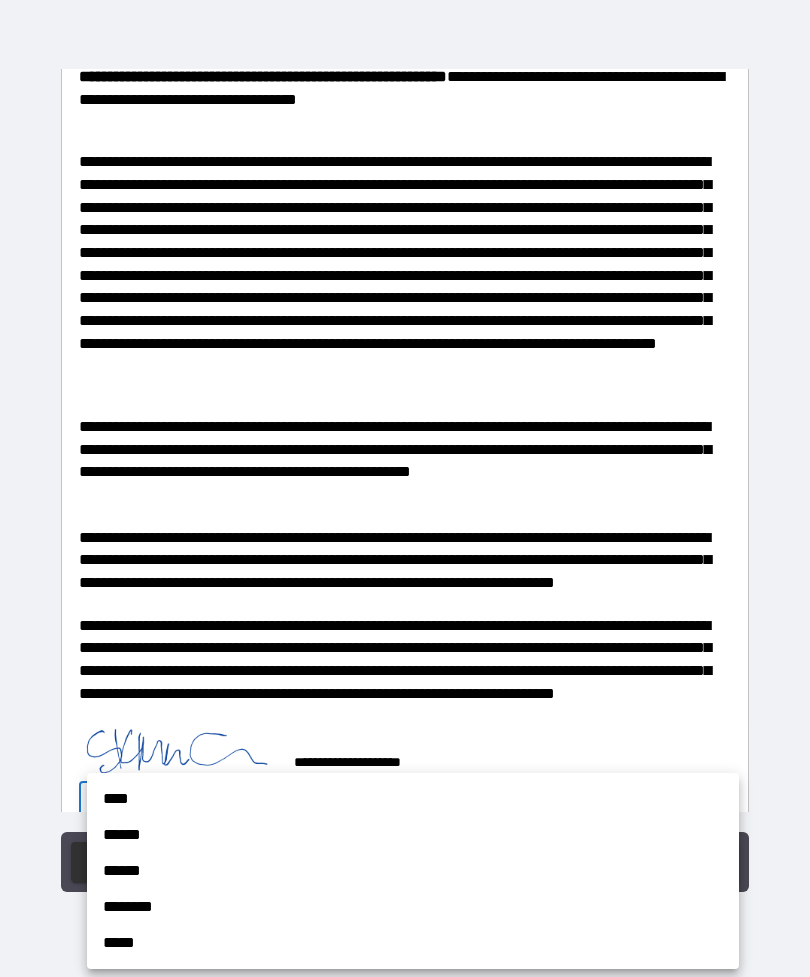 click on "******" at bounding box center (413, 835) 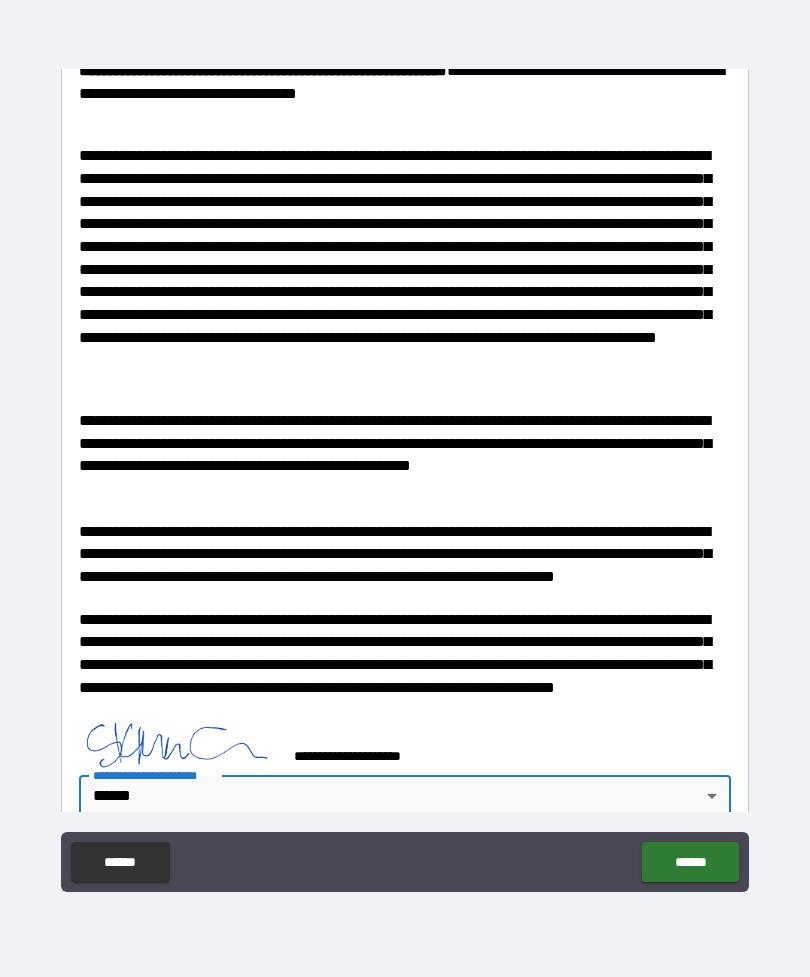 click on "******" at bounding box center (690, 862) 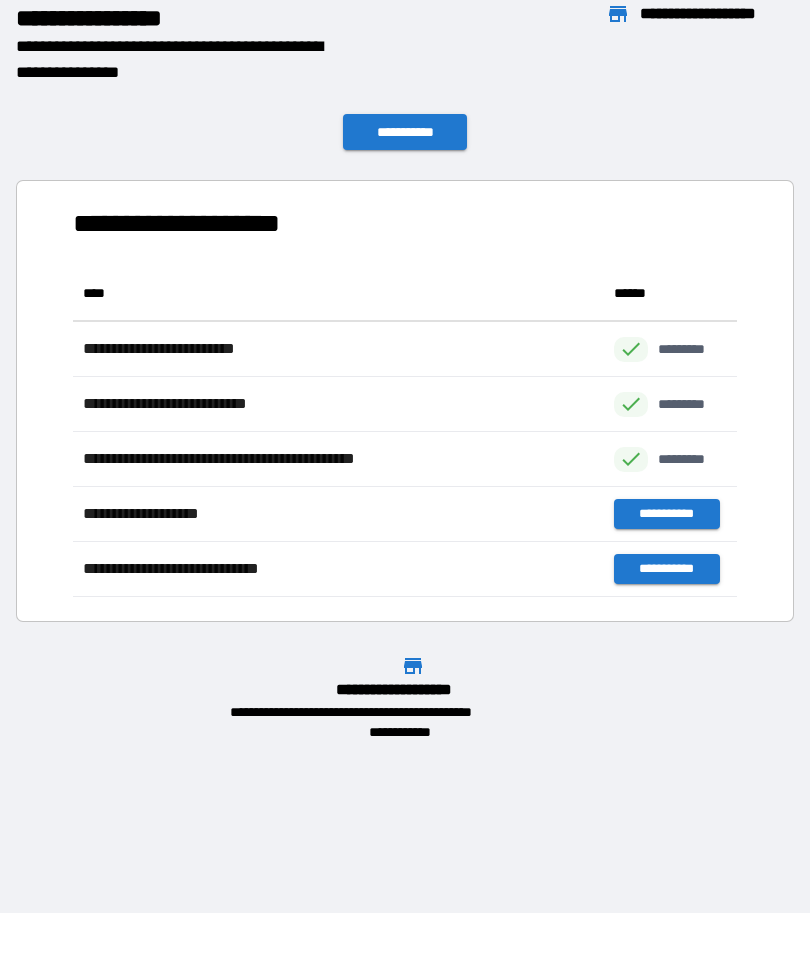 scroll, scrollTop: 331, scrollLeft: 664, axis: both 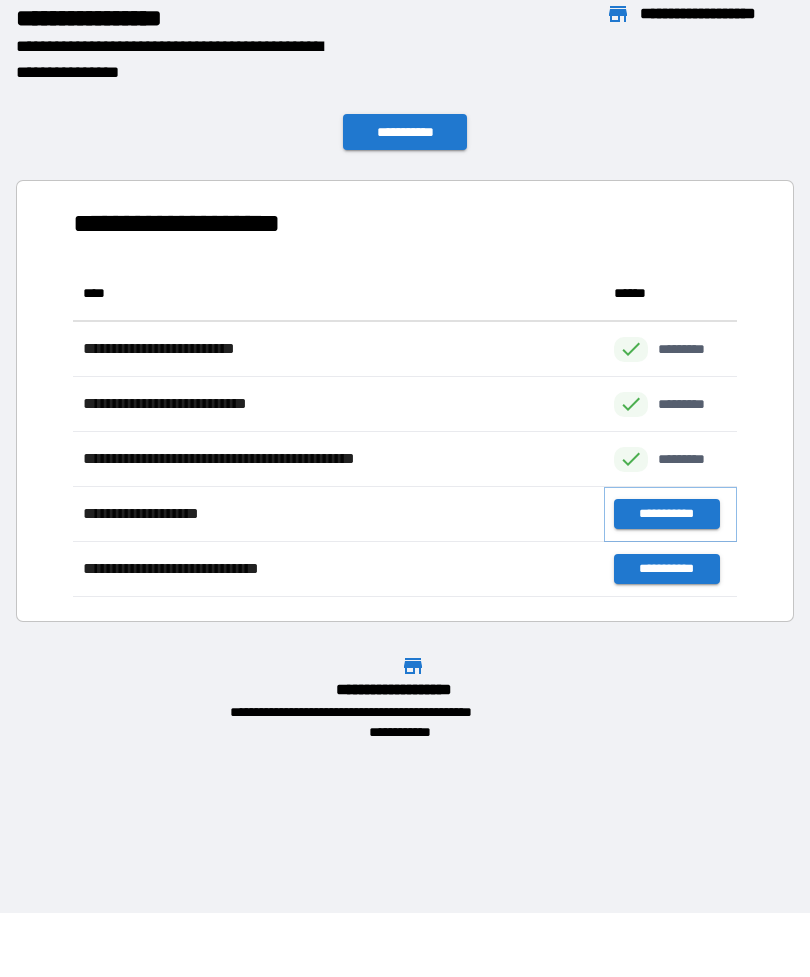 click on "**********" at bounding box center (666, 514) 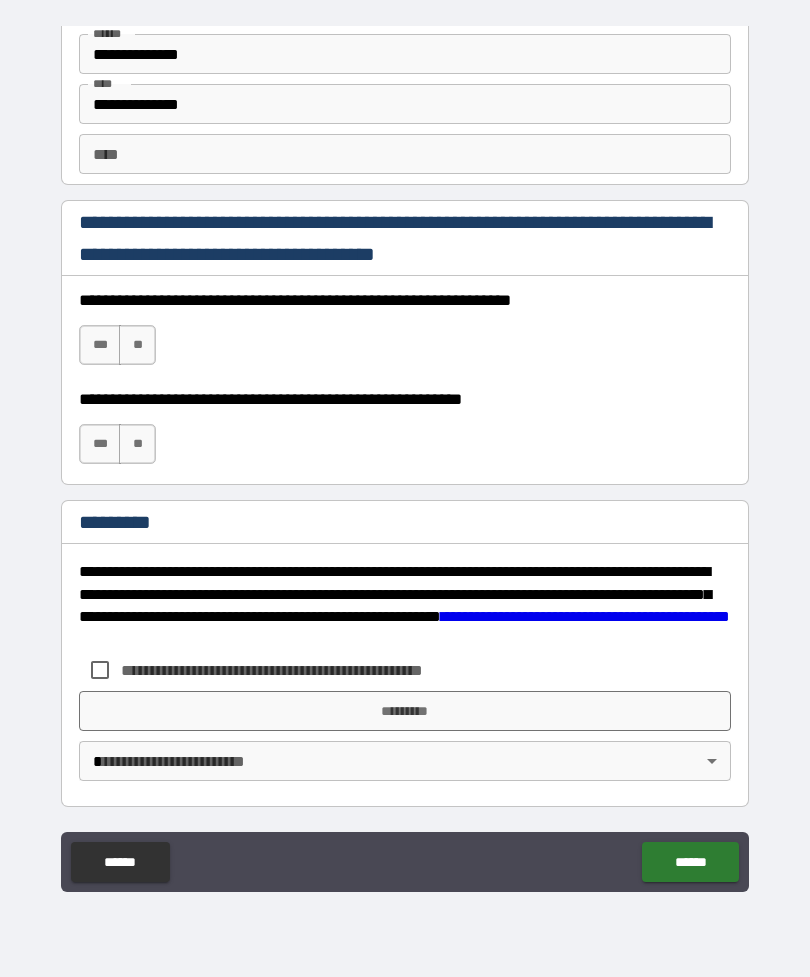 scroll, scrollTop: 2520, scrollLeft: 0, axis: vertical 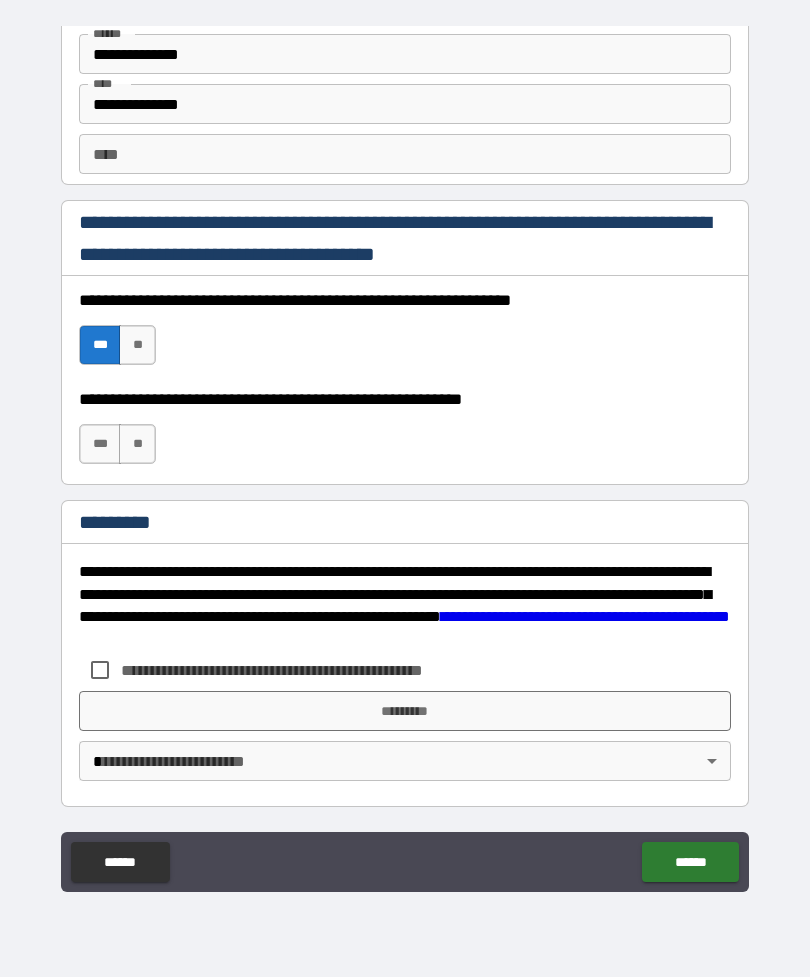 click on "***" at bounding box center [100, 444] 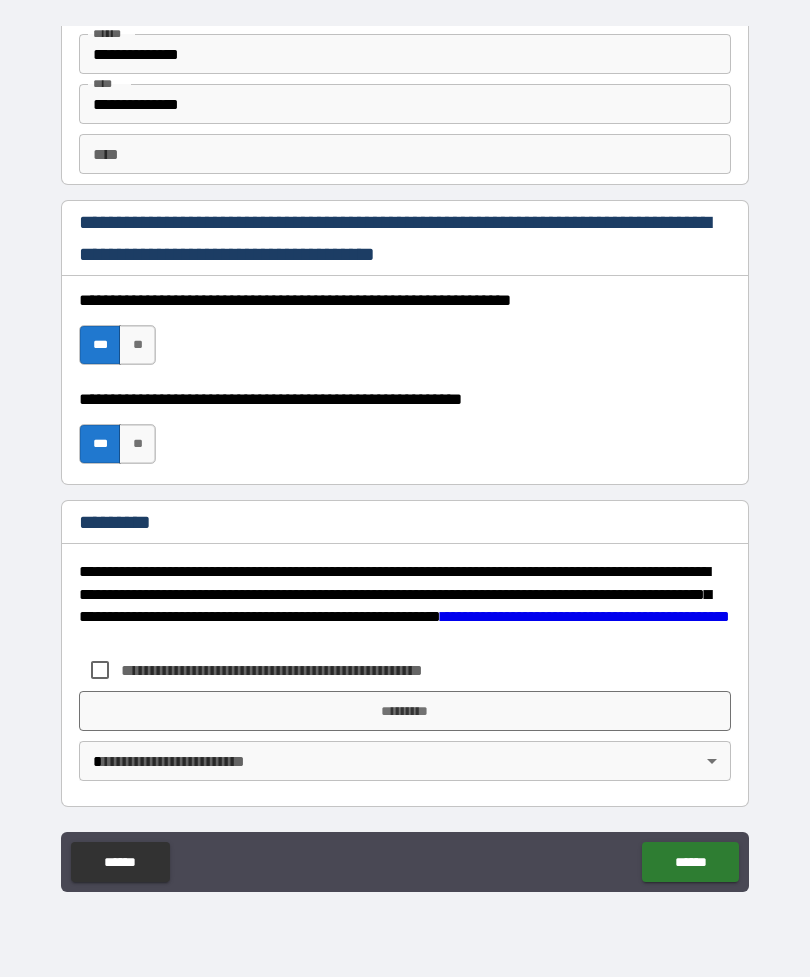 scroll, scrollTop: 2520, scrollLeft: 0, axis: vertical 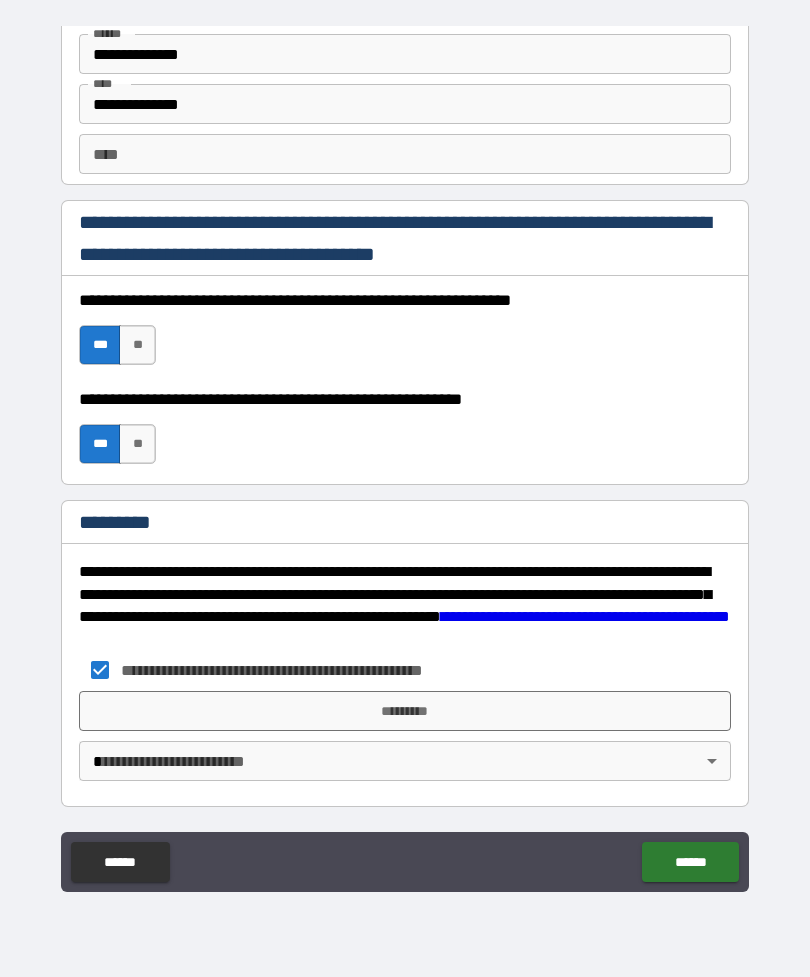 click on "*********" at bounding box center [405, 711] 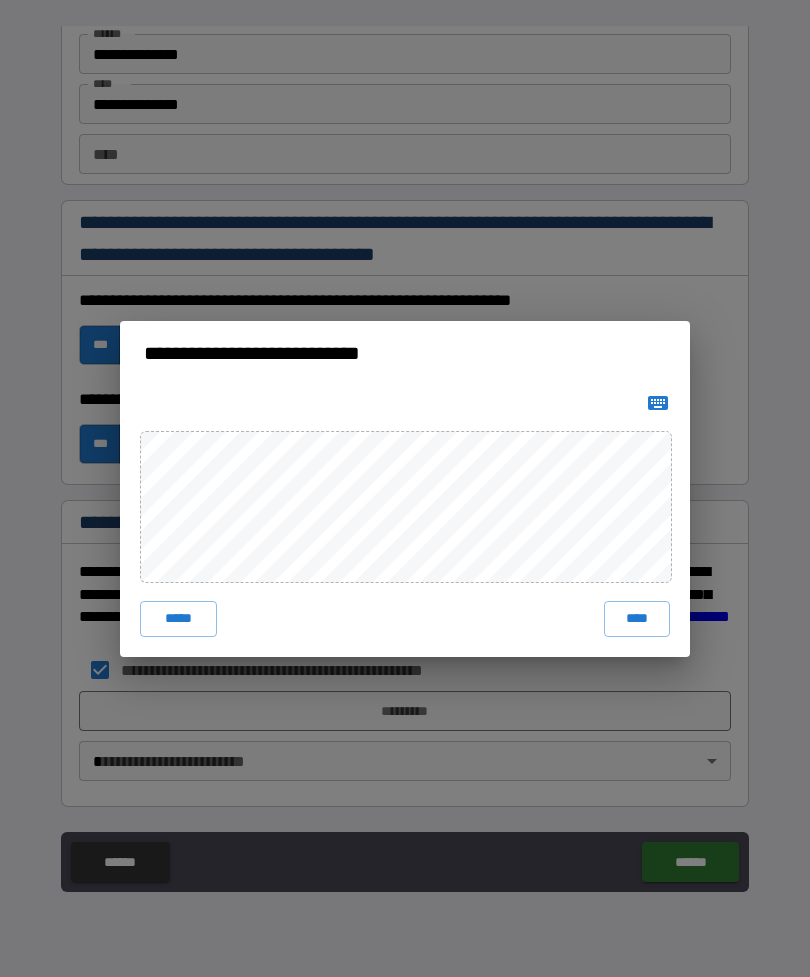 click on "****" at bounding box center [637, 619] 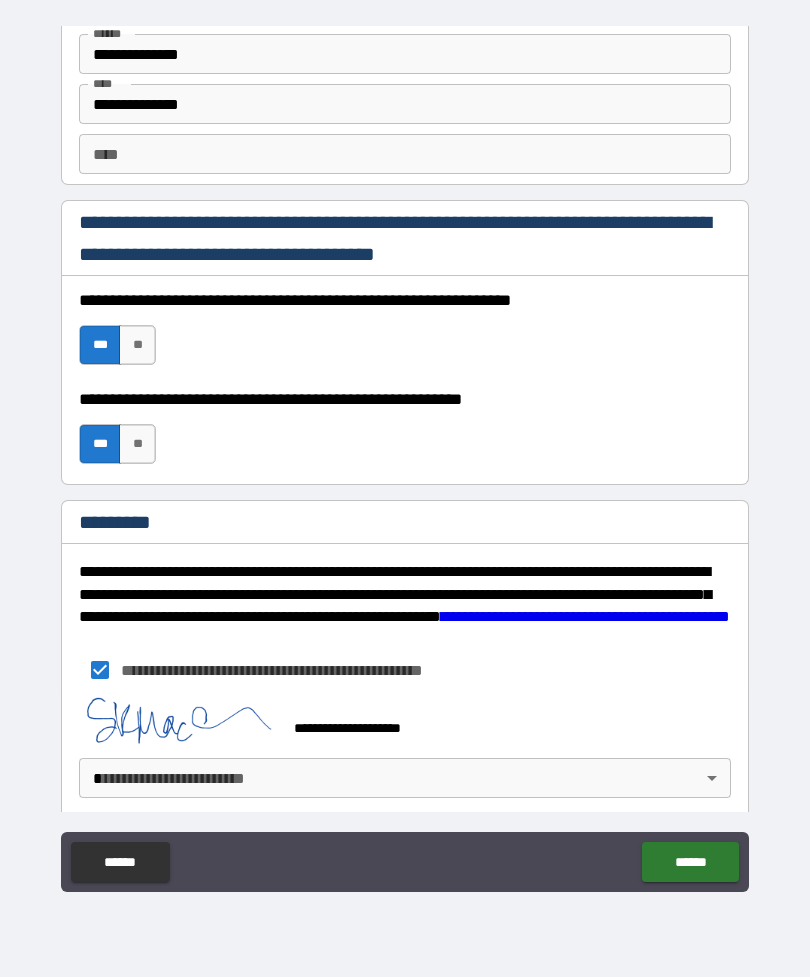 scroll, scrollTop: 2510, scrollLeft: 0, axis: vertical 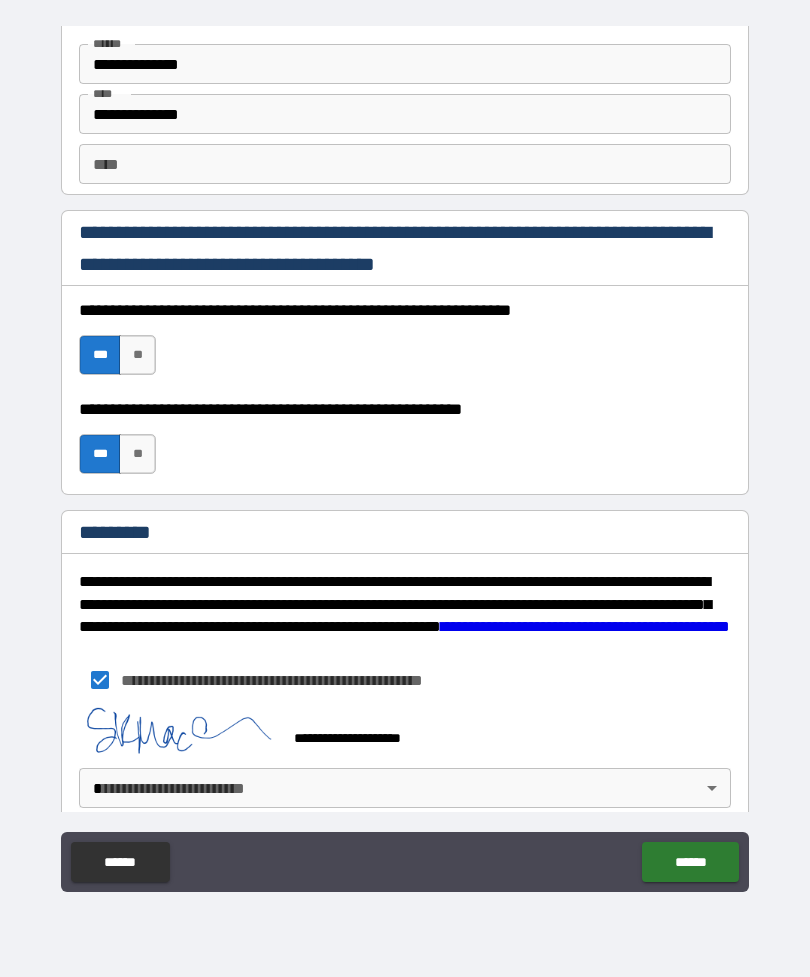 click on "**********" at bounding box center [405, 759] 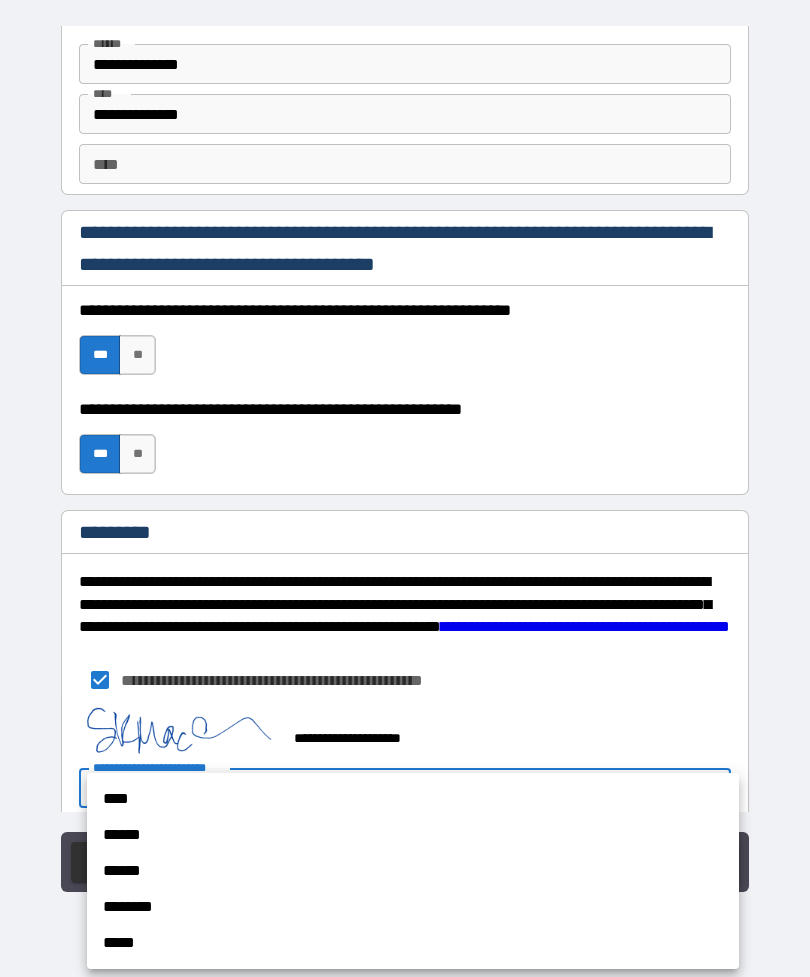 click on "******" at bounding box center [413, 835] 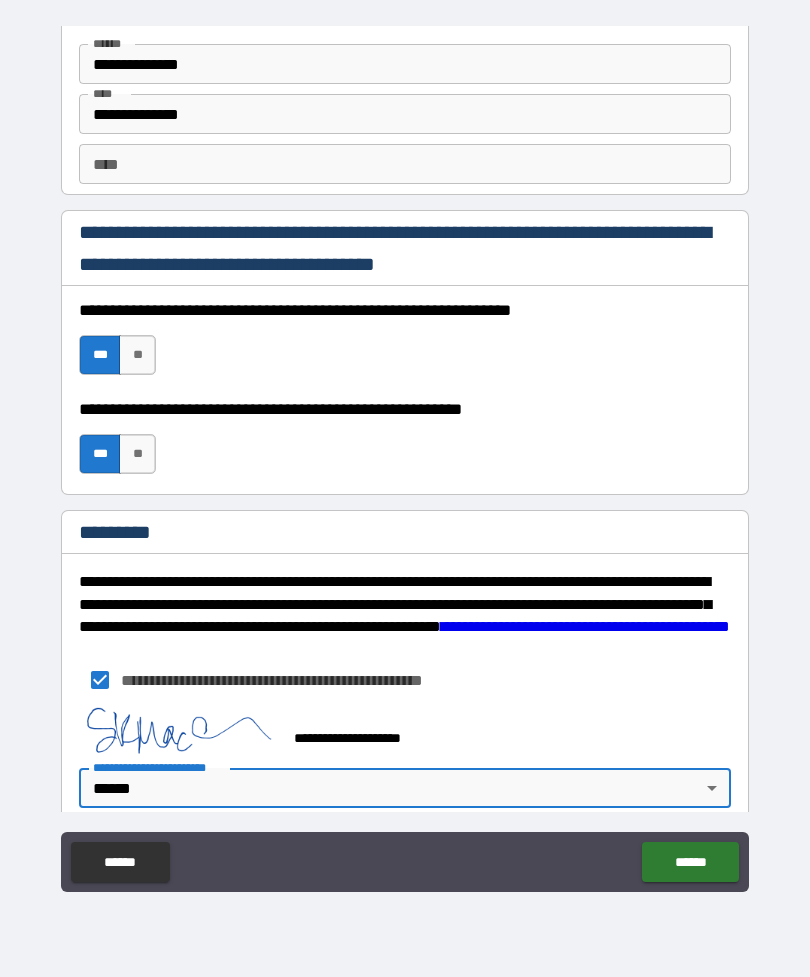 type on "*" 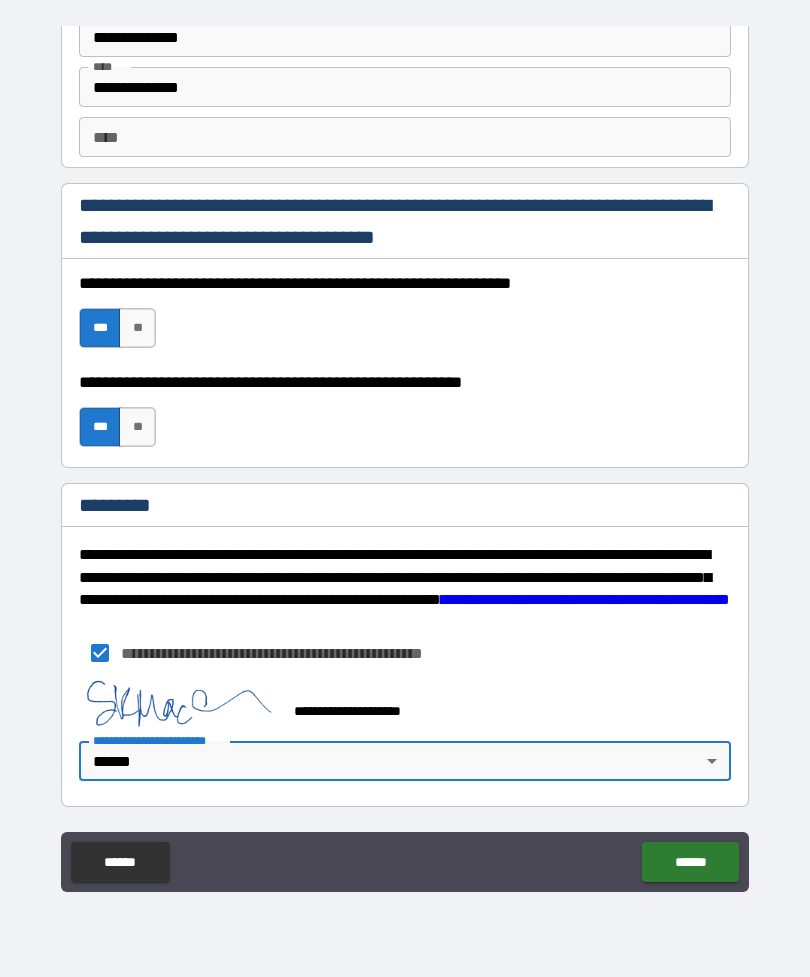 scroll, scrollTop: 2537, scrollLeft: 0, axis: vertical 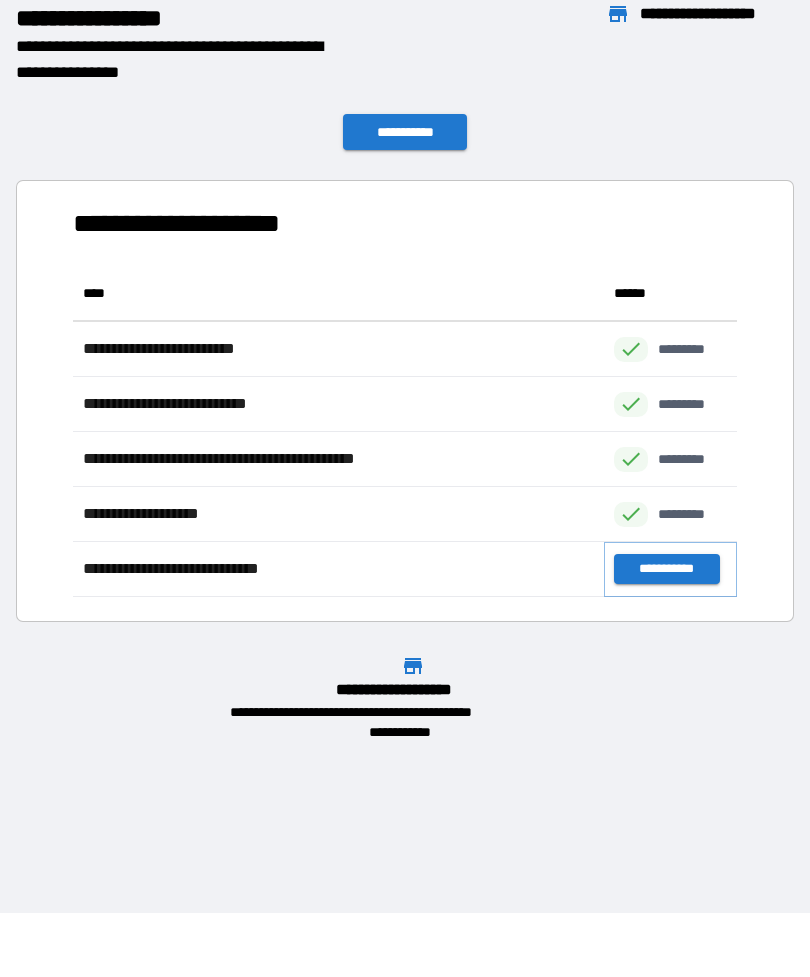 click on "**********" at bounding box center (666, 569) 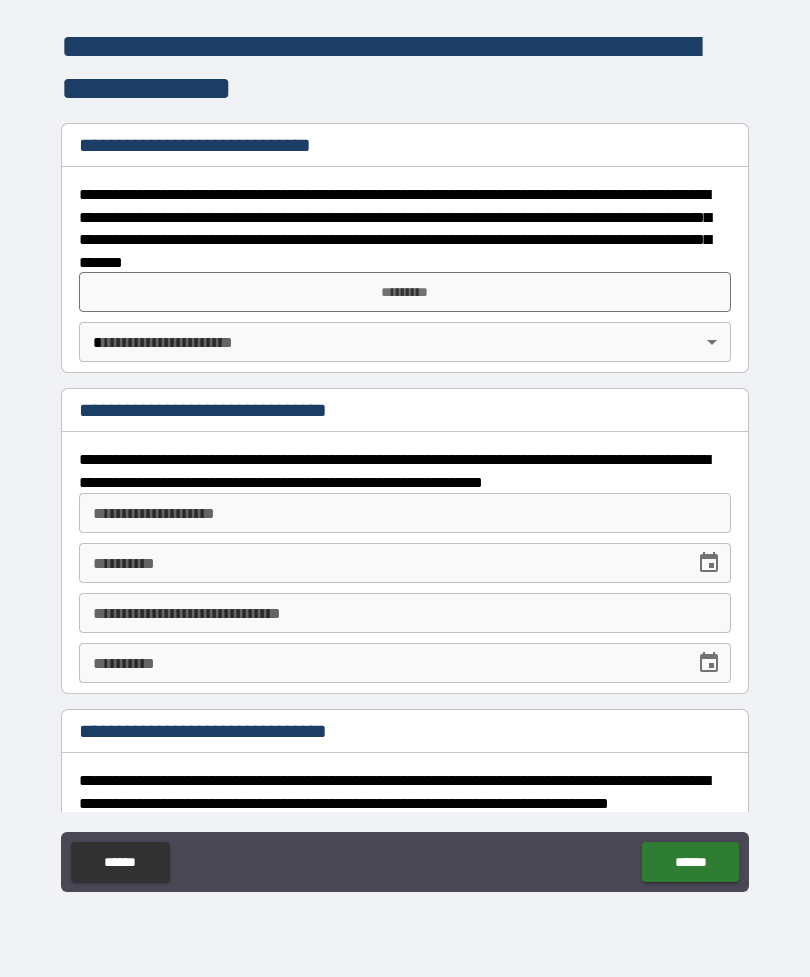 click on "*********" at bounding box center (405, 292) 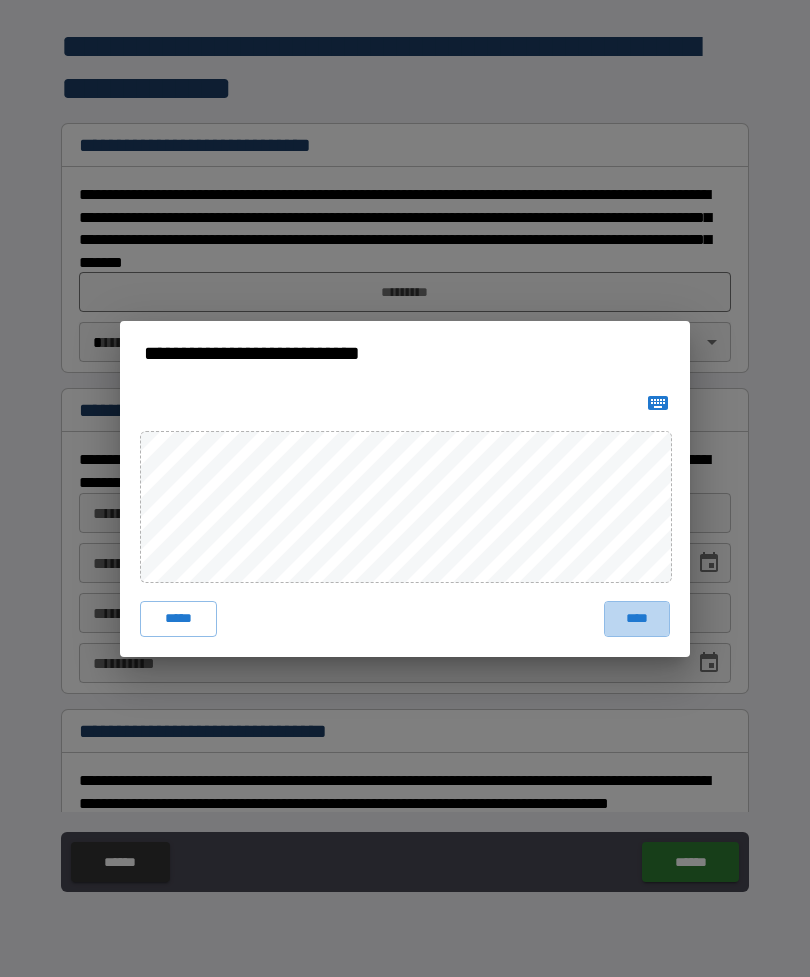 click on "****" at bounding box center [637, 619] 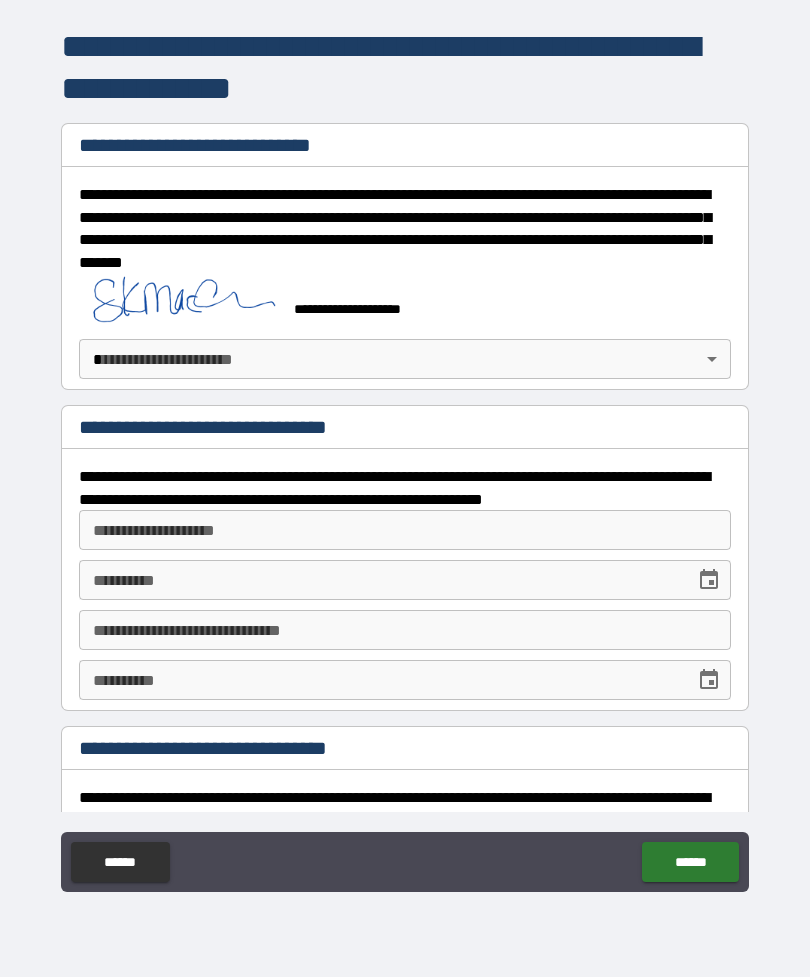 click on "**********" at bounding box center [405, 456] 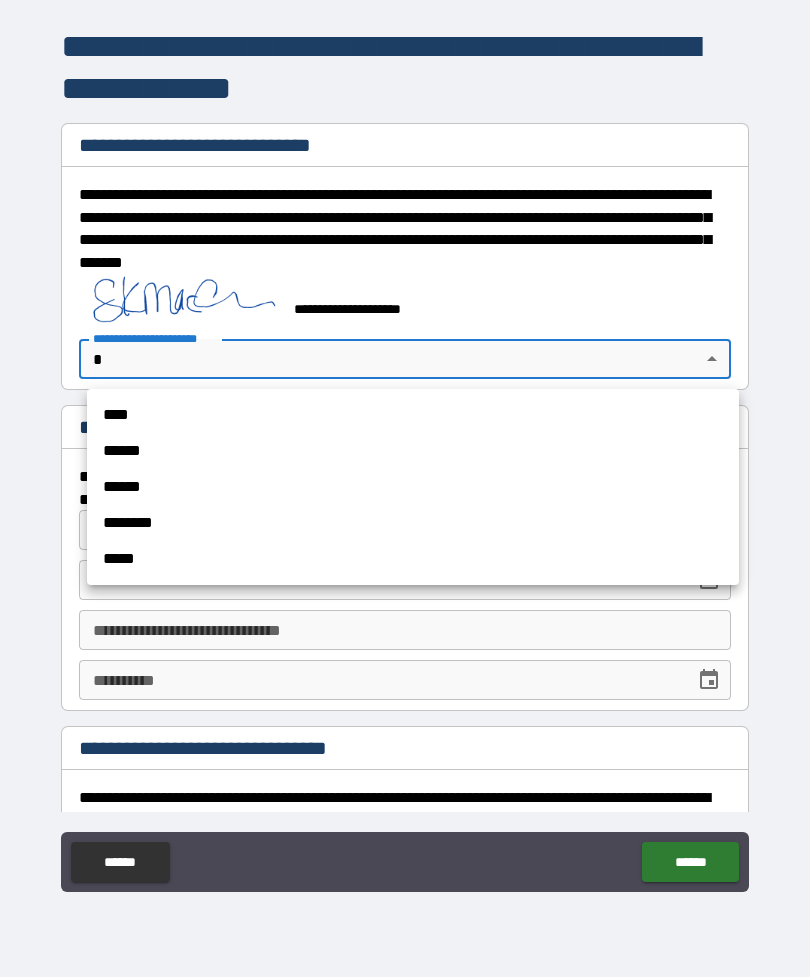 click on "******" at bounding box center [413, 451] 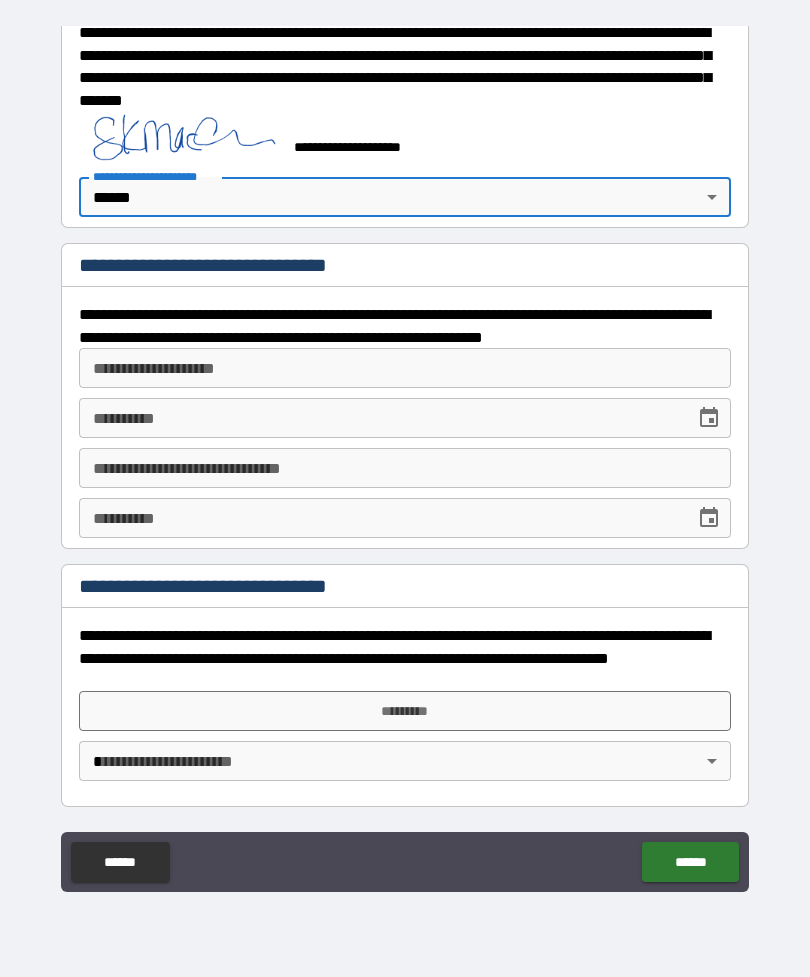 scroll, scrollTop: 162, scrollLeft: 0, axis: vertical 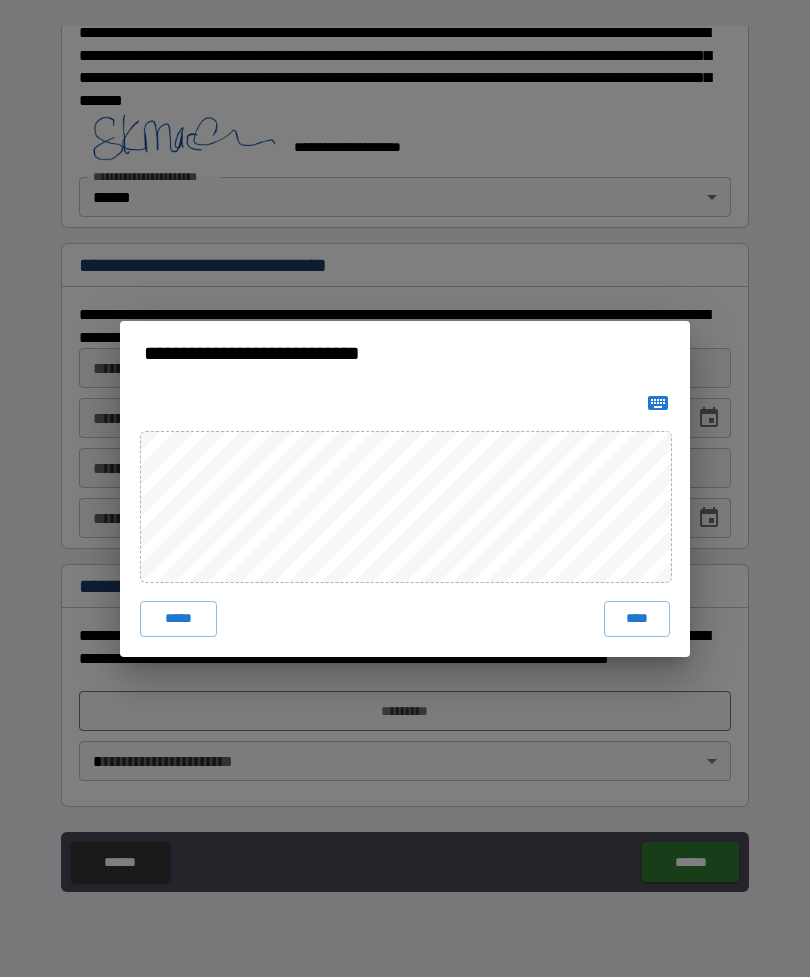 click on "****" at bounding box center (637, 619) 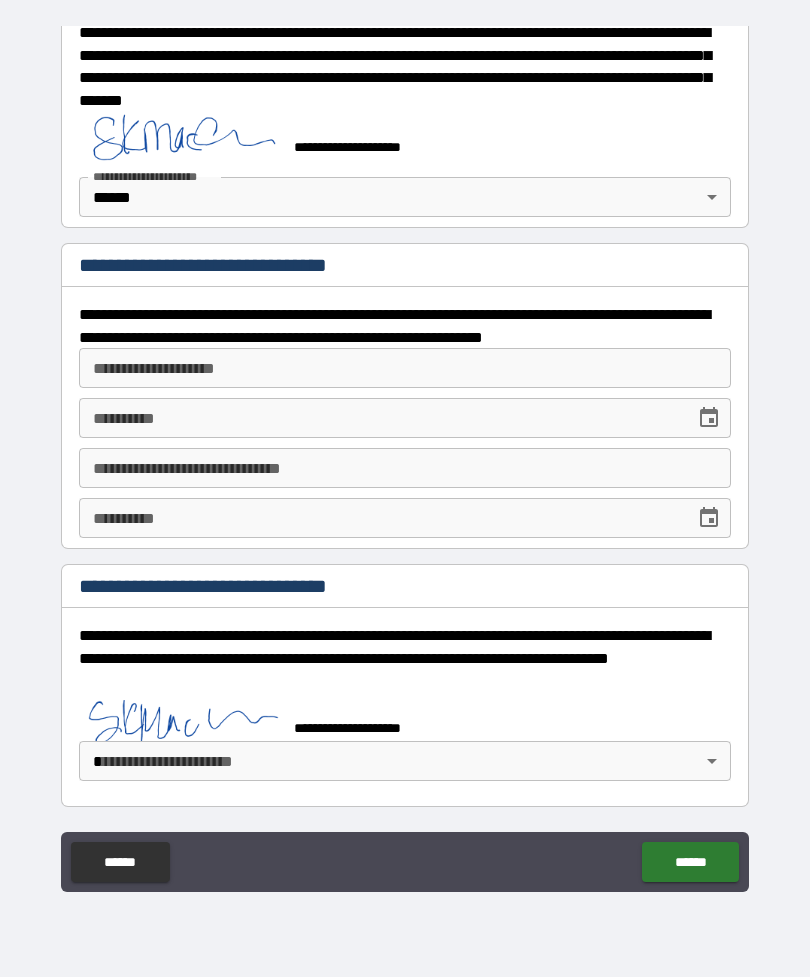 scroll, scrollTop: 152, scrollLeft: 0, axis: vertical 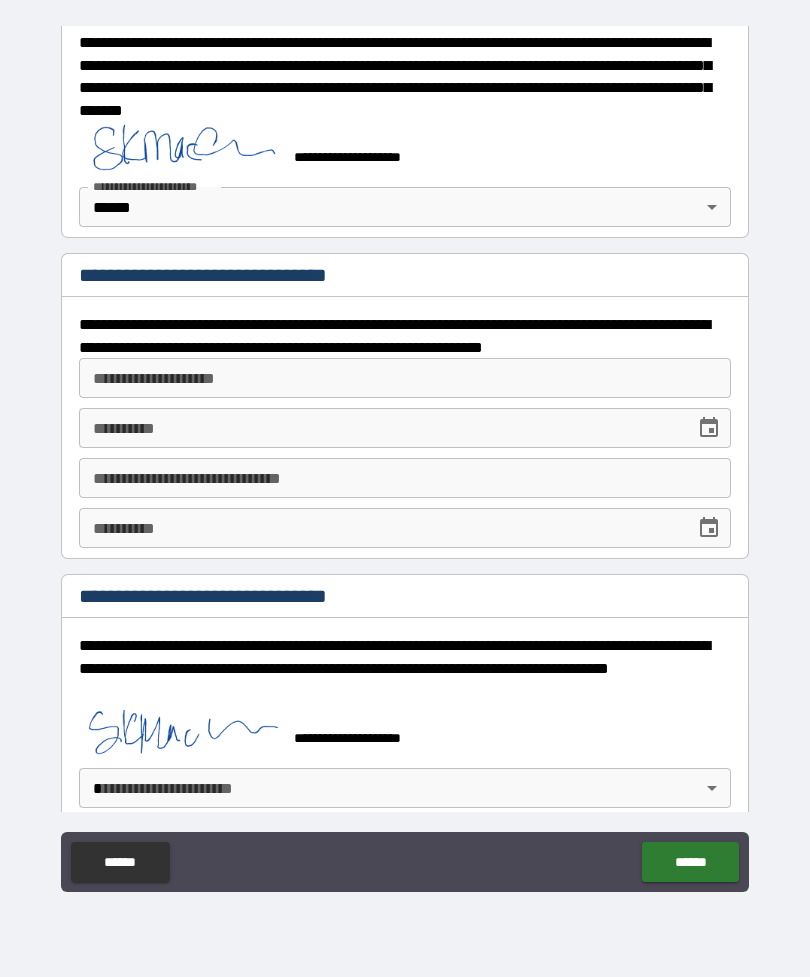click on "**********" at bounding box center (405, 456) 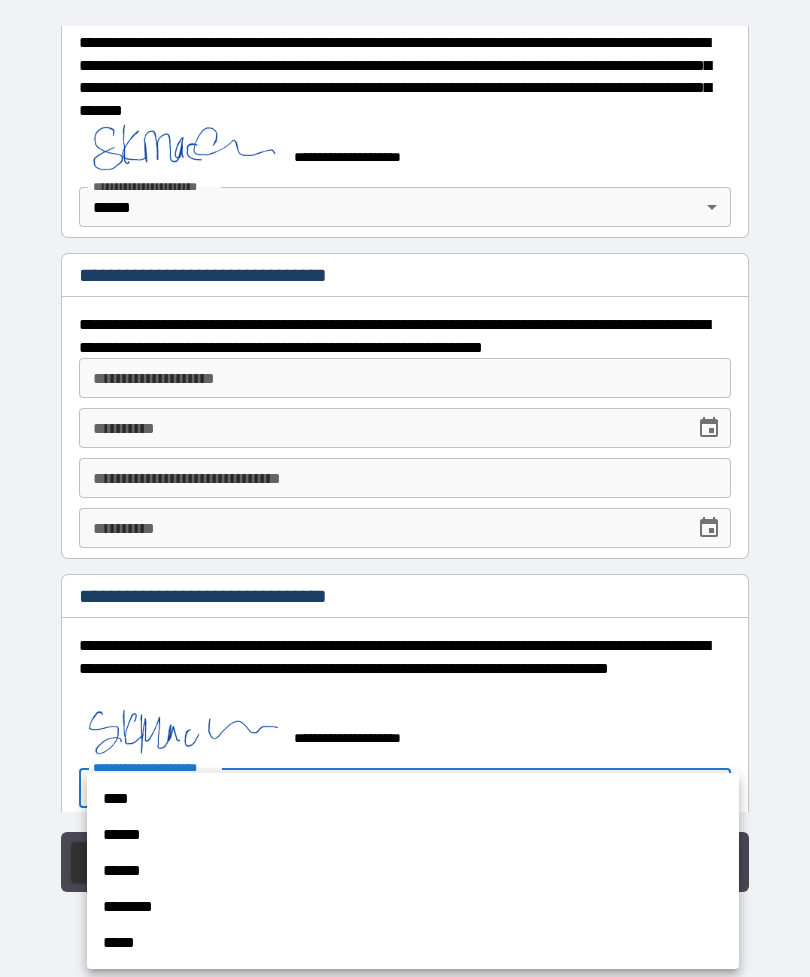 click on "******" at bounding box center [413, 835] 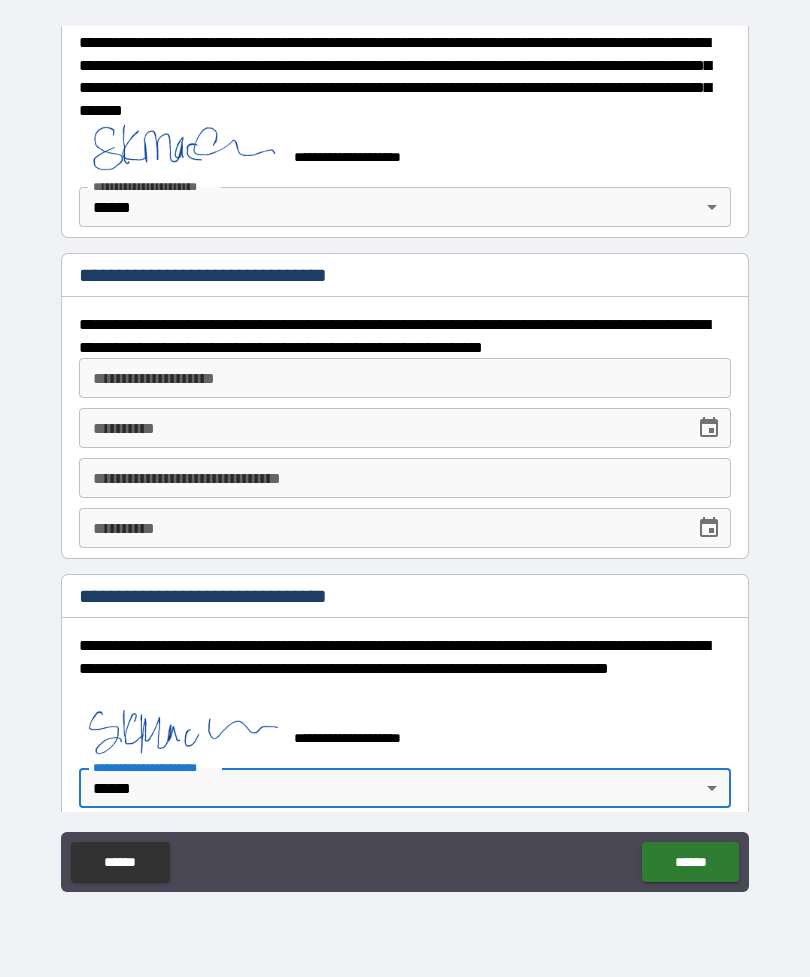 click on "******" at bounding box center [690, 862] 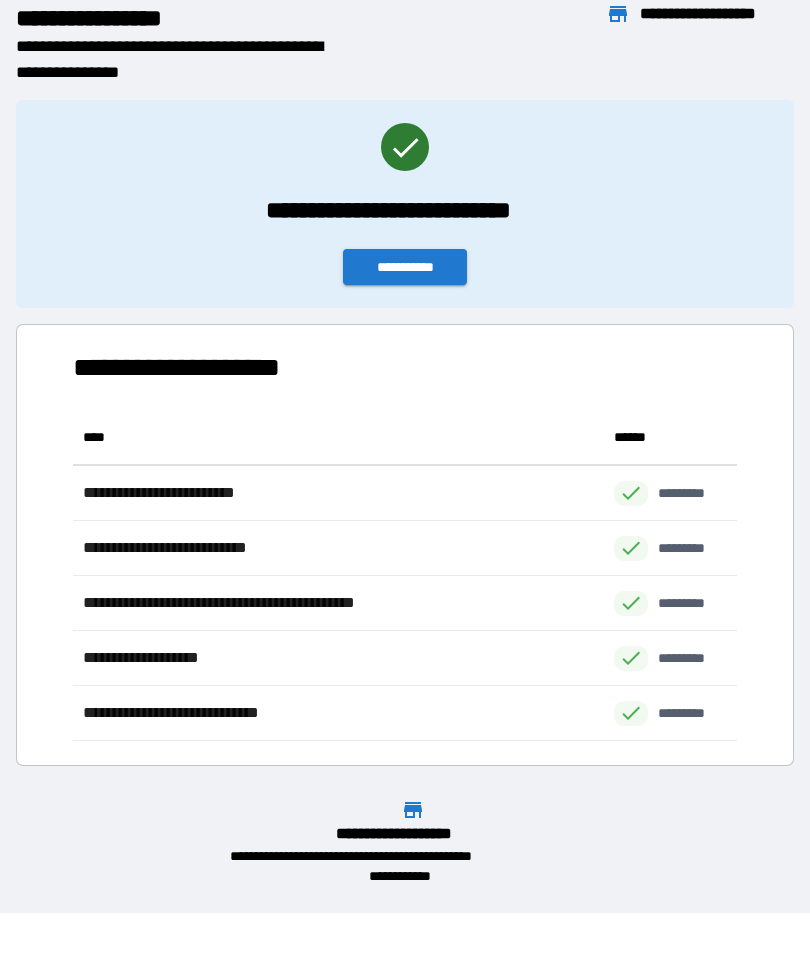 scroll, scrollTop: 1, scrollLeft: 1, axis: both 